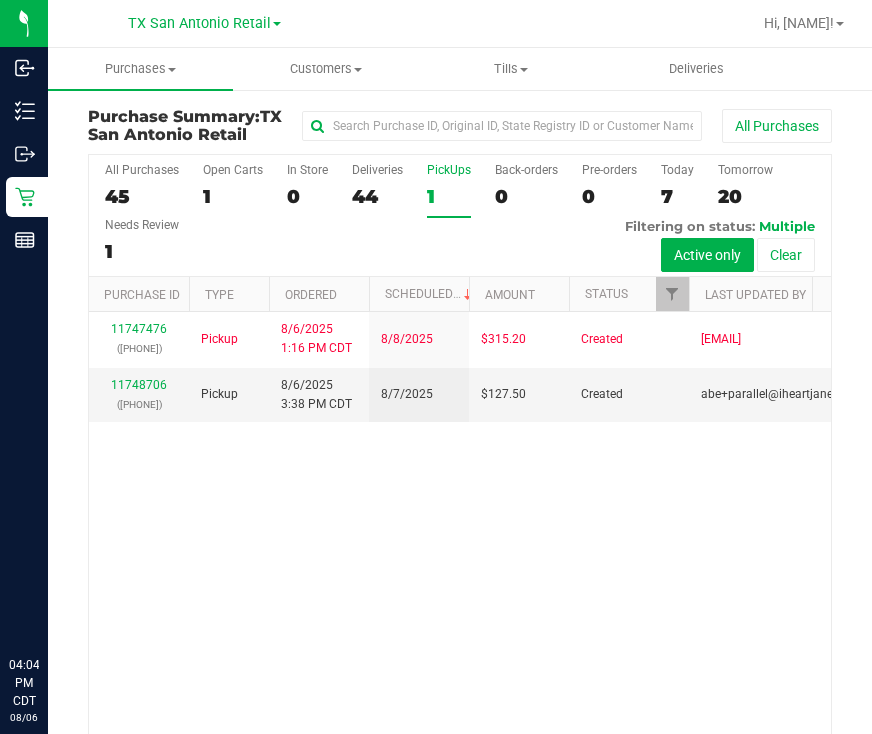 scroll, scrollTop: 0, scrollLeft: 0, axis: both 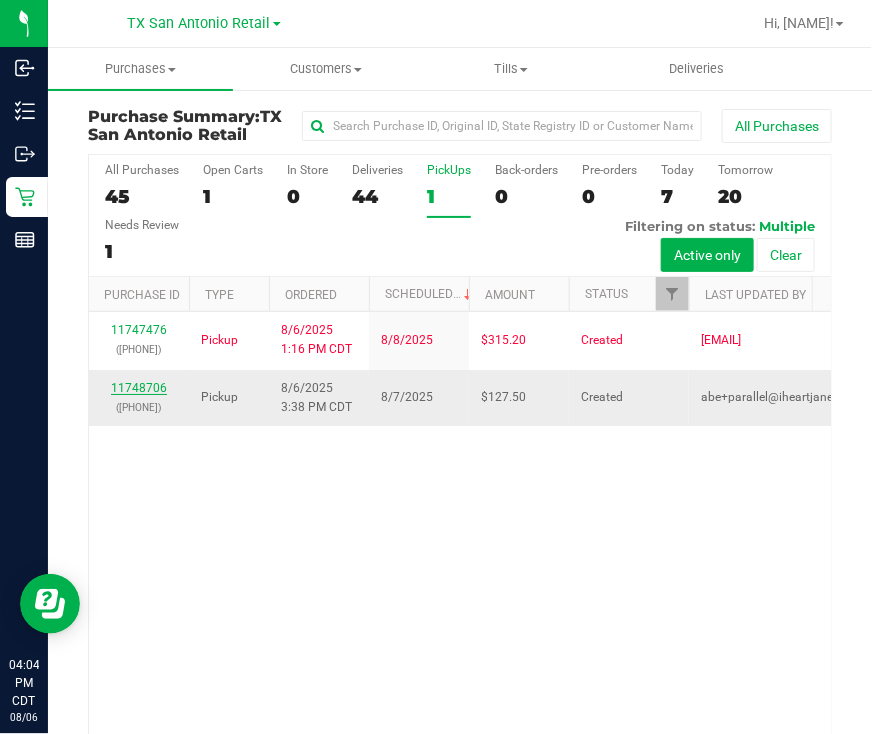 click on "11748706" at bounding box center (139, 388) 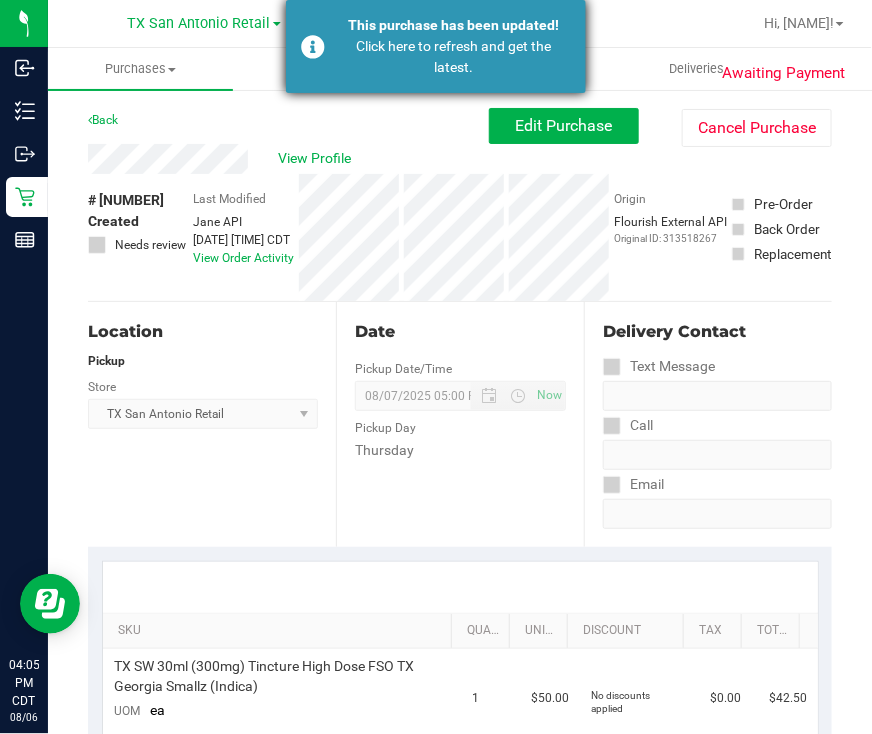 click on "This purchase has been updated!" at bounding box center [453, 25] 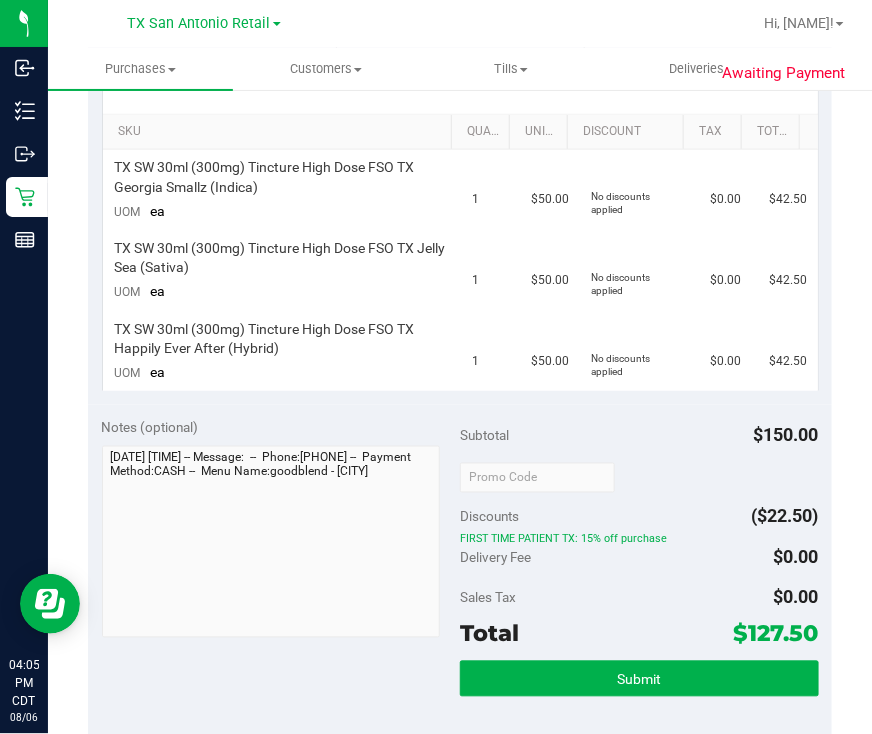 scroll, scrollTop: 0, scrollLeft: 0, axis: both 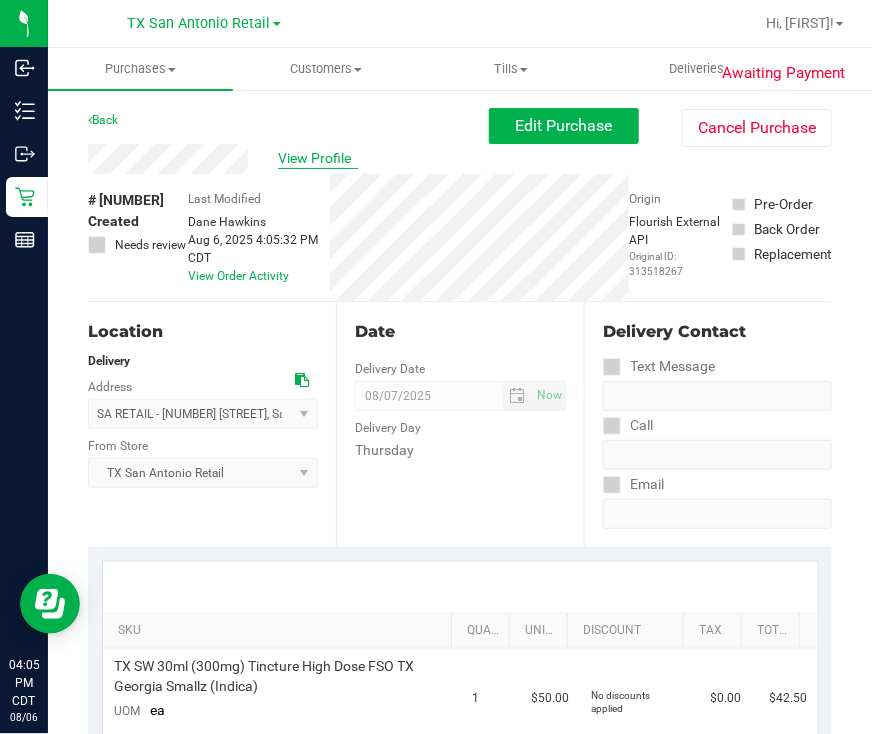 click on "View Profile" at bounding box center [318, 158] 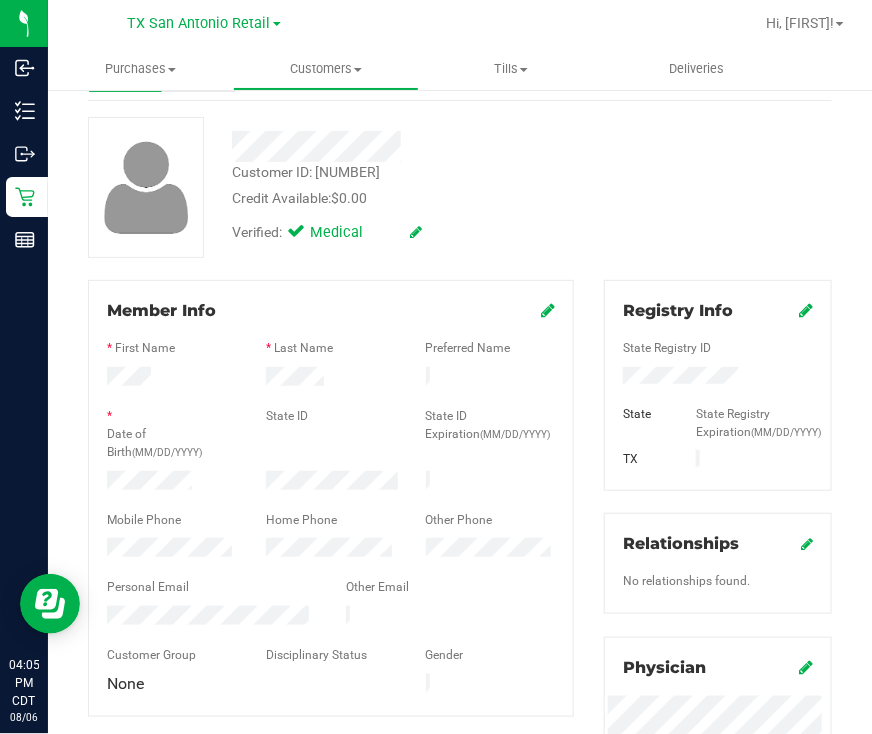 scroll, scrollTop: 0, scrollLeft: 0, axis: both 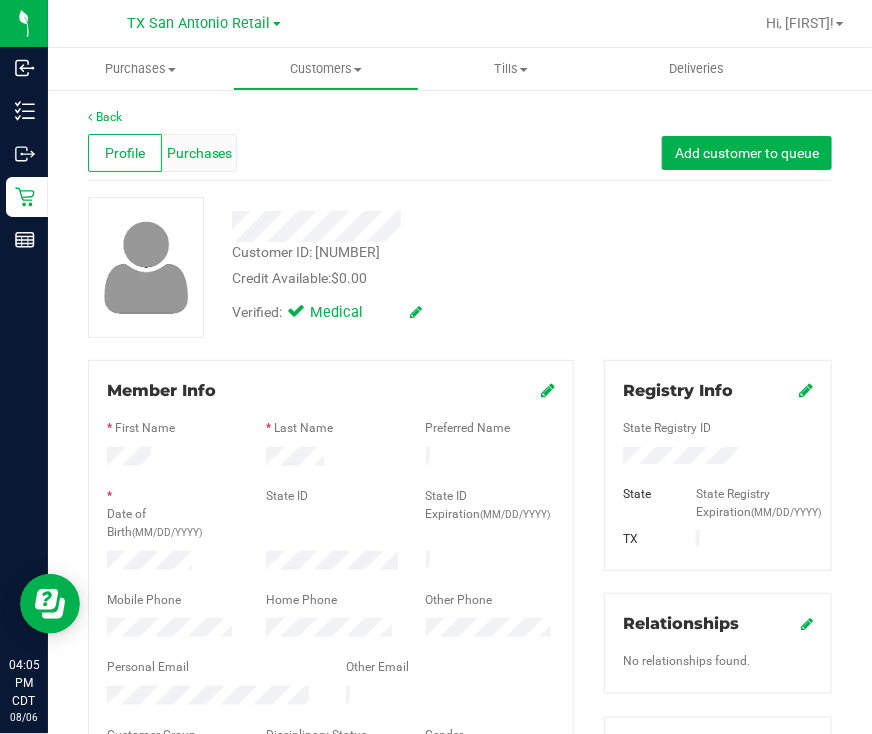 click on "Purchases" at bounding box center [200, 153] 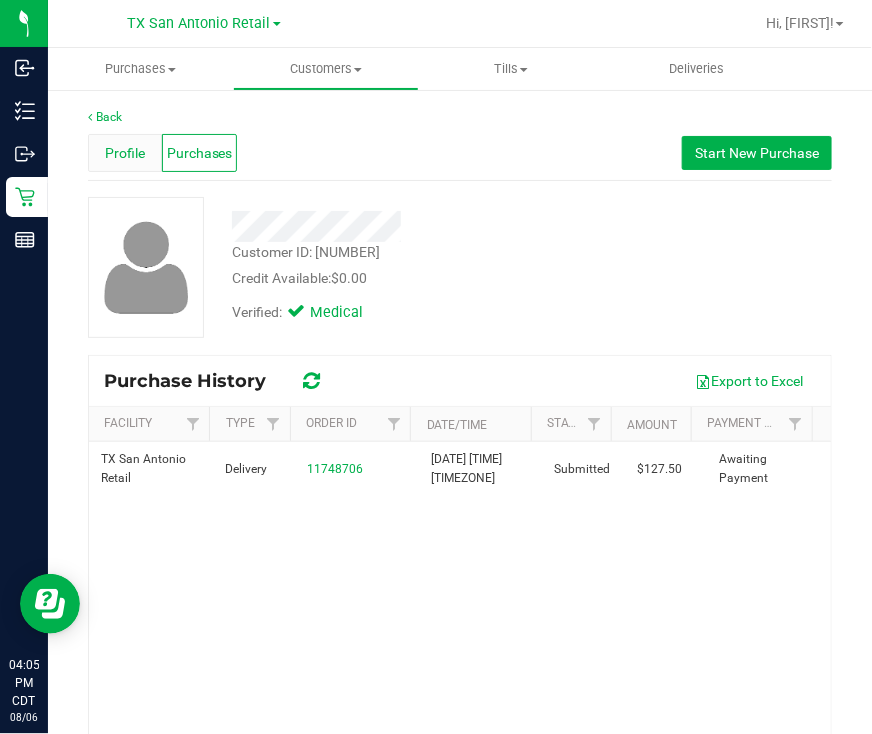 click on "Profile" at bounding box center [125, 153] 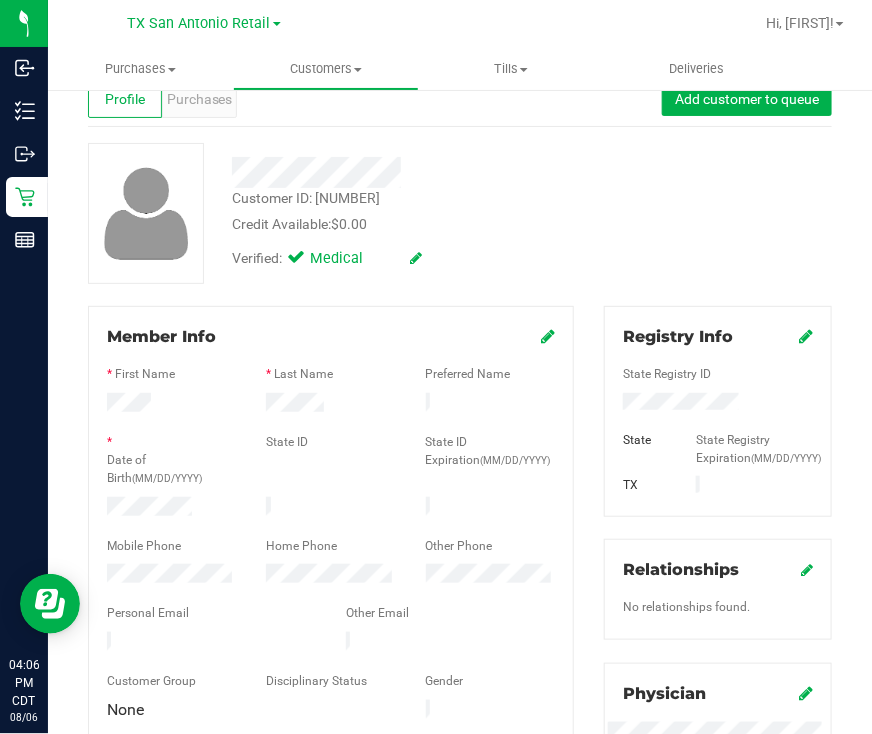 scroll, scrollTop: 0, scrollLeft: 0, axis: both 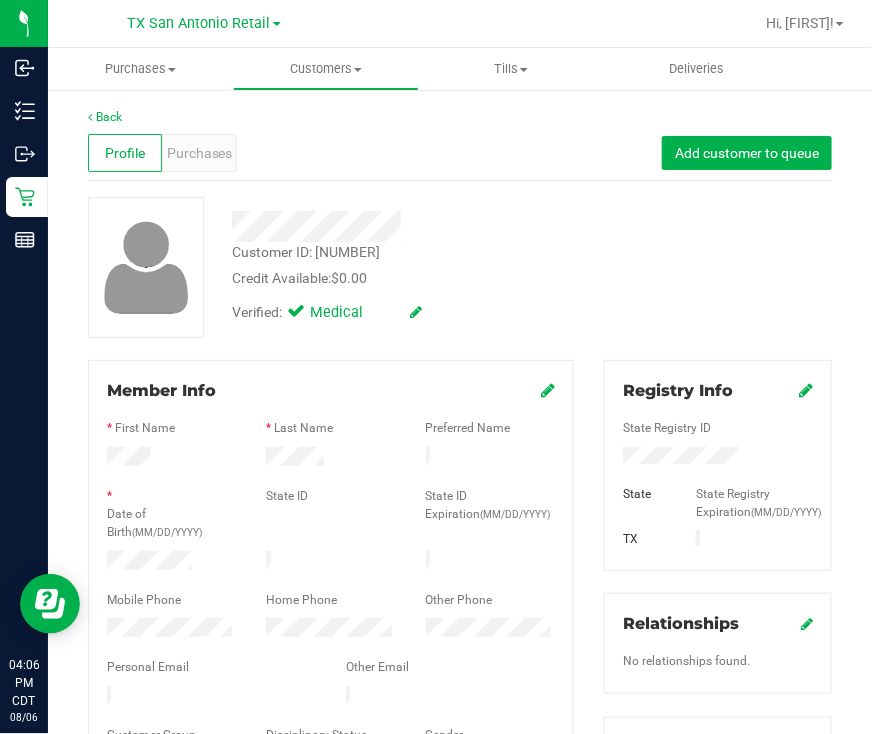 drag, startPoint x: 640, startPoint y: 442, endPoint x: 967, endPoint y: 437, distance: 327.03824 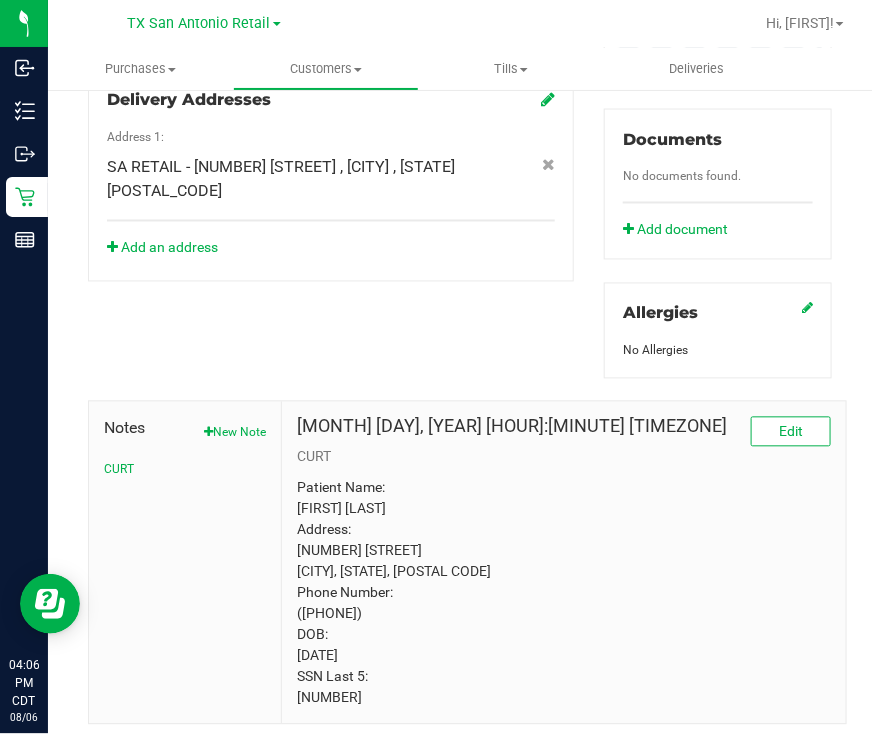 scroll, scrollTop: 0, scrollLeft: 0, axis: both 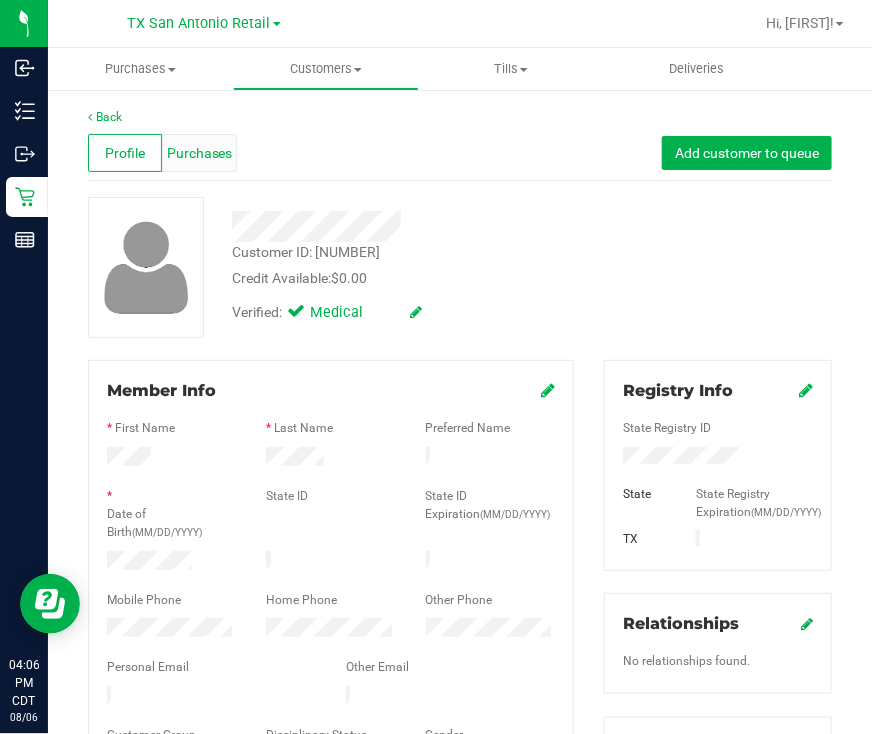 click on "Purchases" at bounding box center (199, 153) 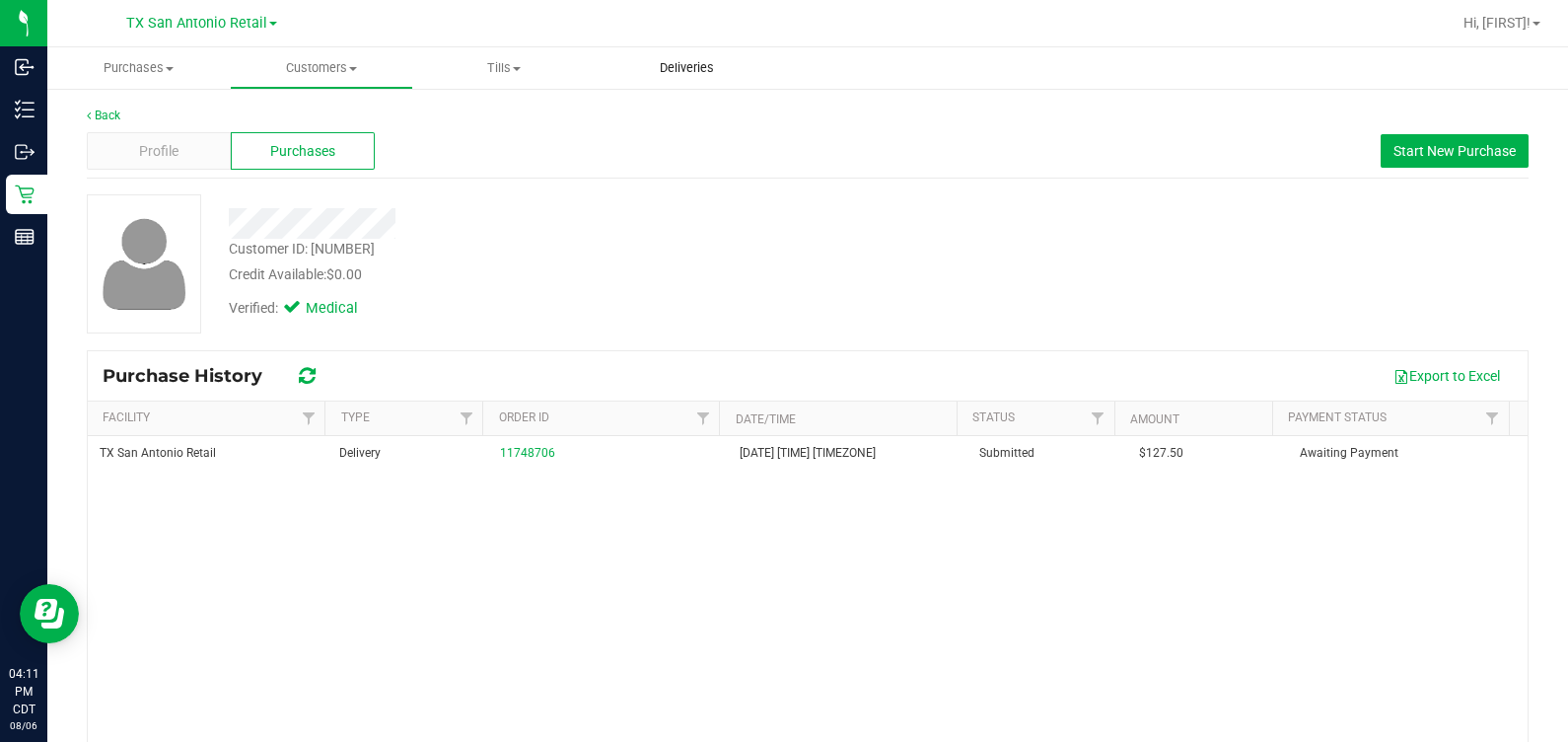 click on "Deliveries" at bounding box center (686, 68) 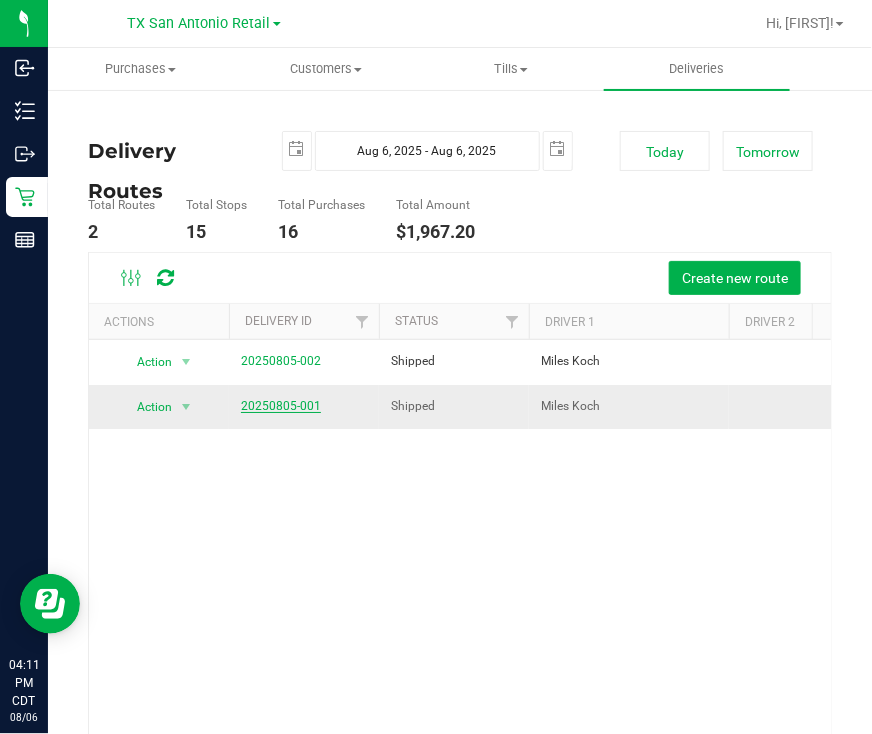 click on "20250805-001" at bounding box center (281, 406) 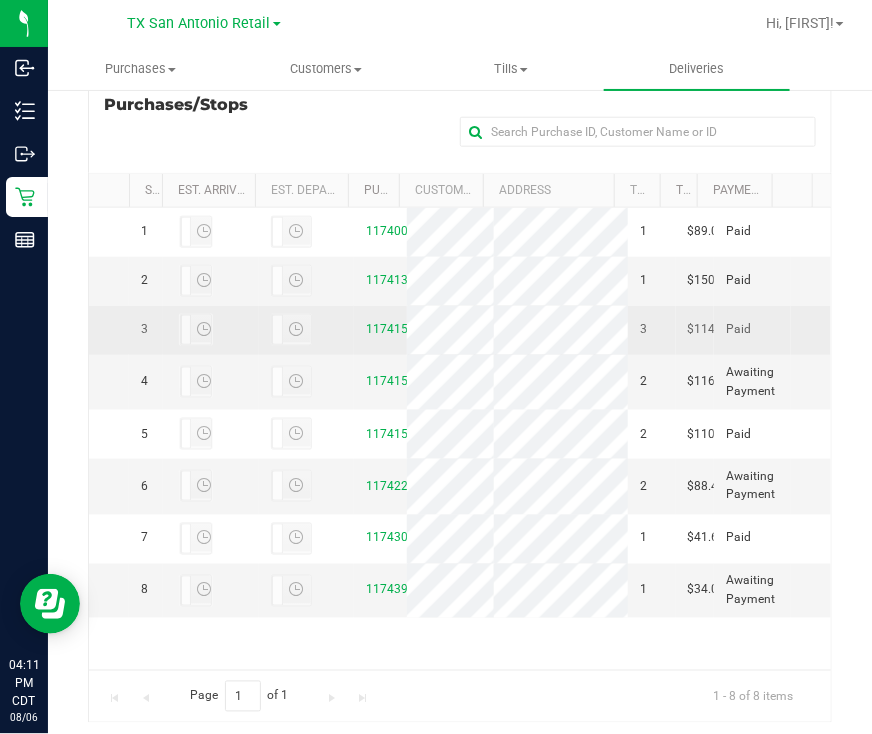 scroll, scrollTop: 466, scrollLeft: 0, axis: vertical 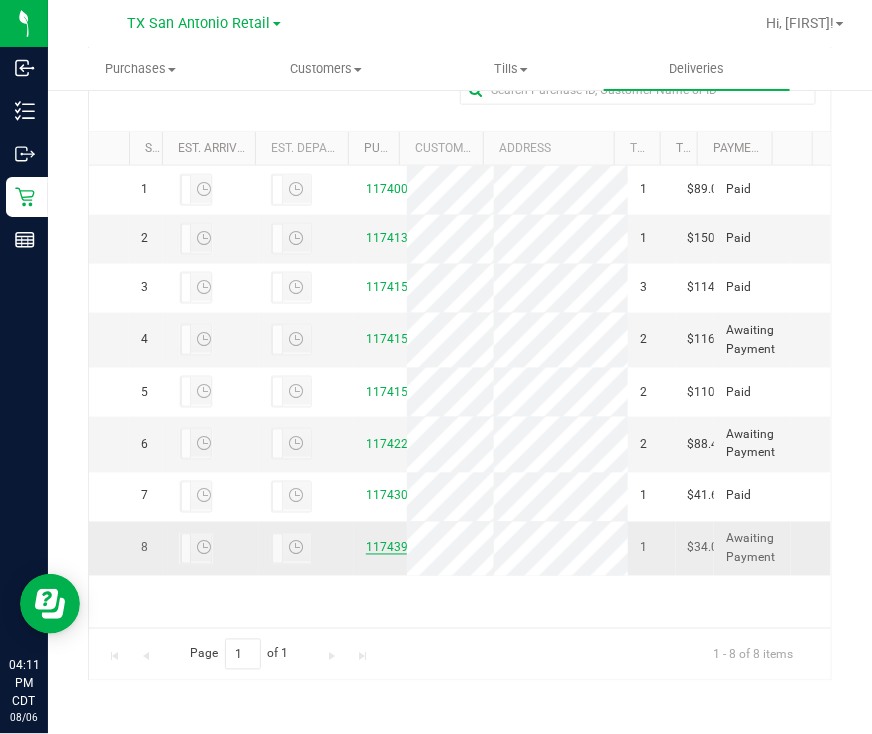 click on "11743998" at bounding box center [394, 548] 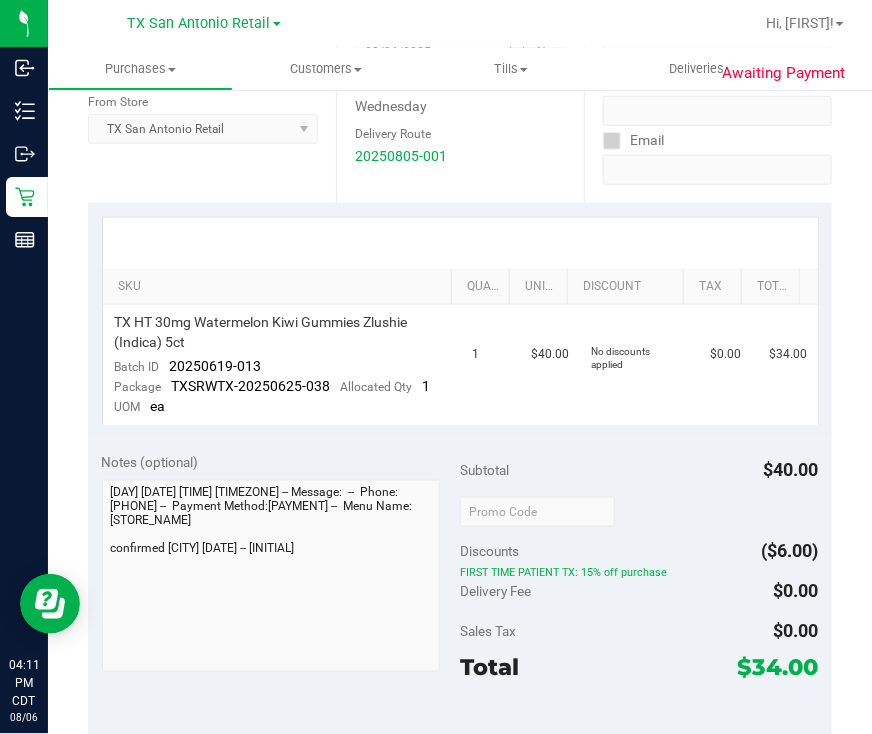 scroll, scrollTop: 0, scrollLeft: 0, axis: both 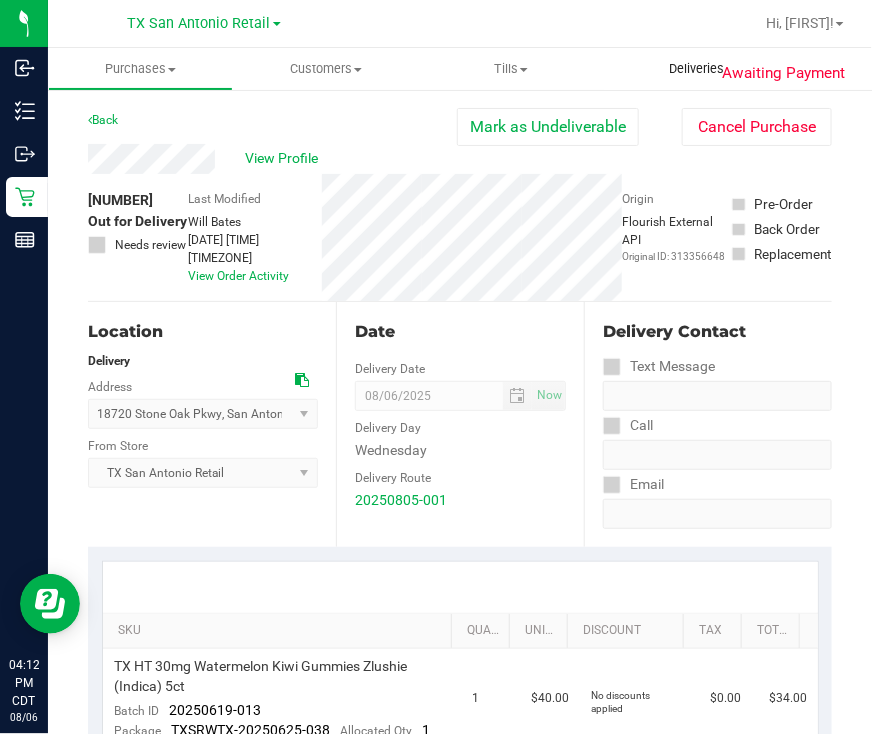 click on "Deliveries" at bounding box center [696, 69] 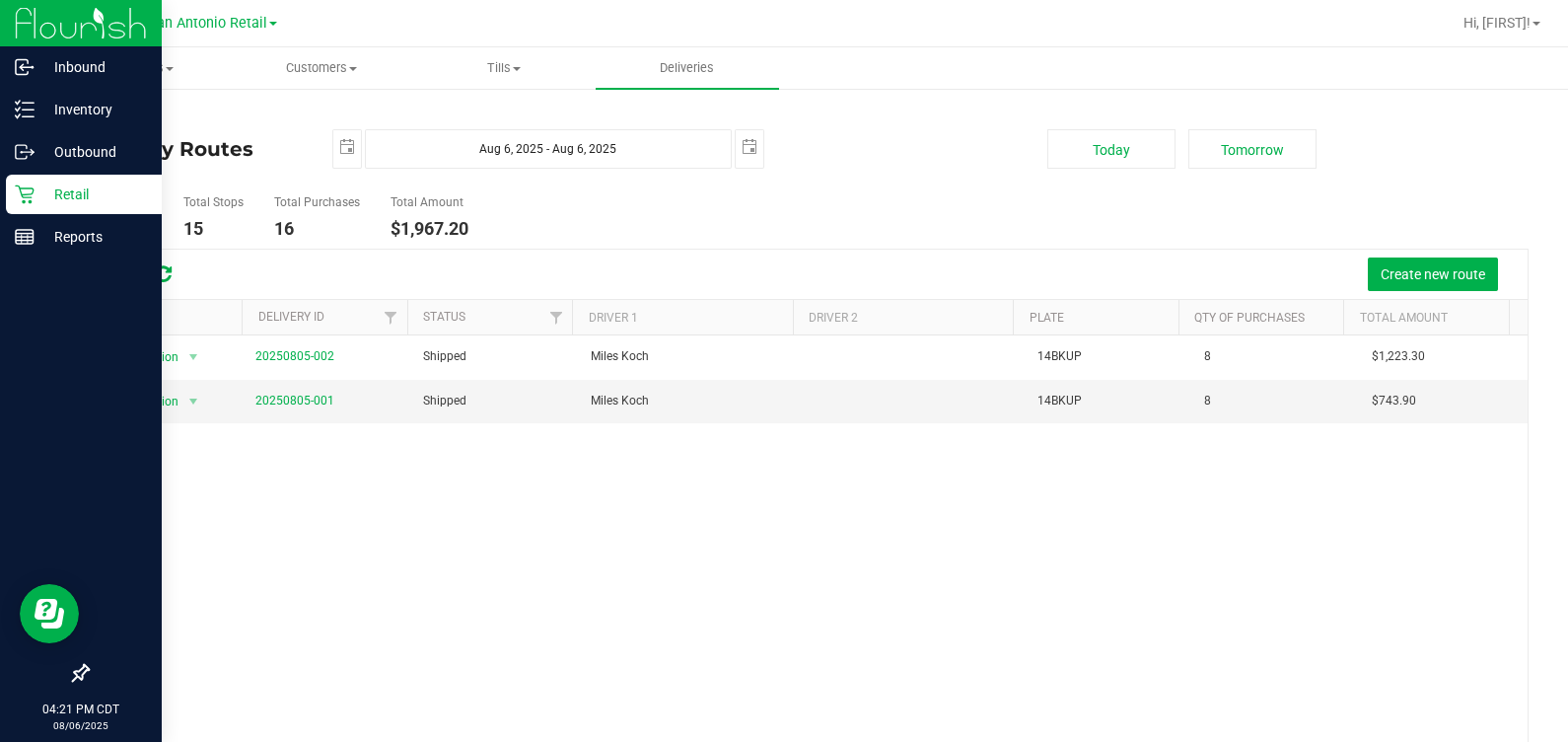 click on "Retail" at bounding box center (94, 194) 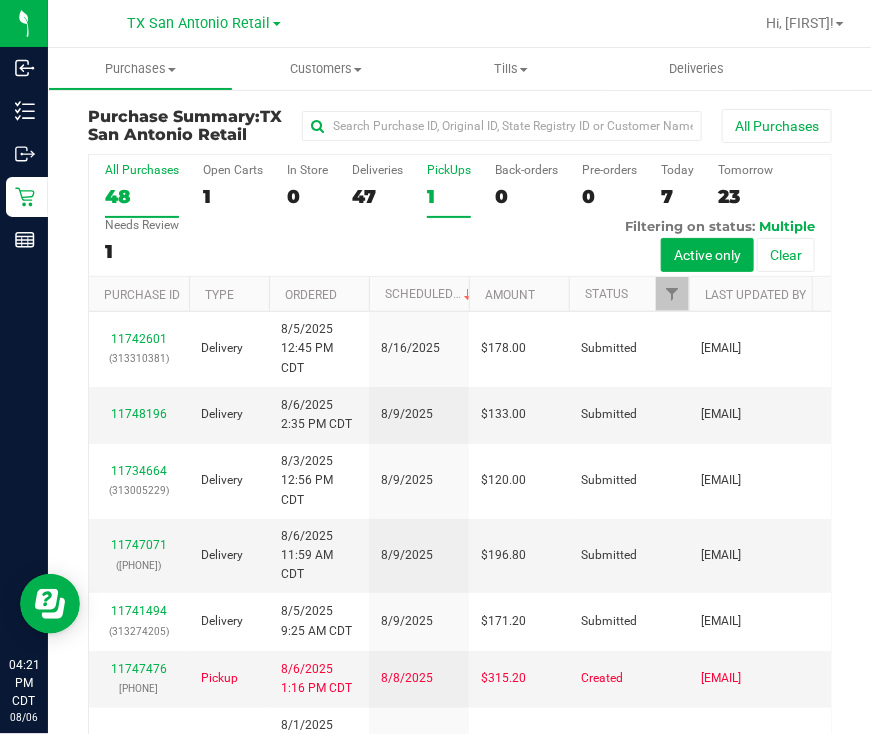 click on "PickUps
1" at bounding box center [449, 190] 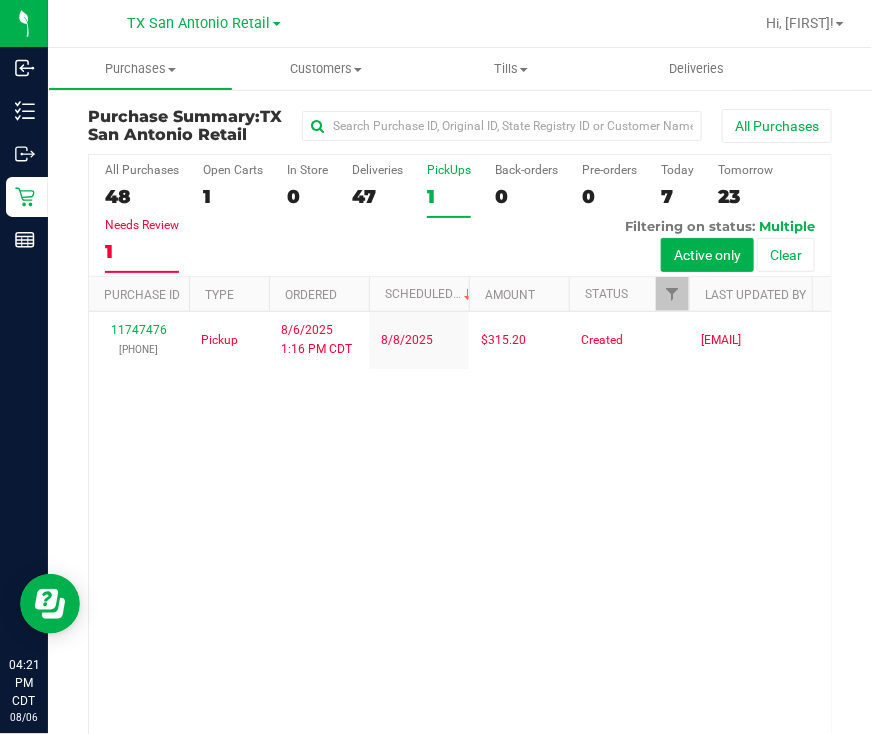 click on "1" at bounding box center (142, 251) 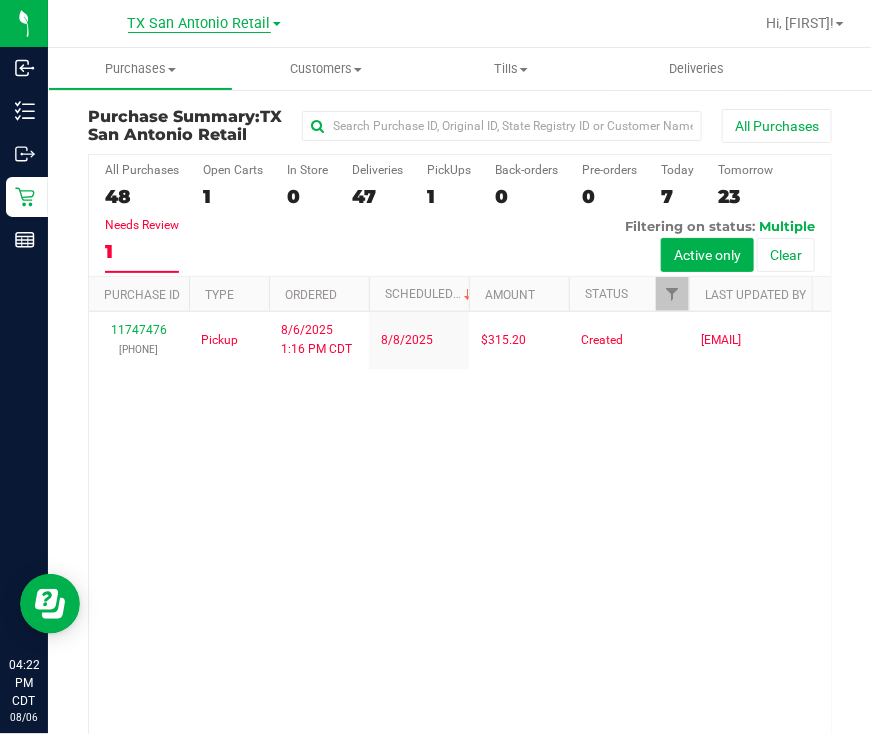 click on "TX San Antonio Retail" at bounding box center [199, 24] 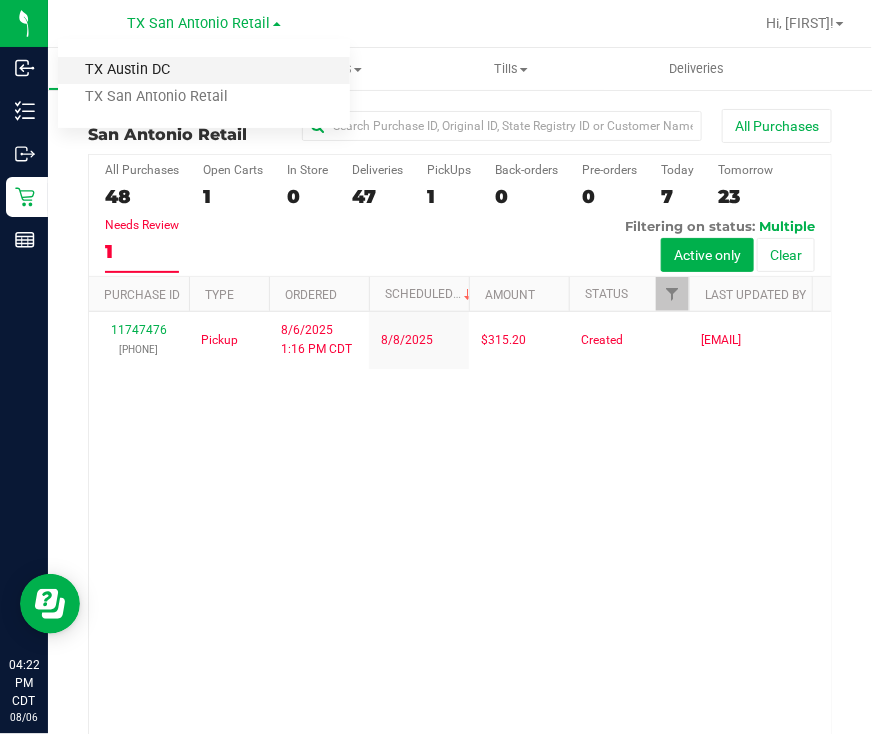 click on "TX Austin DC" at bounding box center (204, 70) 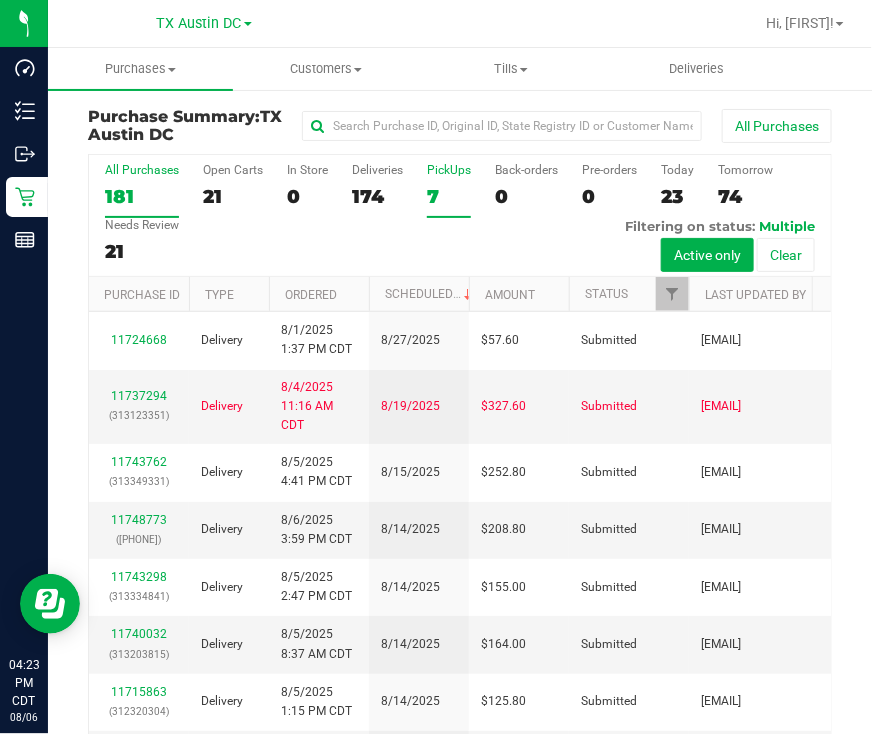 click on "PickUps
7" at bounding box center (449, 190) 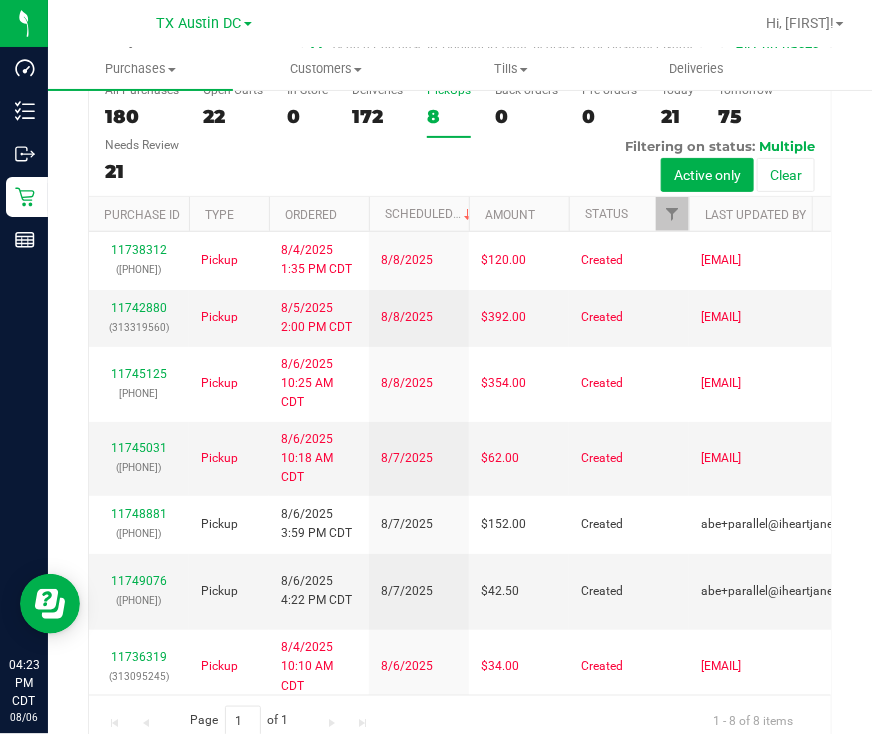 scroll, scrollTop: 113, scrollLeft: 0, axis: vertical 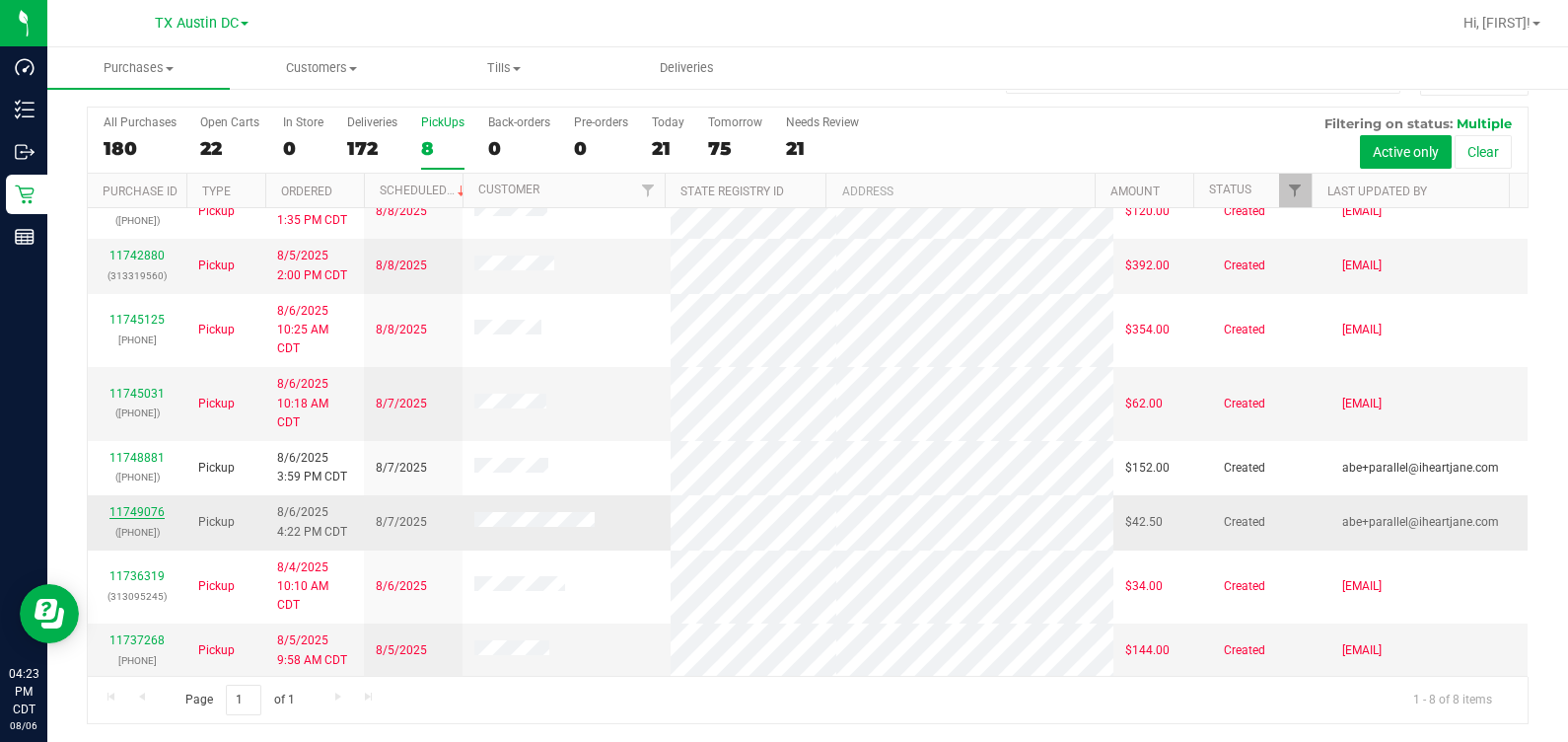 click on "11749076" at bounding box center [137, 512] 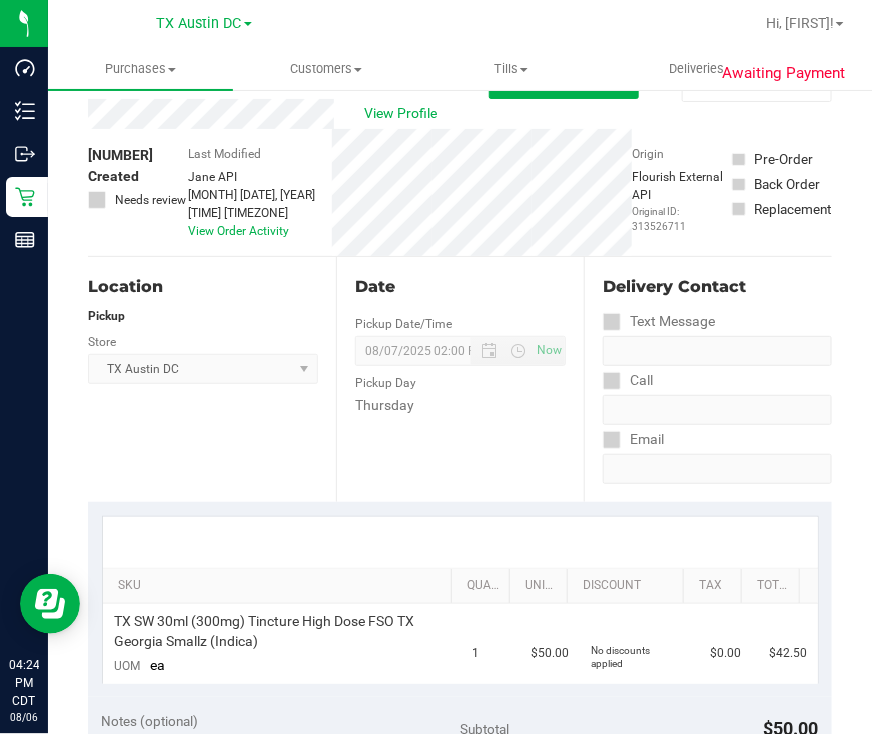 click on "View Profile" at bounding box center [288, 114] 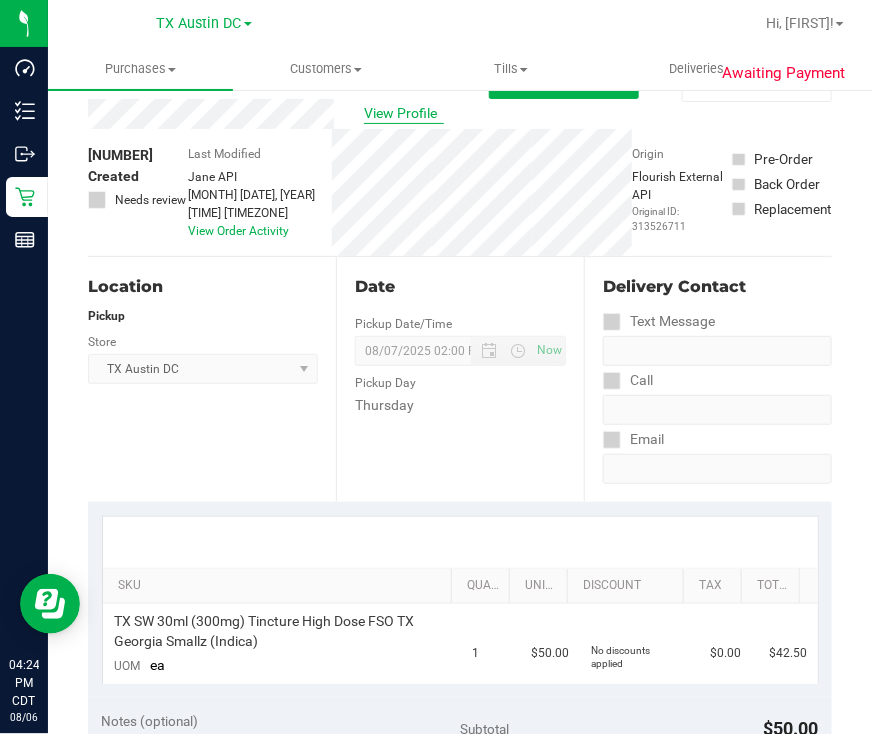 click on "View Profile" at bounding box center (404, 113) 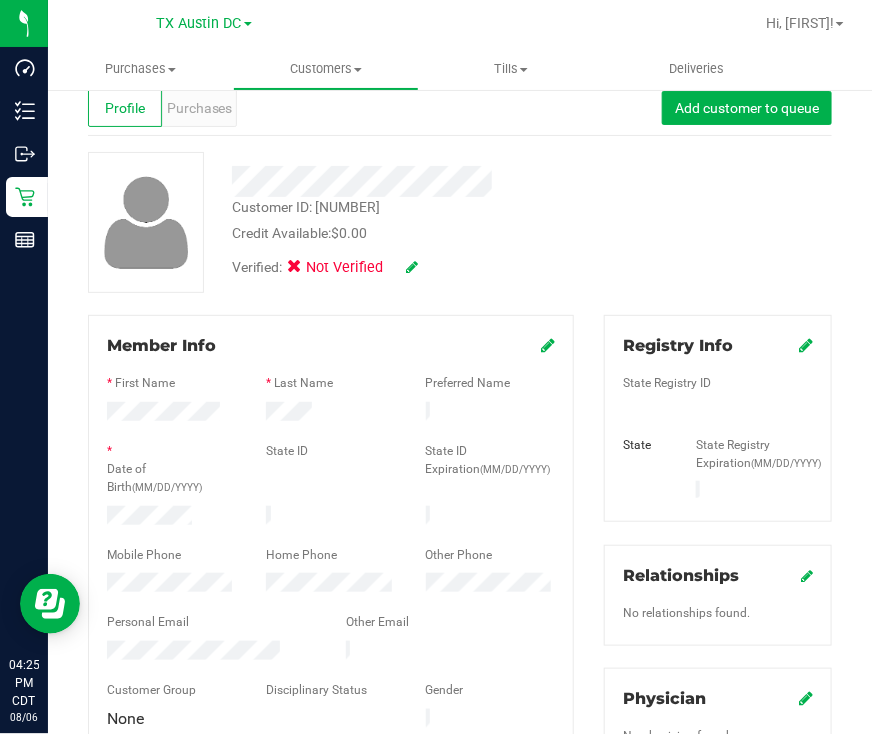drag, startPoint x: 417, startPoint y: 273, endPoint x: 403, endPoint y: 262, distance: 17.804493 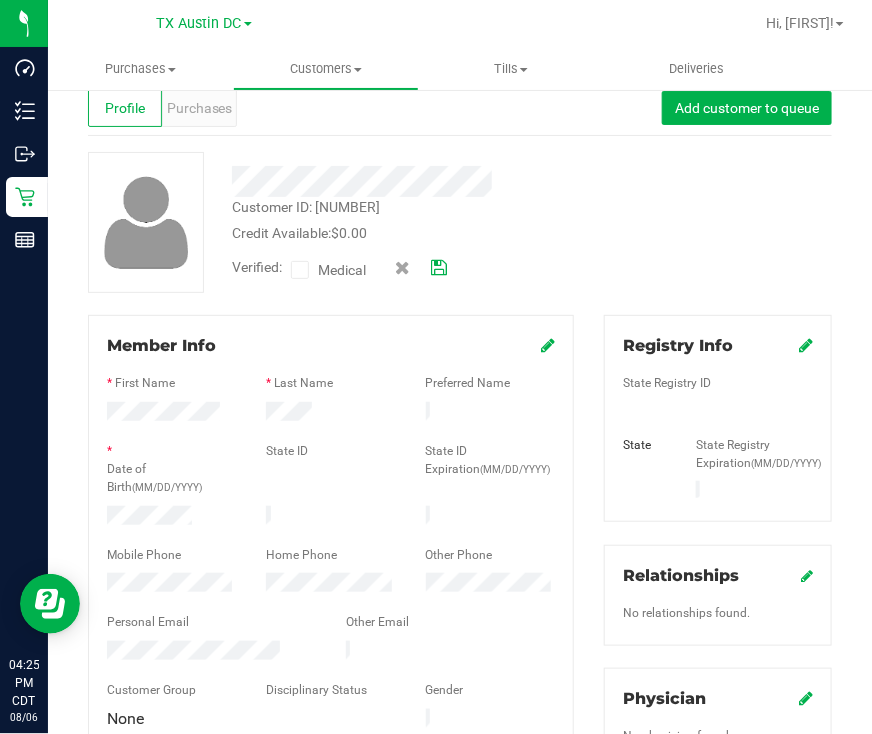click at bounding box center [300, 270] 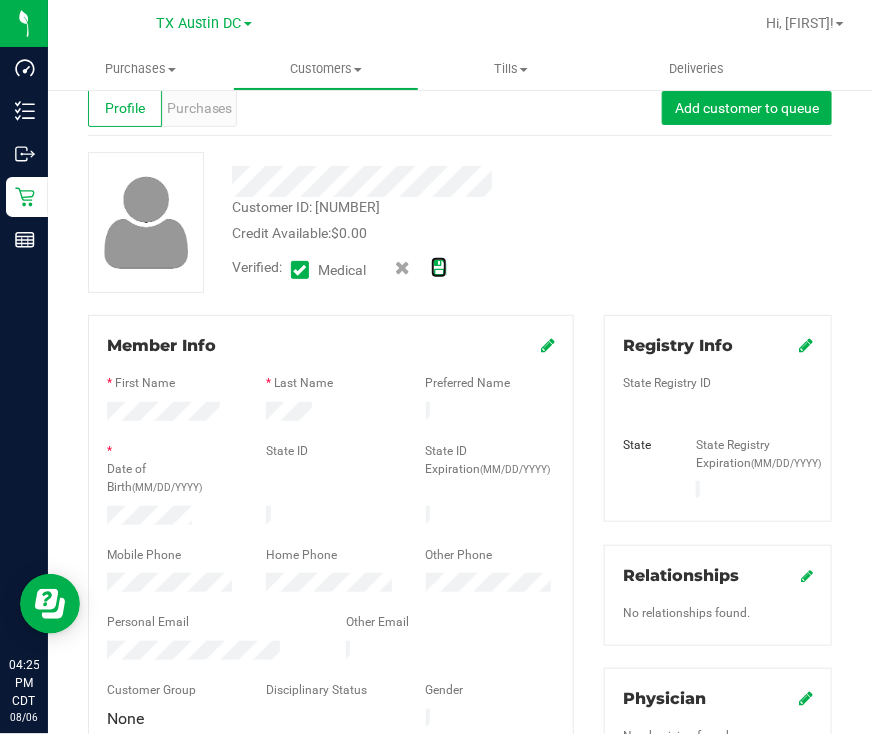 click at bounding box center [439, 268] 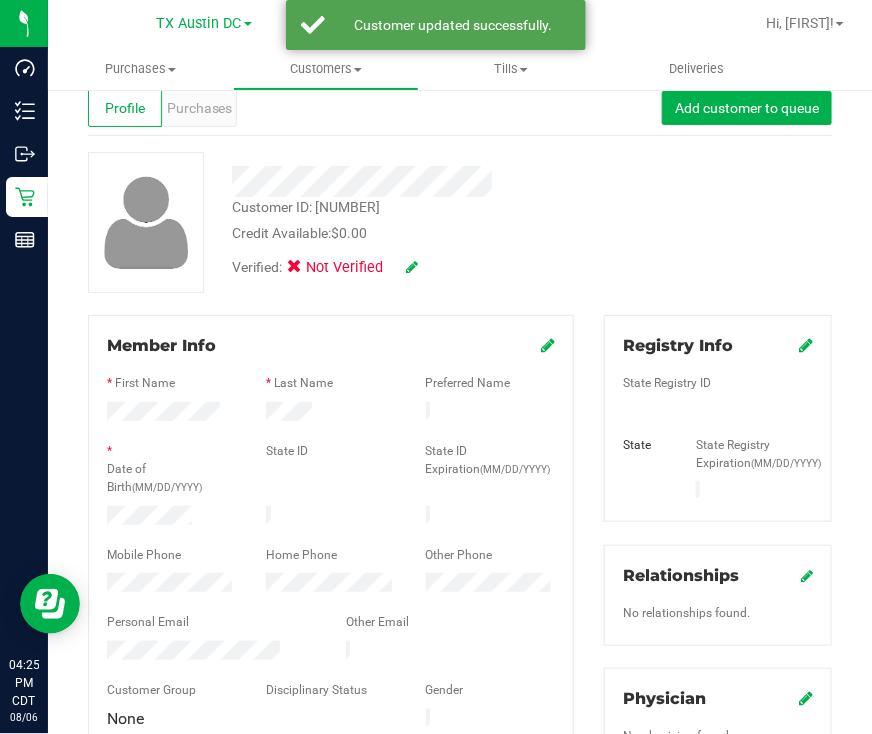 click at bounding box center [806, 345] 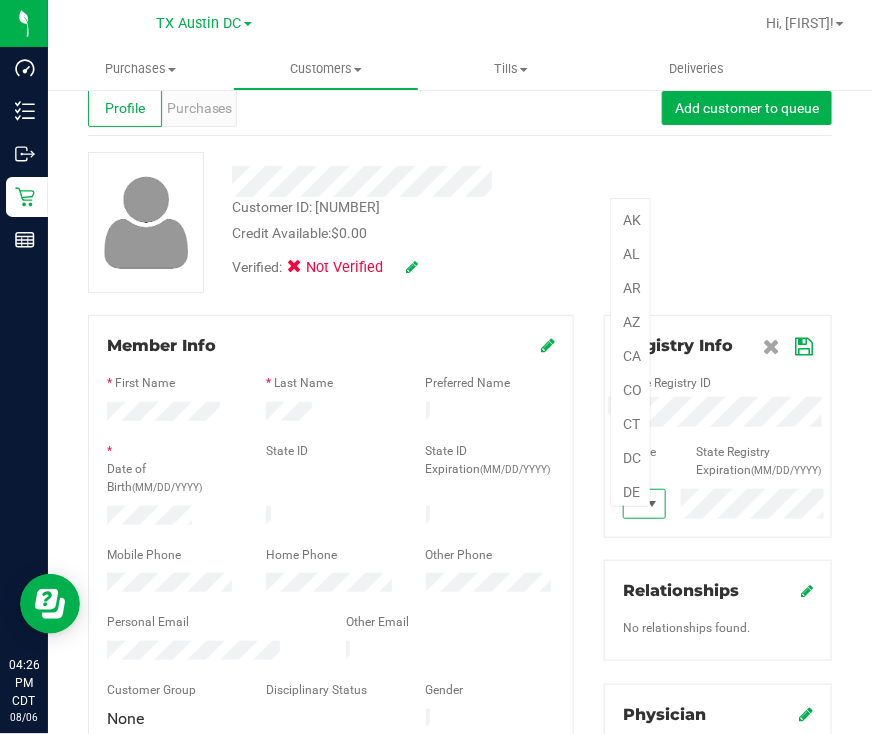 scroll, scrollTop: 1214, scrollLeft: 0, axis: vertical 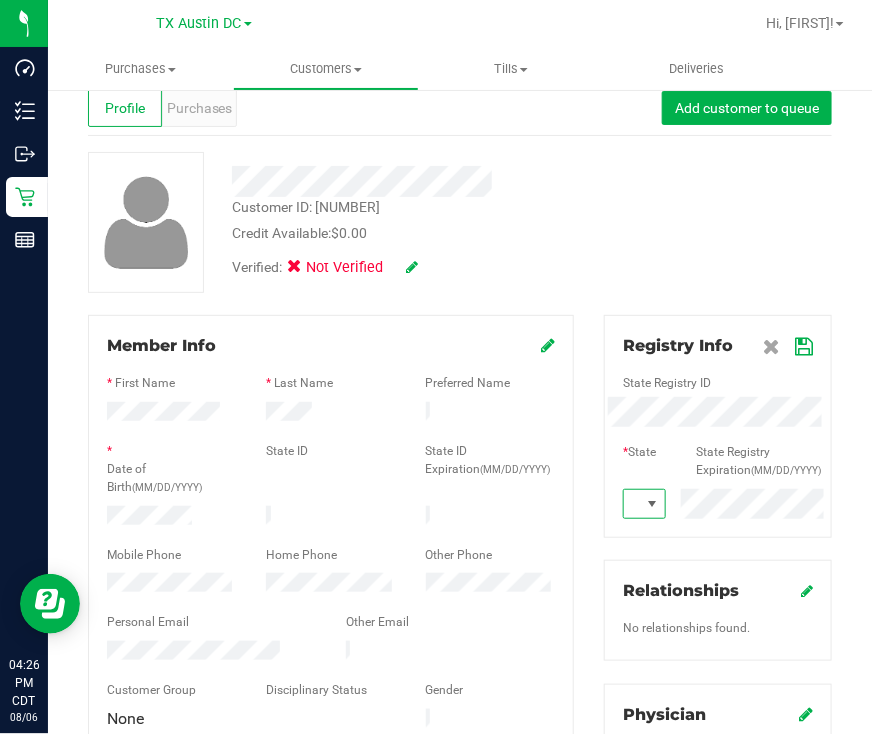 click at bounding box center [804, 347] 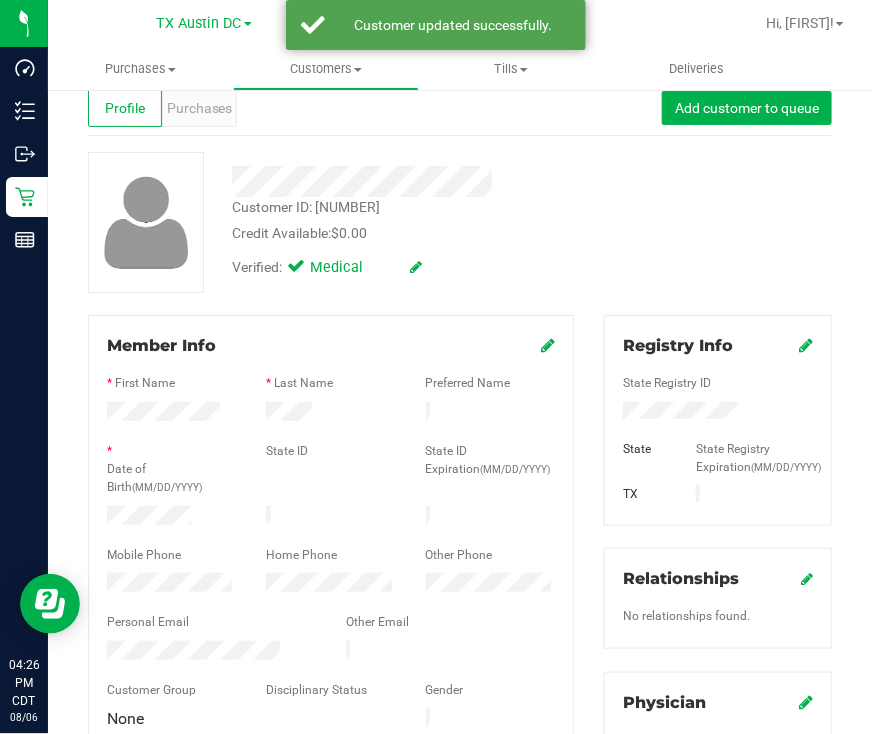 click at bounding box center [548, 345] 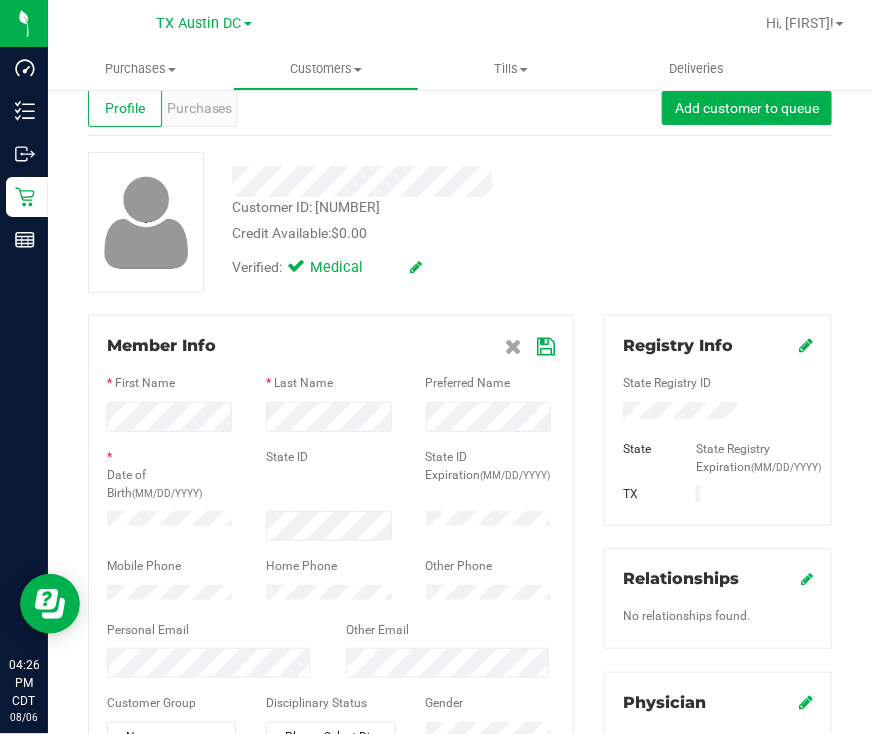 click at bounding box center [530, 346] 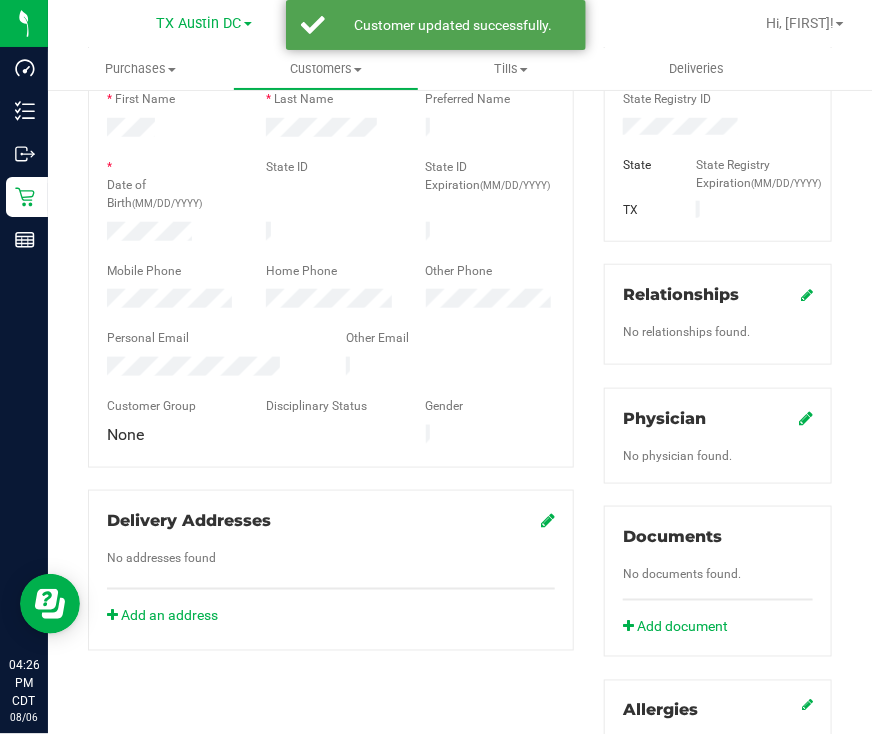 scroll, scrollTop: 419, scrollLeft: 0, axis: vertical 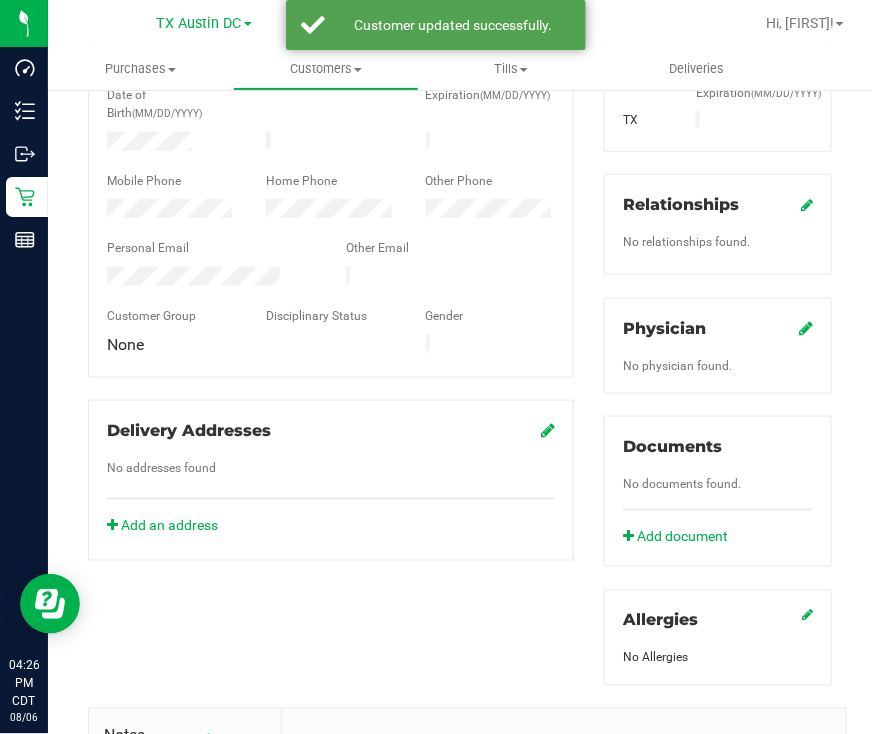 click 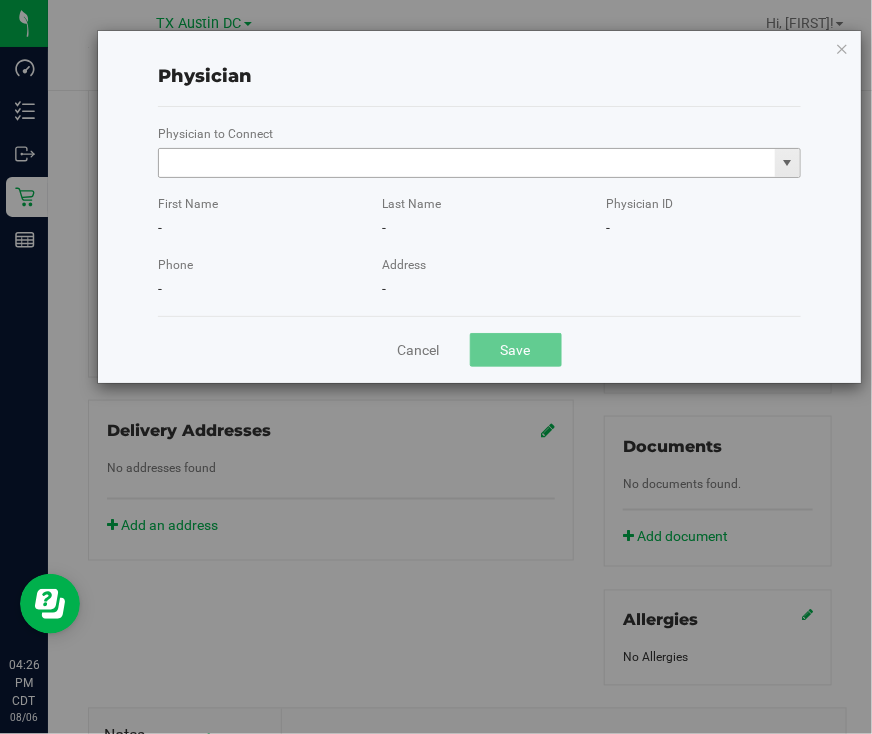 click at bounding box center [467, 163] 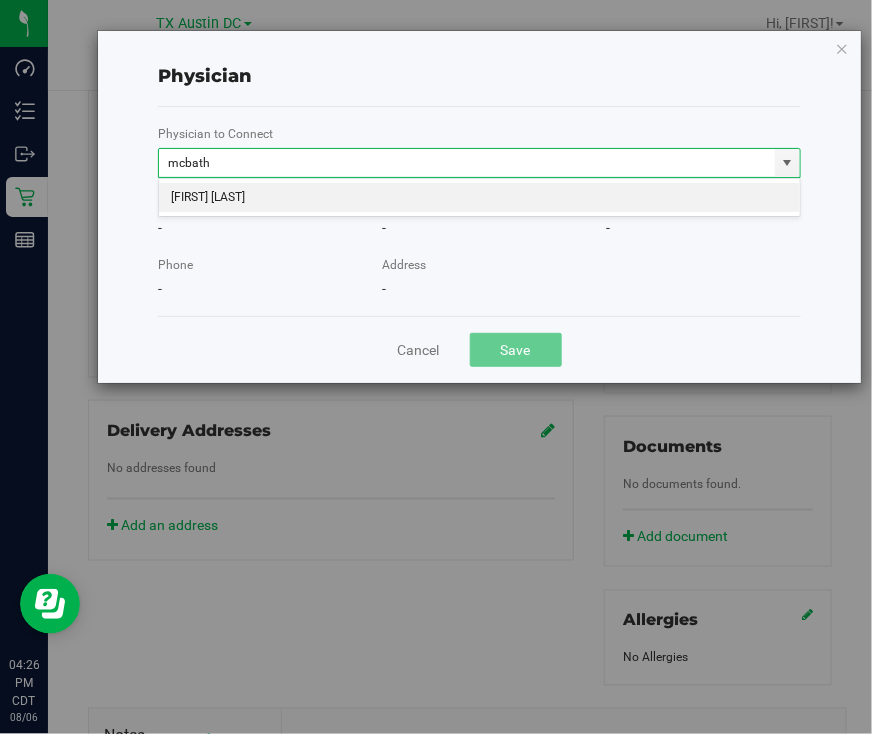 click on "[FIRST] [LAST]" at bounding box center [479, 198] 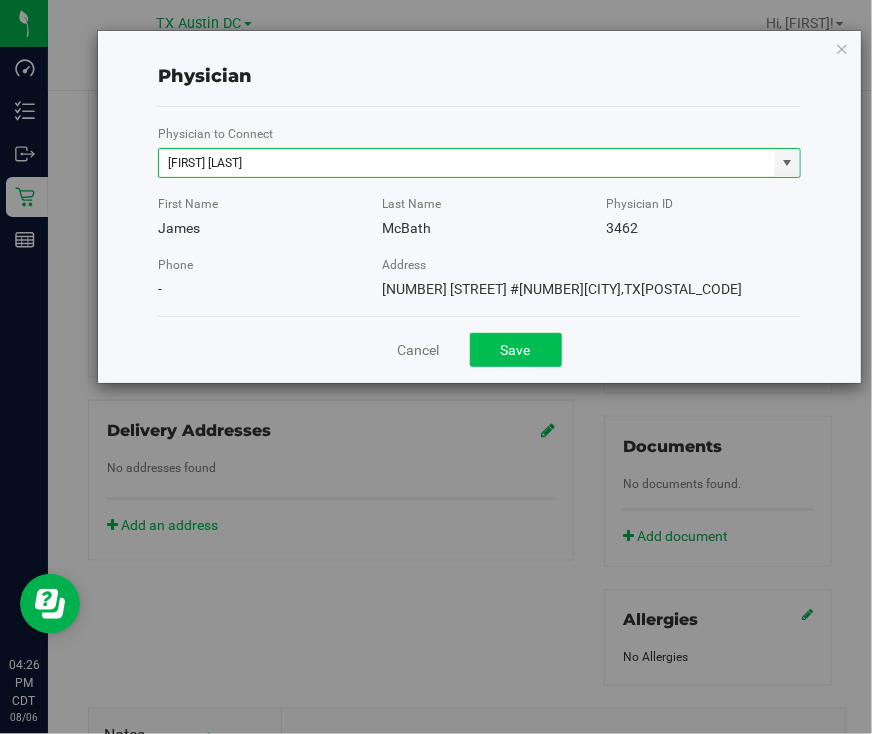type on "[FIRST] [LAST]" 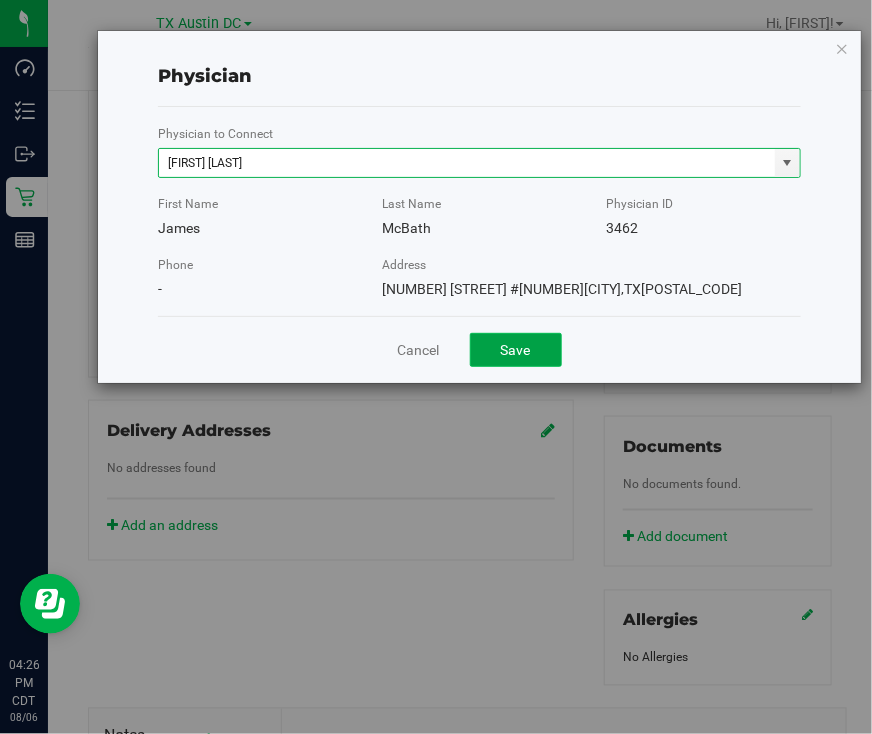 click on "Save" at bounding box center (516, 350) 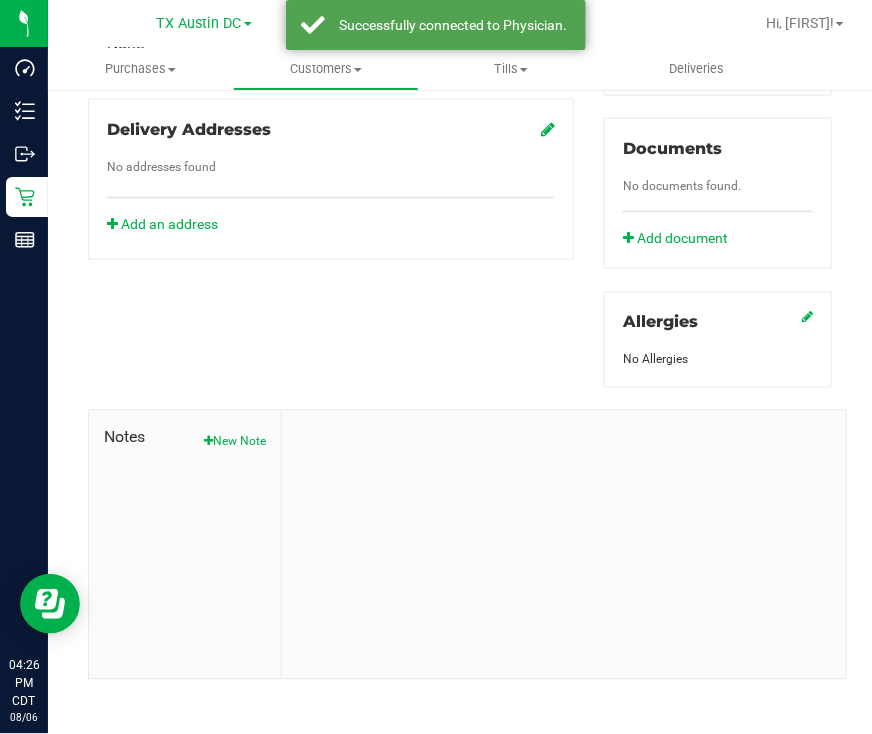 scroll, scrollTop: 745, scrollLeft: 0, axis: vertical 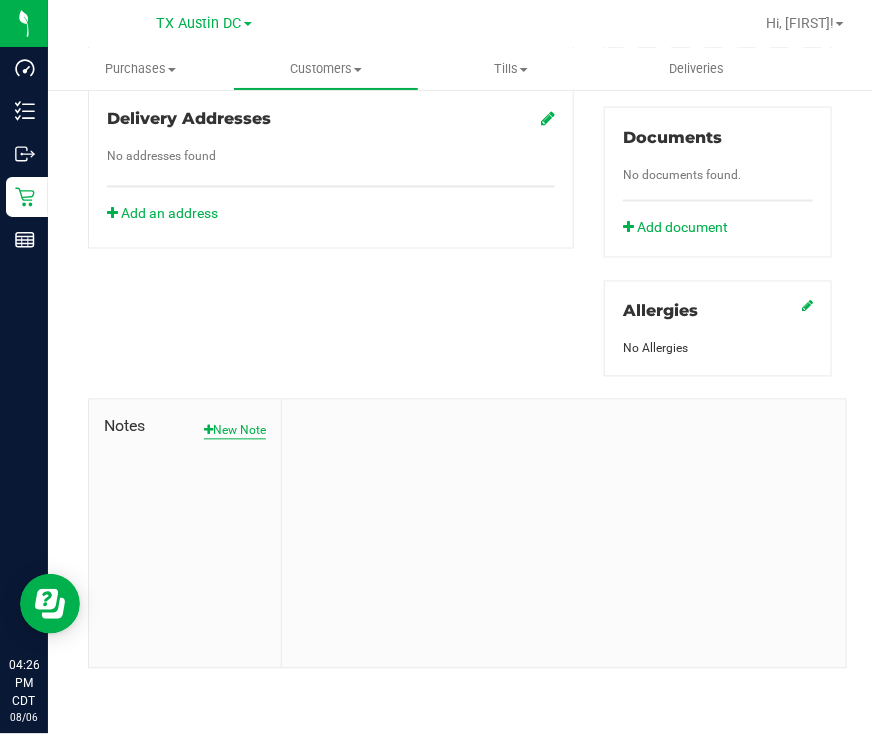 click on "New Note" at bounding box center (235, 431) 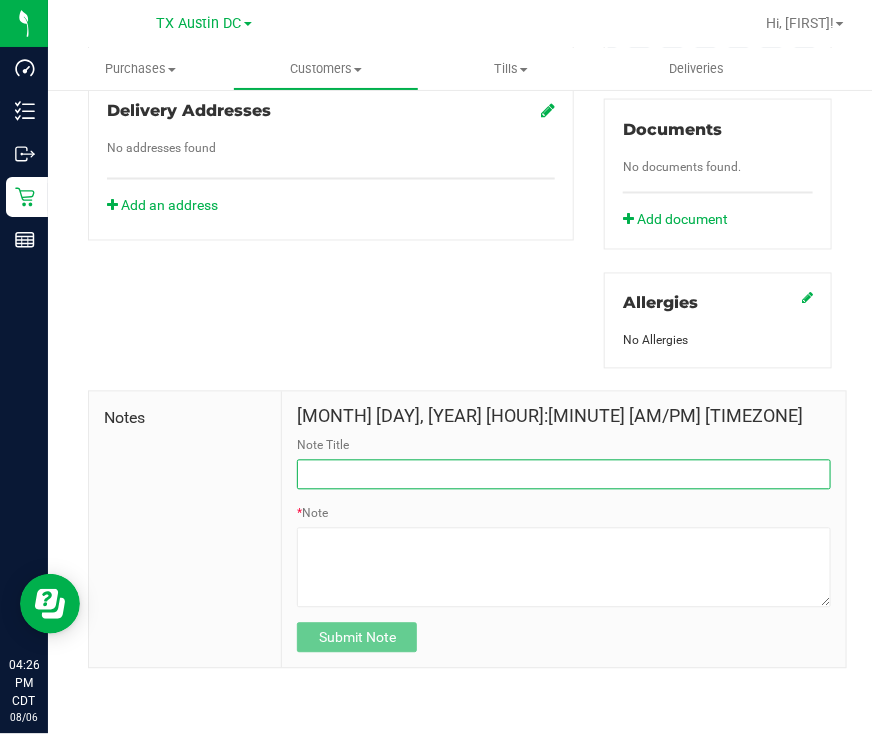 click on "Note Title" at bounding box center [564, 475] 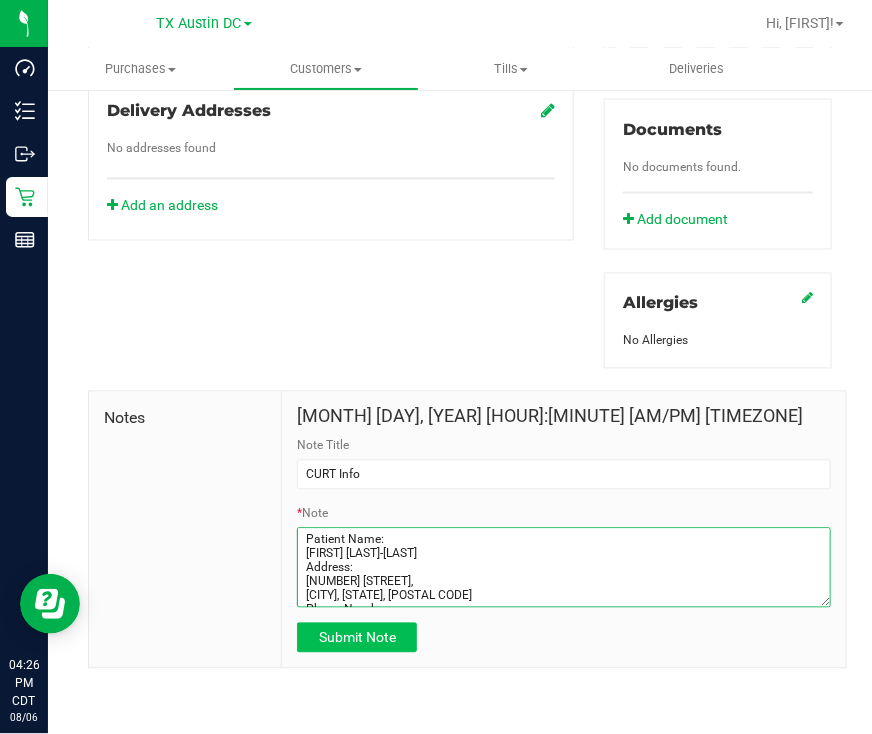type on "Patient Name:
[FIRST] [LAST]-[LAST]
Address:
[NUMBER] [STREET],
[CITY], [STATE], [POSTAL CODE]
Phone Number:
([PHONE])
DOB:
[MONTH]/[DAY]/[YEAR]
SSN Last 5:
[SSN]" 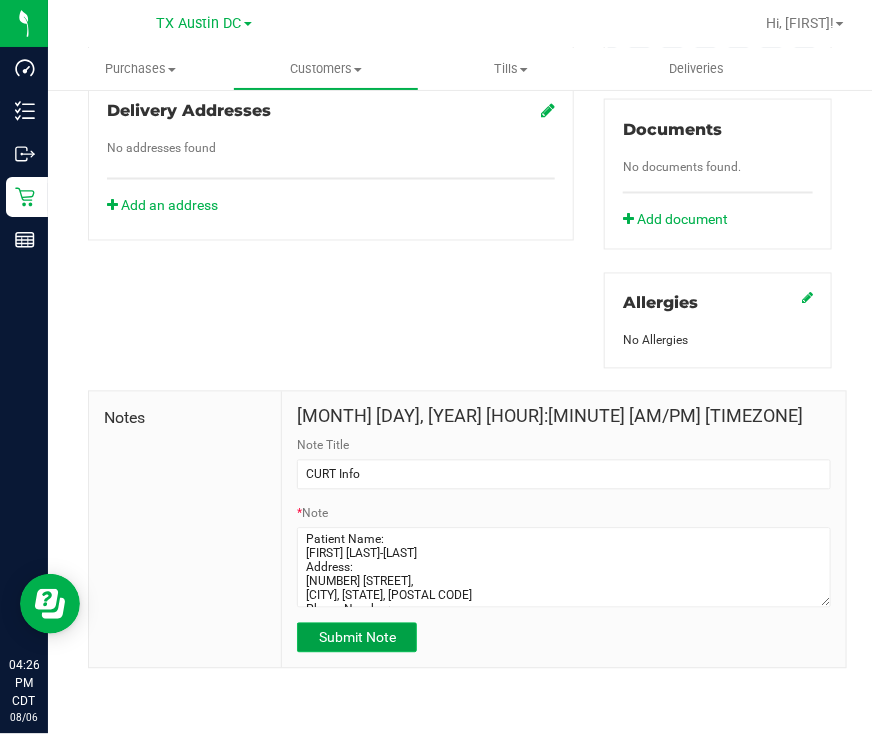 click on "Submit Note" at bounding box center (357, 638) 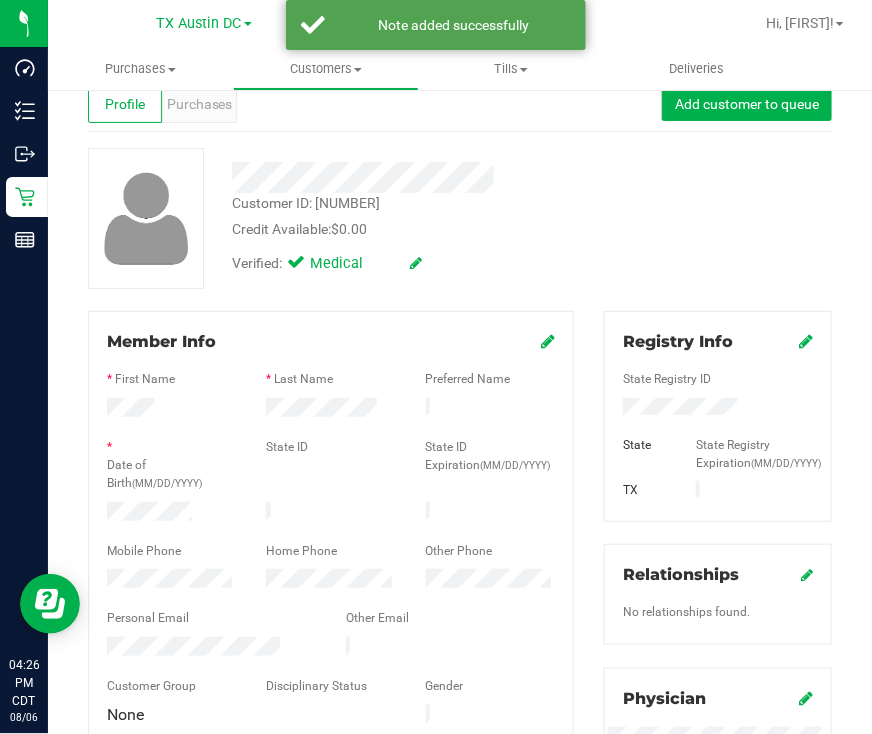 scroll, scrollTop: 0, scrollLeft: 0, axis: both 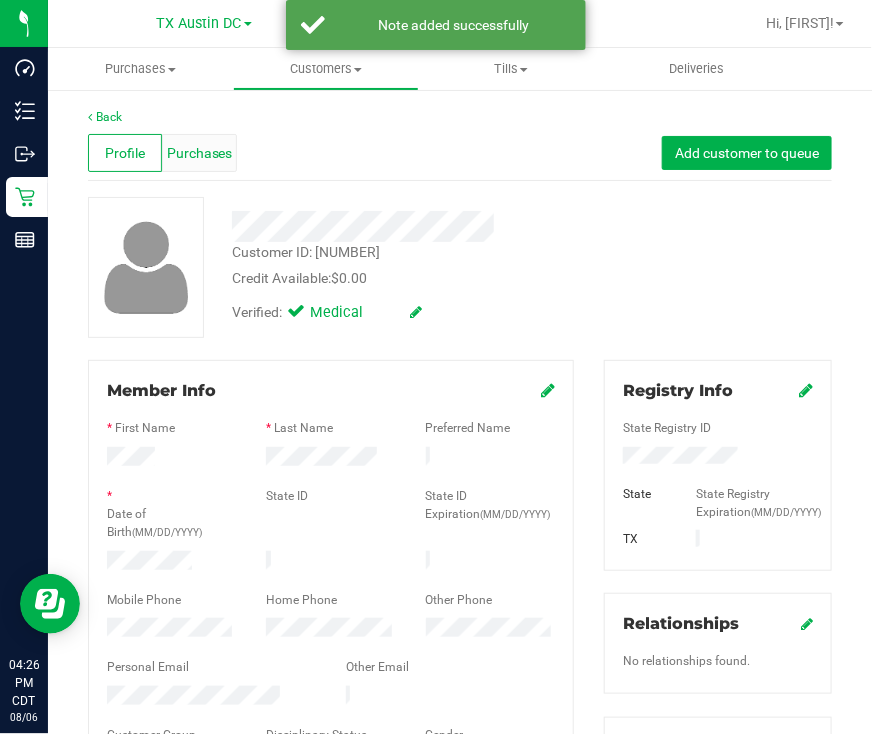click on "Purchases" at bounding box center (200, 153) 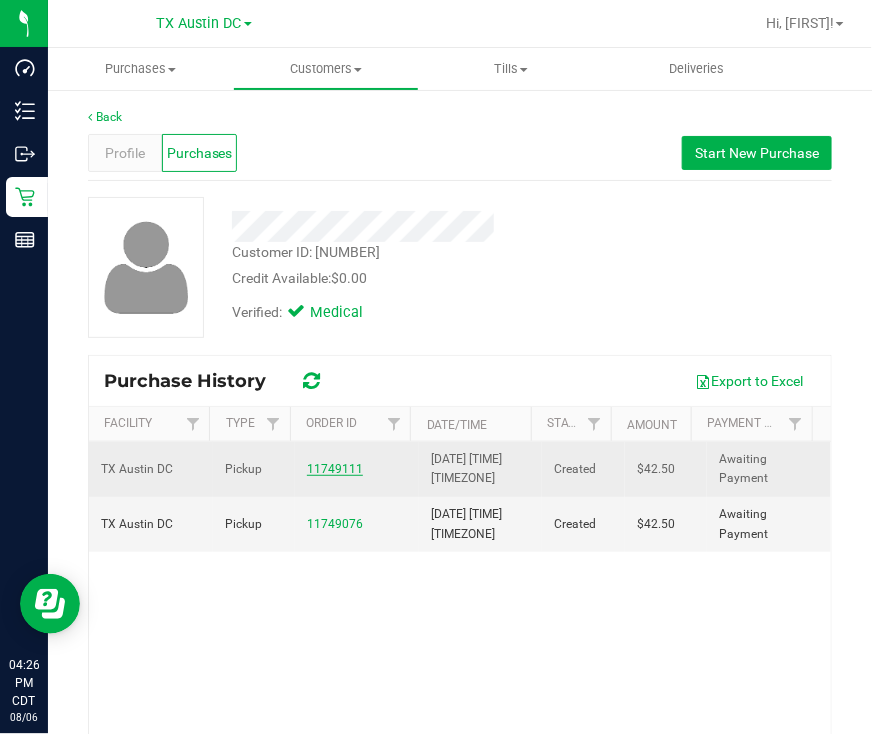 click on "11749111" at bounding box center [335, 469] 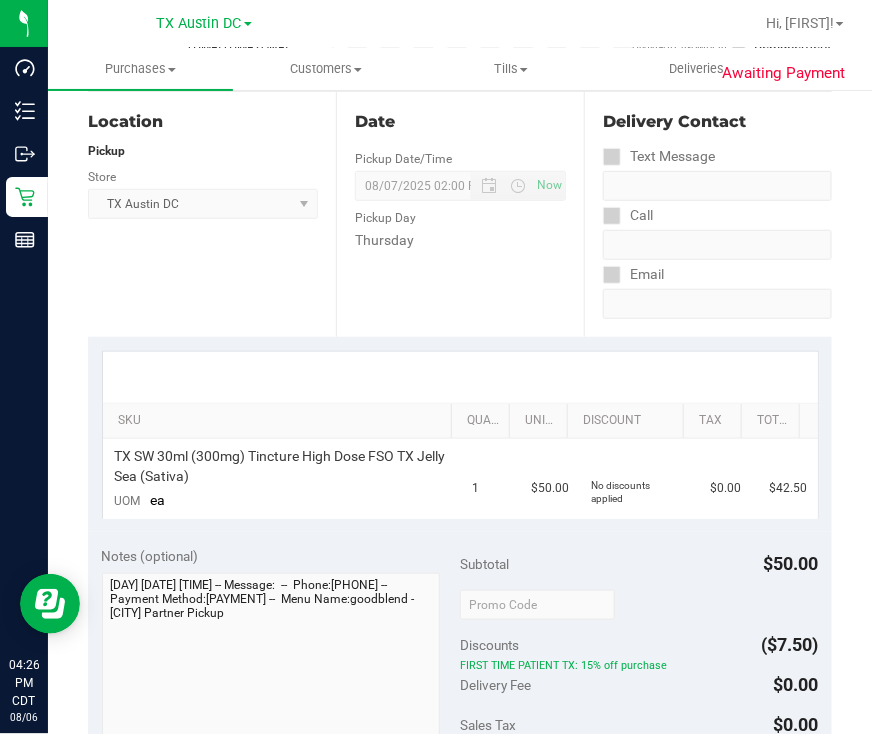 scroll, scrollTop: 249, scrollLeft: 0, axis: vertical 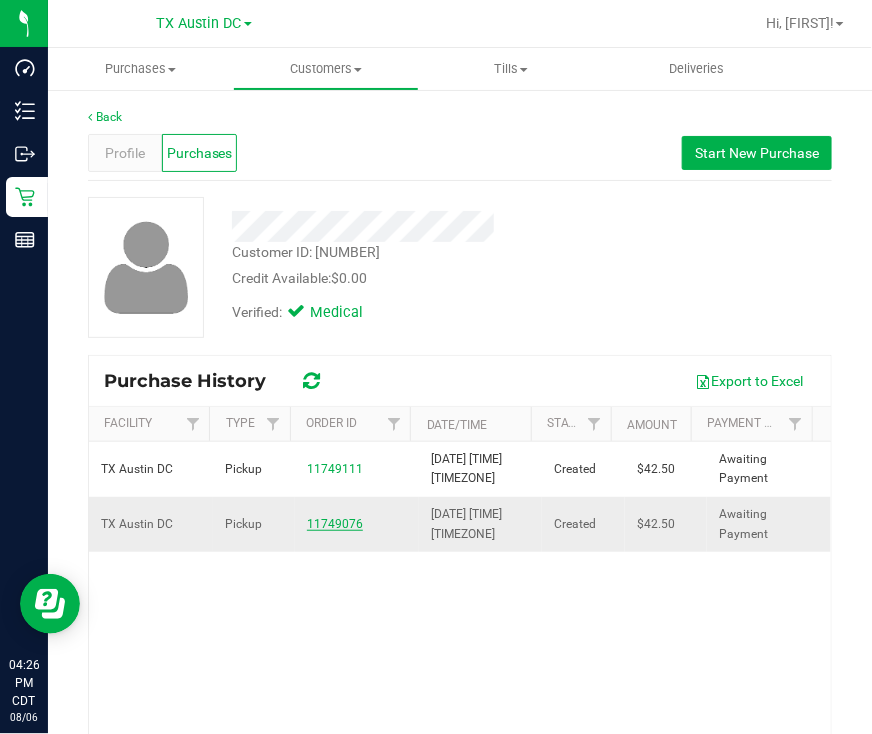 click on "11749076" at bounding box center (335, 524) 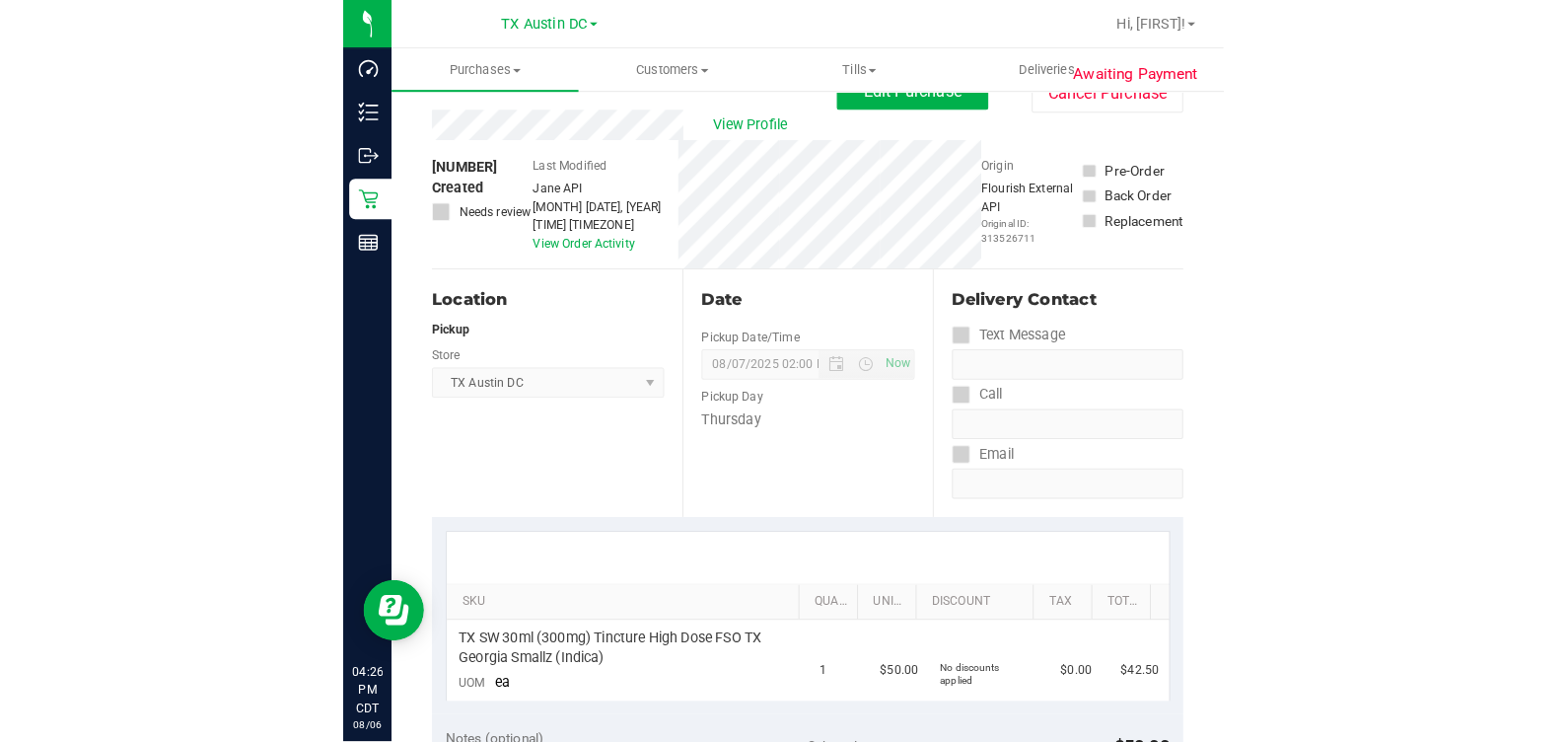scroll, scrollTop: 0, scrollLeft: 0, axis: both 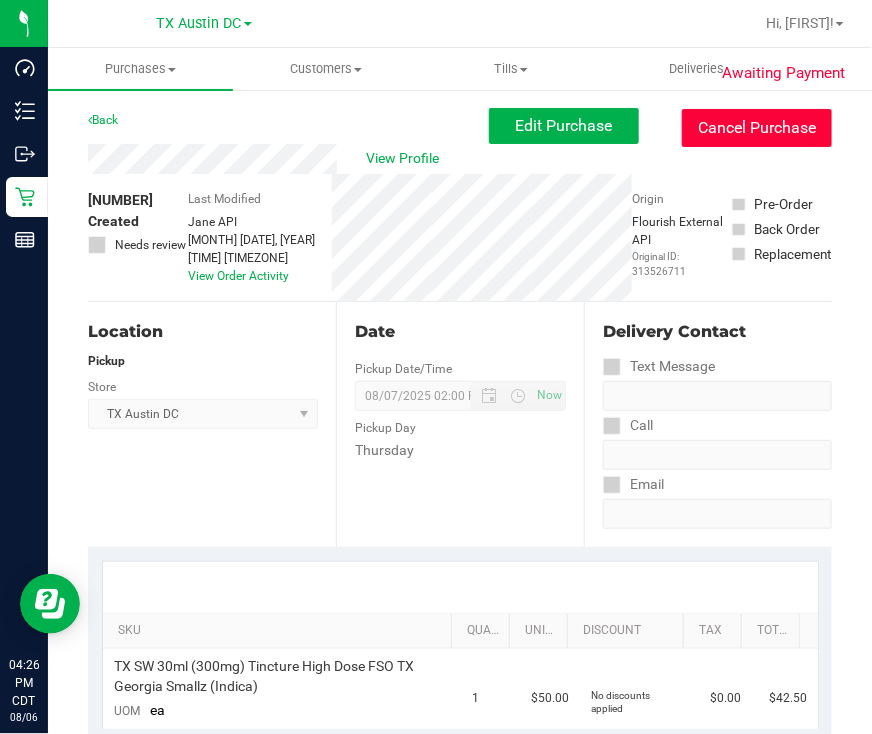 click on "Cancel Purchase" at bounding box center (757, 128) 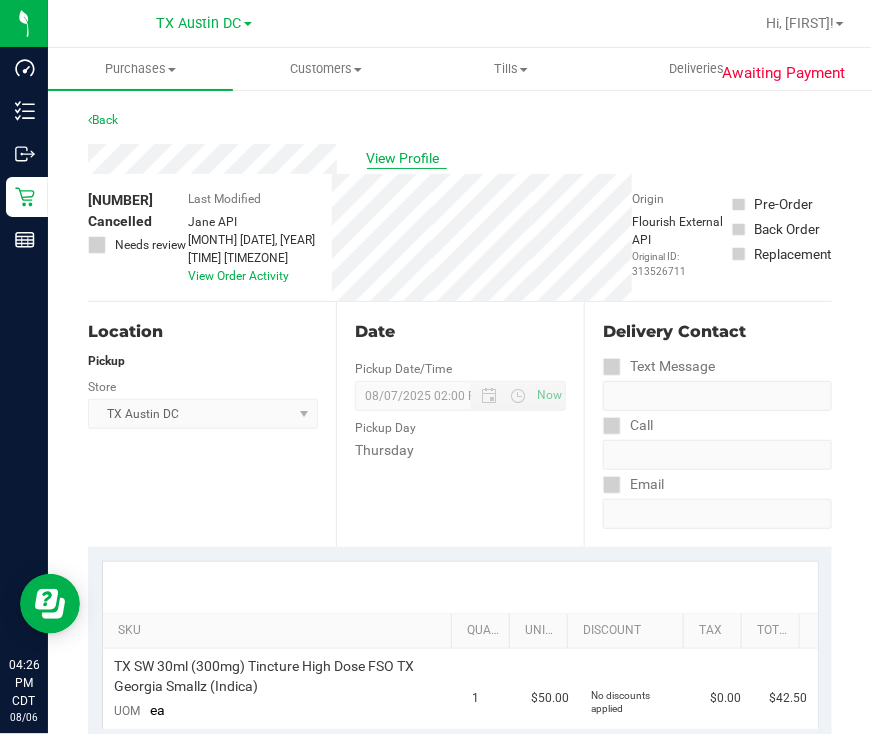 click on "View Profile" at bounding box center (407, 158) 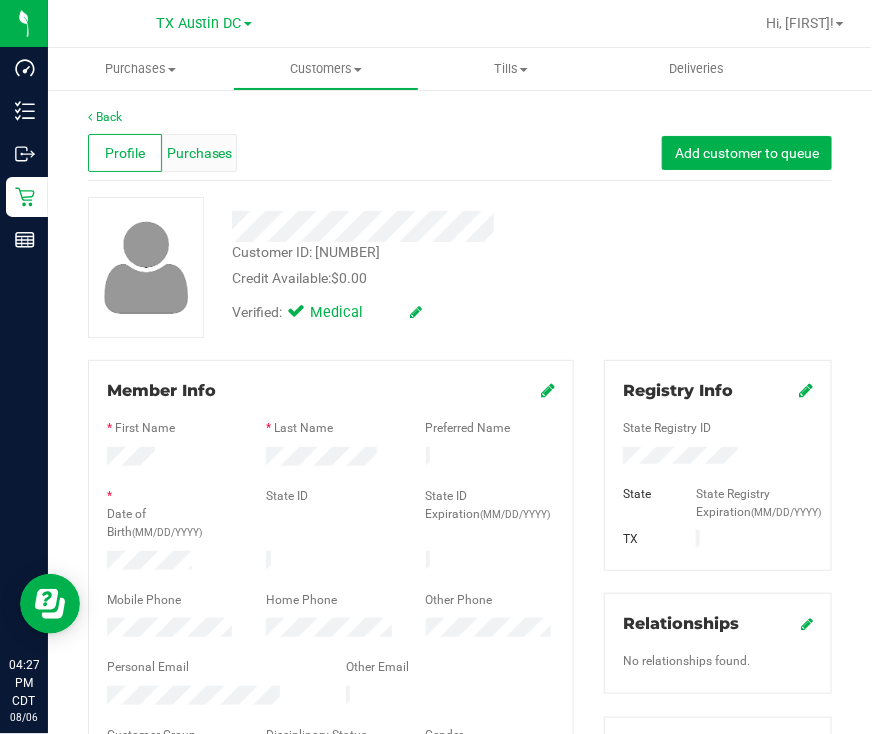 click on "Purchases" at bounding box center (200, 153) 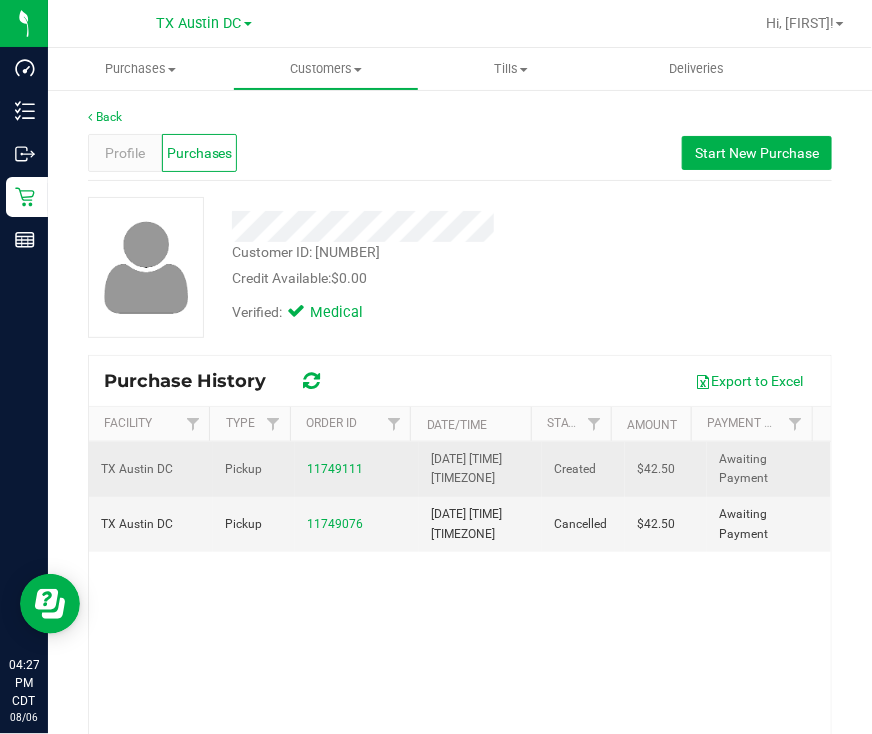 click on "11749111" at bounding box center [357, 469] 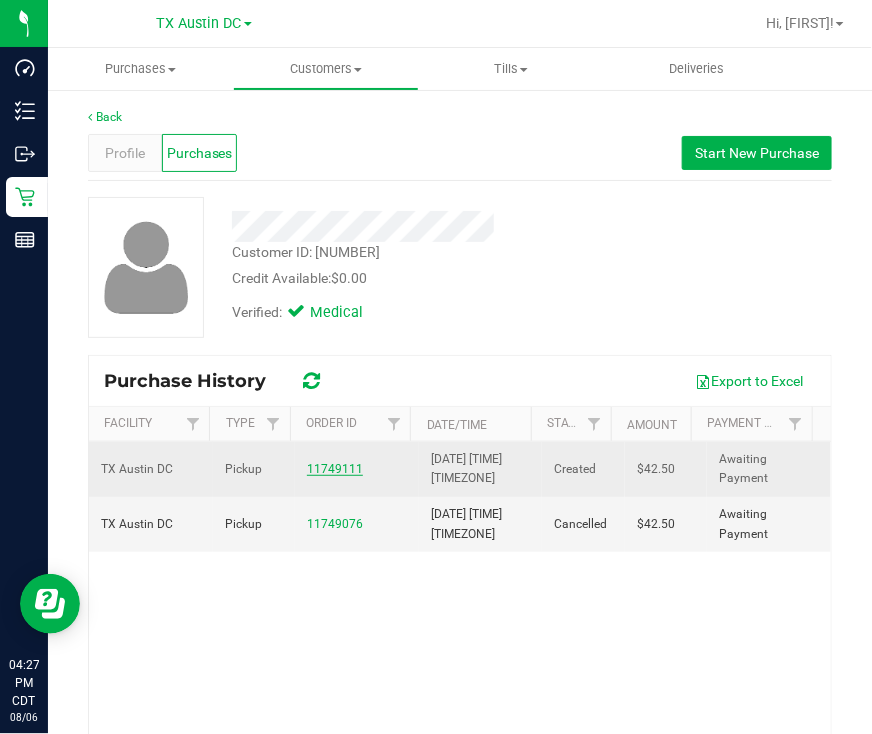 click on "11749111" at bounding box center (335, 469) 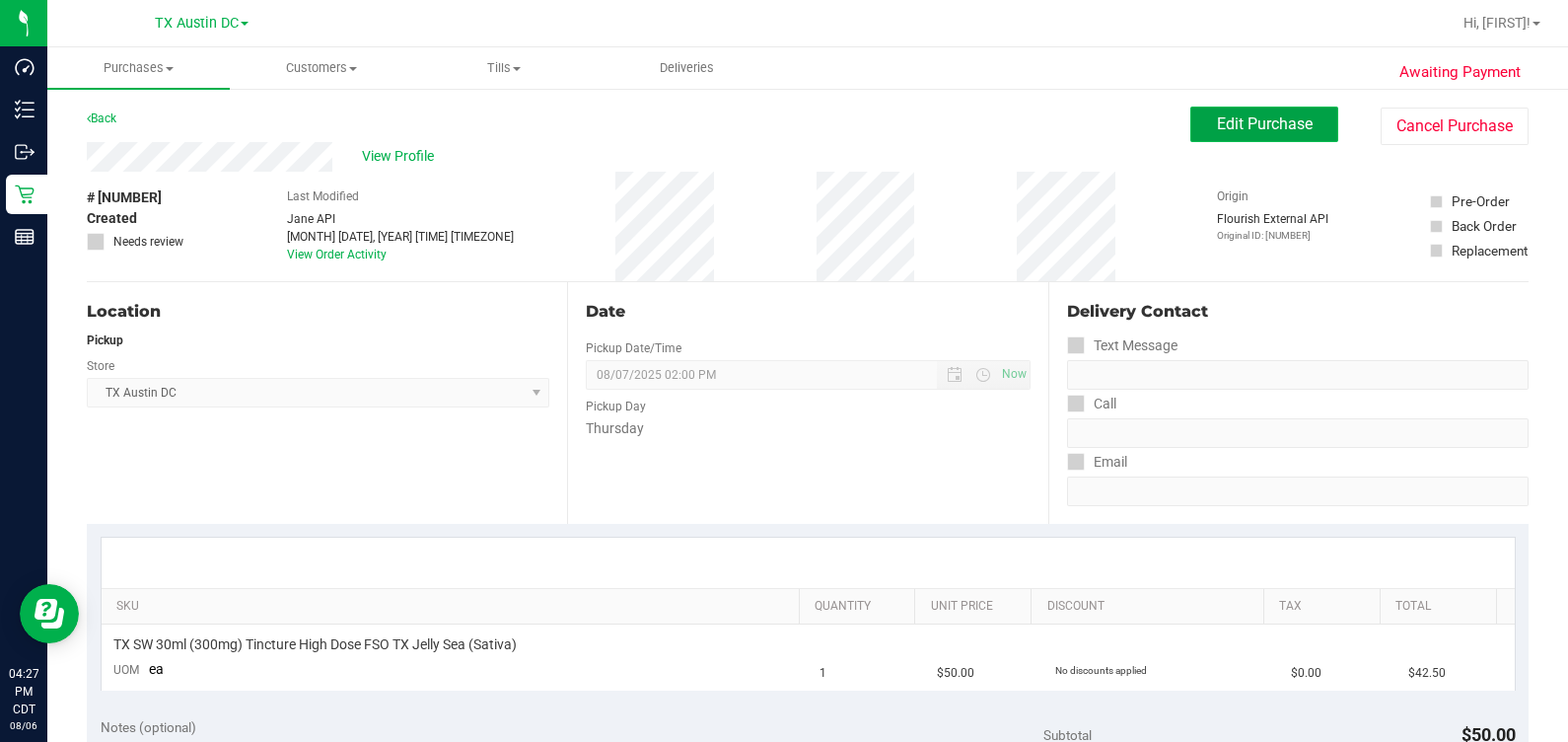 click on "Edit Purchase" at bounding box center (1264, 123) 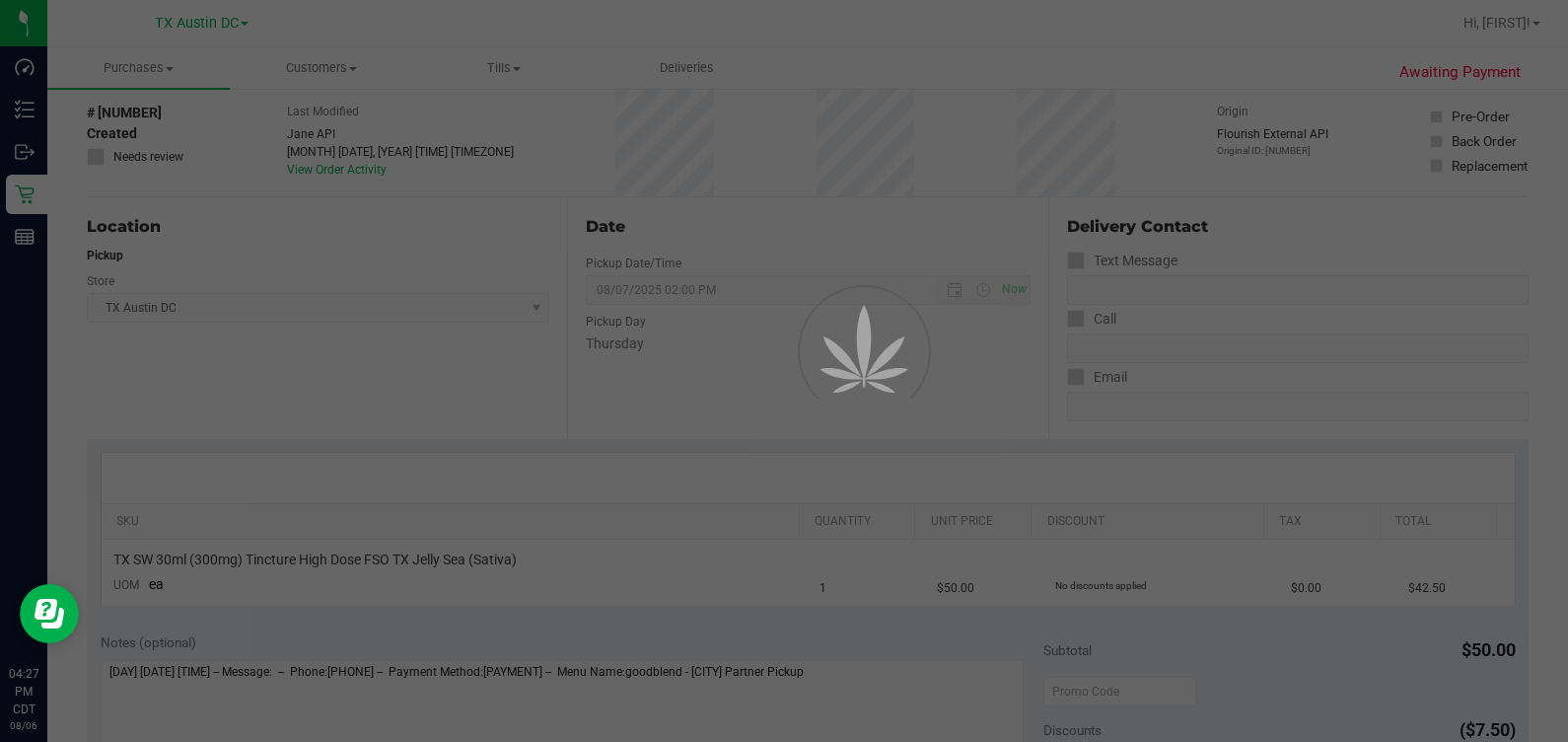 scroll, scrollTop: 122, scrollLeft: 0, axis: vertical 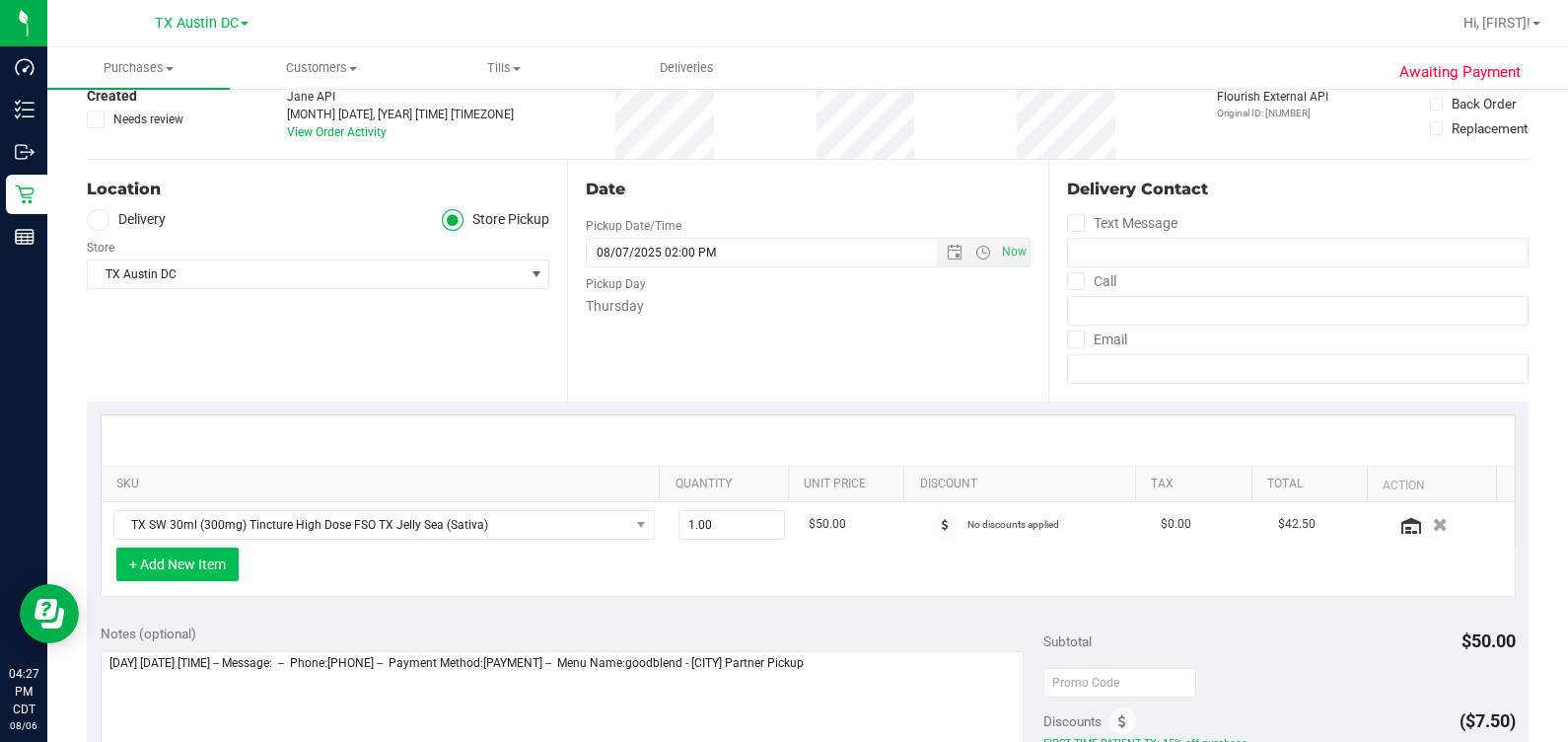click on "+ Add New Item" at bounding box center (178, 564) 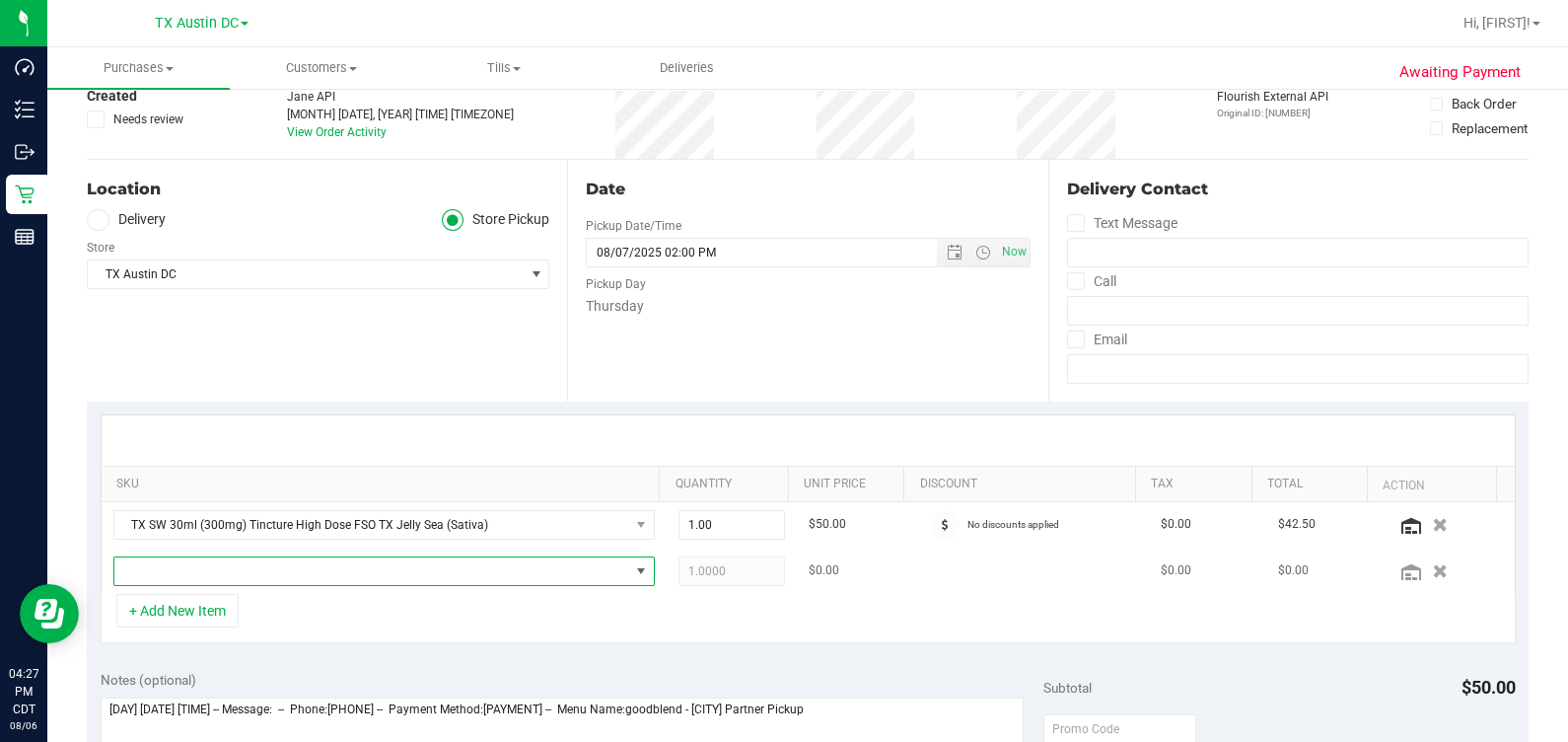 click at bounding box center [372, 571] 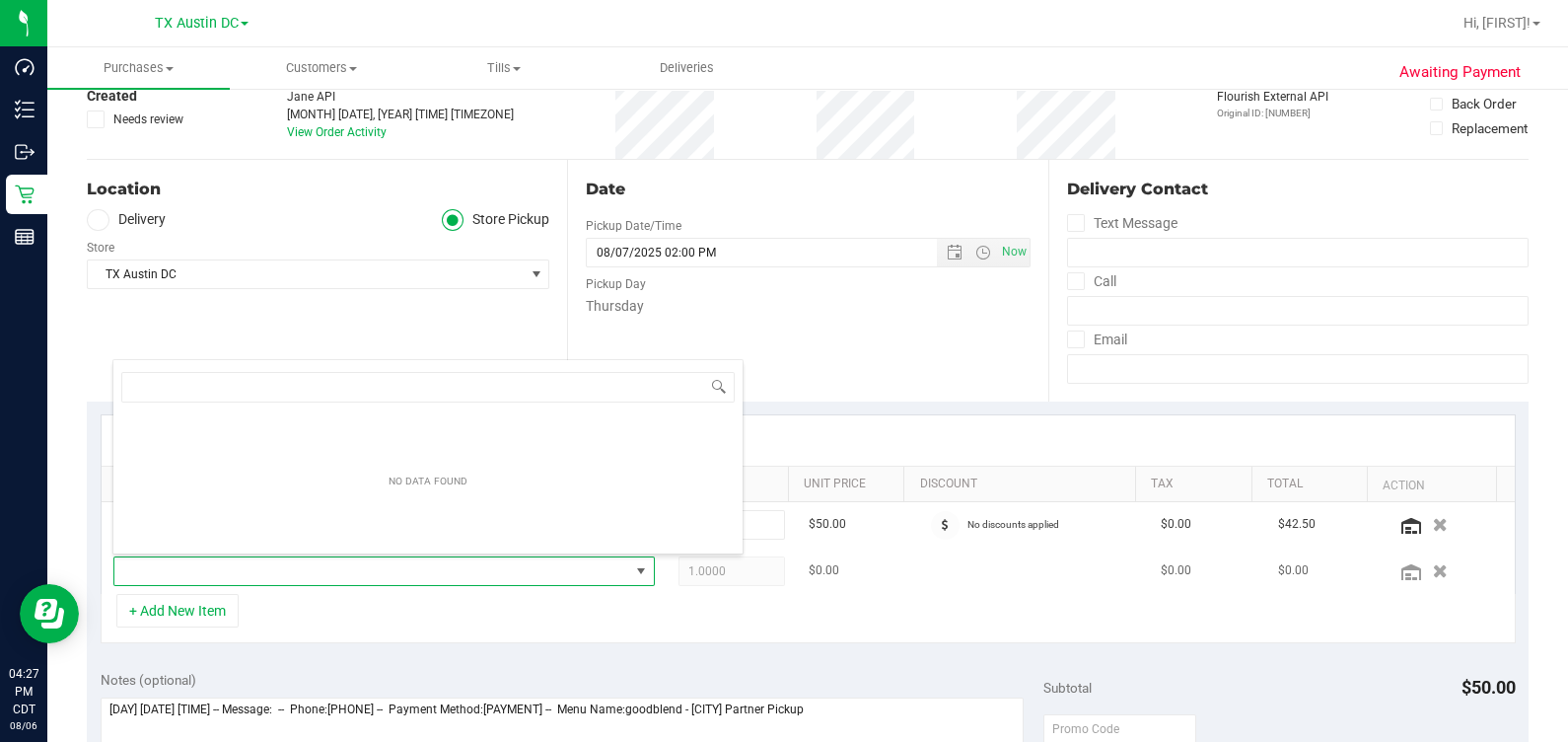scroll, scrollTop: 98640, scrollLeft: 98089, axis: both 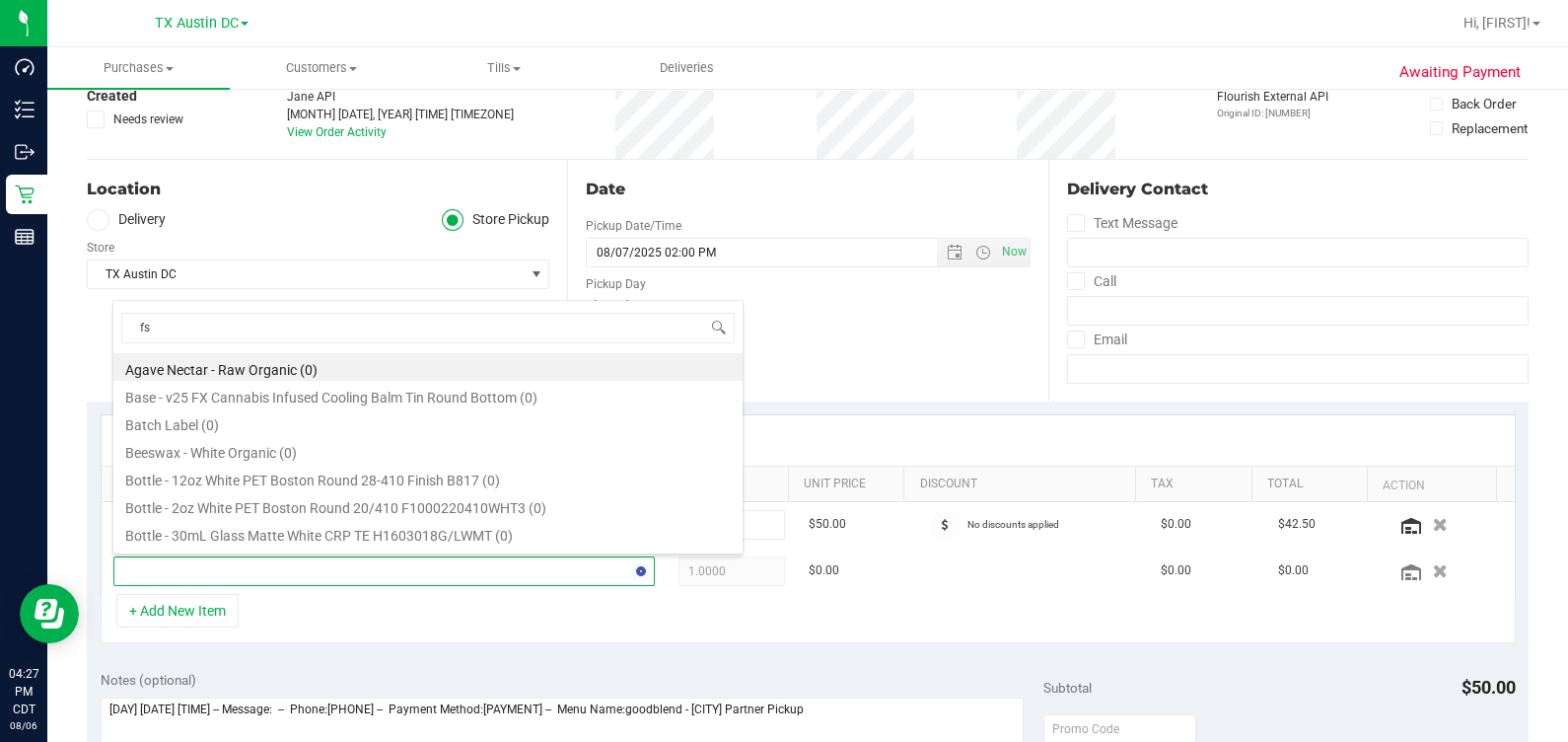 type on "fso" 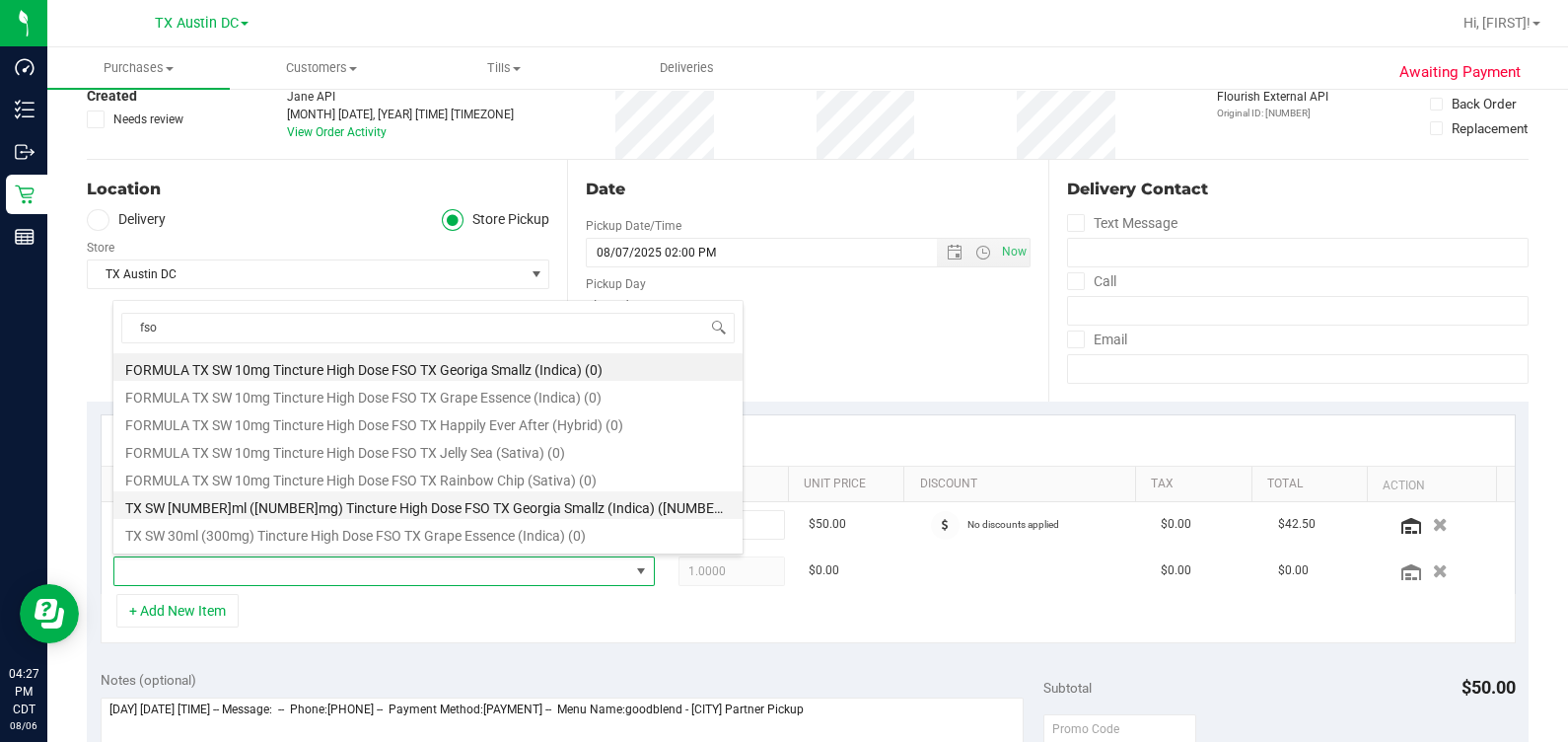 click on "TX SW [NUMBER]ml ([NUMBER]mg) Tincture High Dose FSO TX Georgia Smallz (Indica) ([NUMBER])" at bounding box center [428, 505] 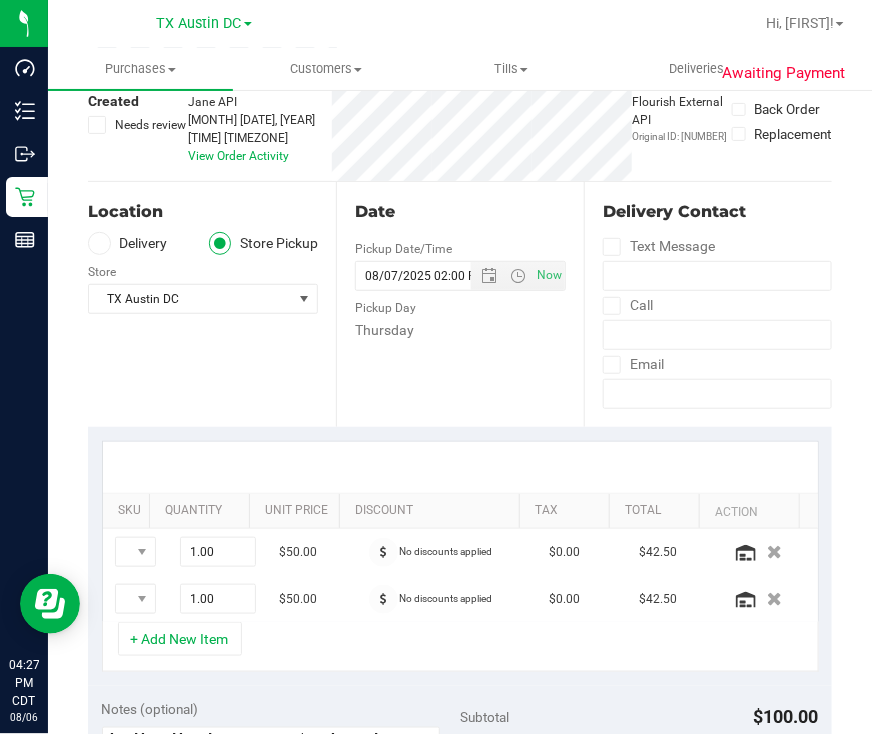 scroll, scrollTop: 0, scrollLeft: 0, axis: both 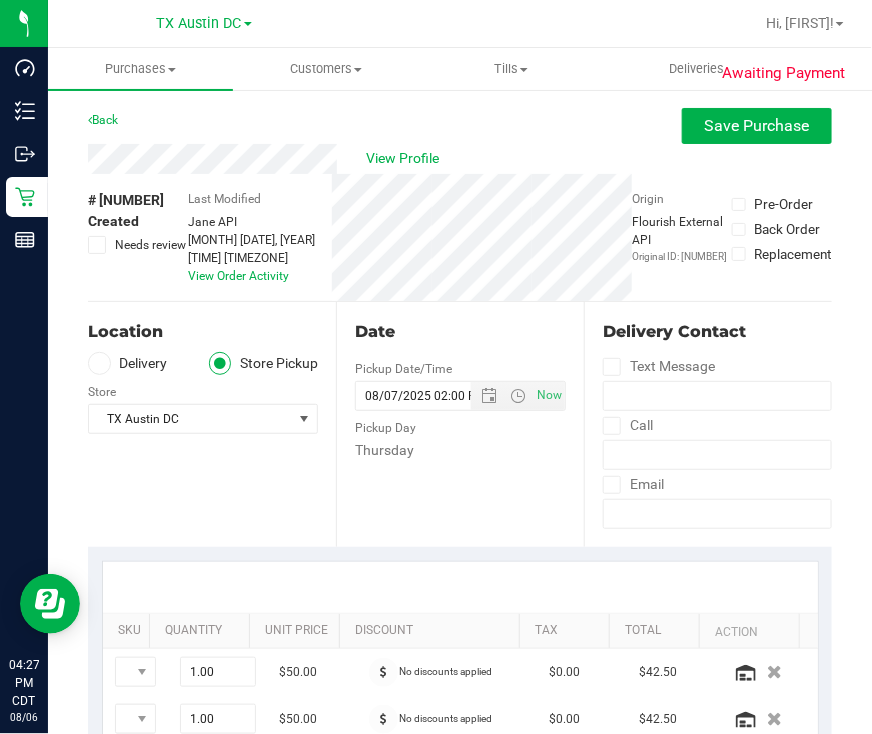 click on "Delivery" at bounding box center (128, 363) 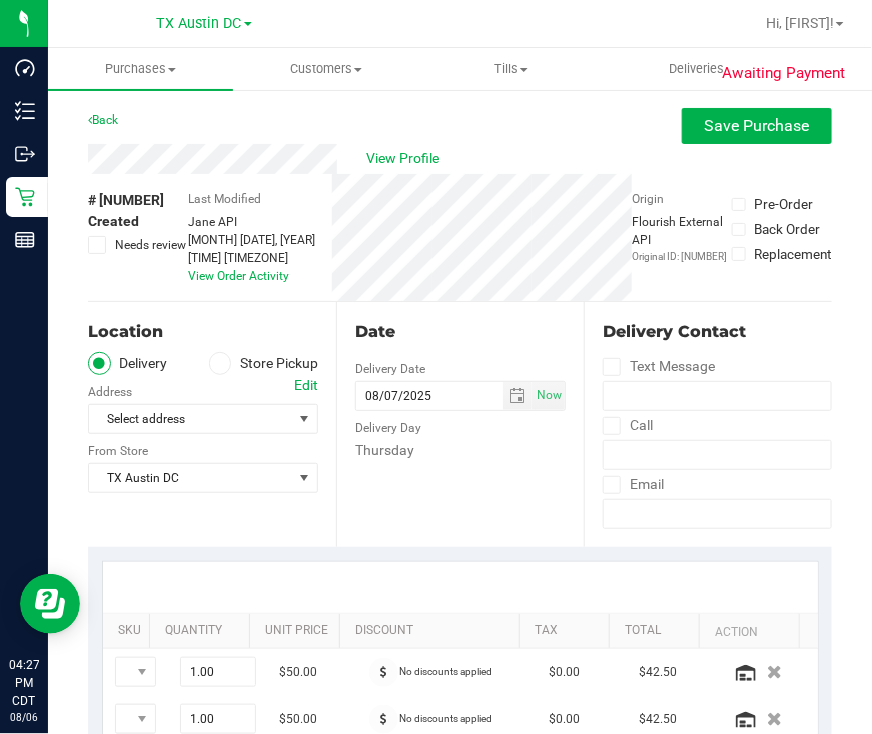 click on "Edit" at bounding box center [306, 385] 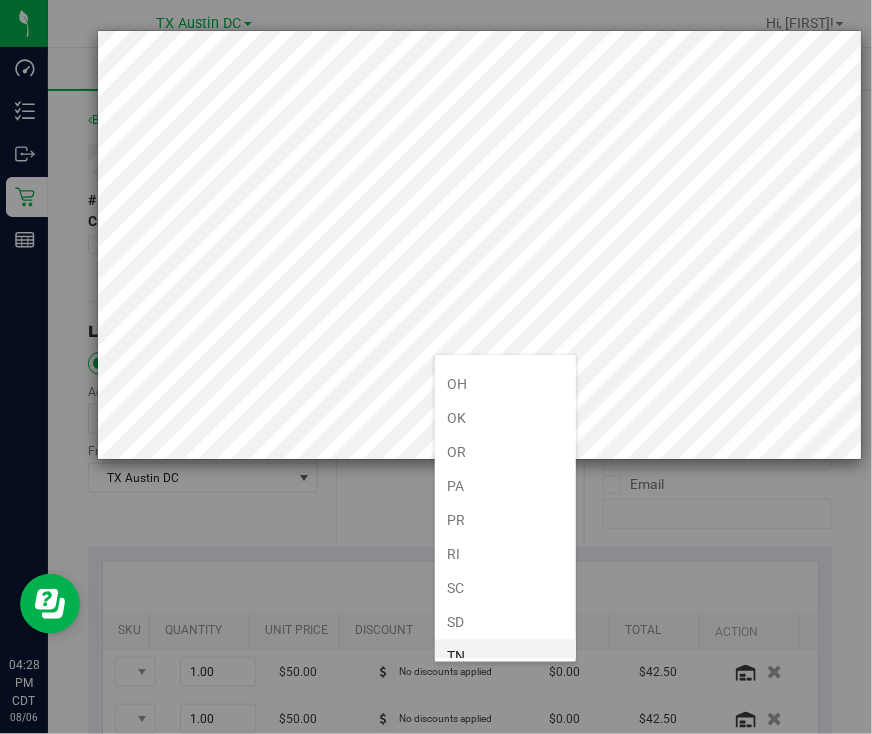 scroll, scrollTop: 1214, scrollLeft: 0, axis: vertical 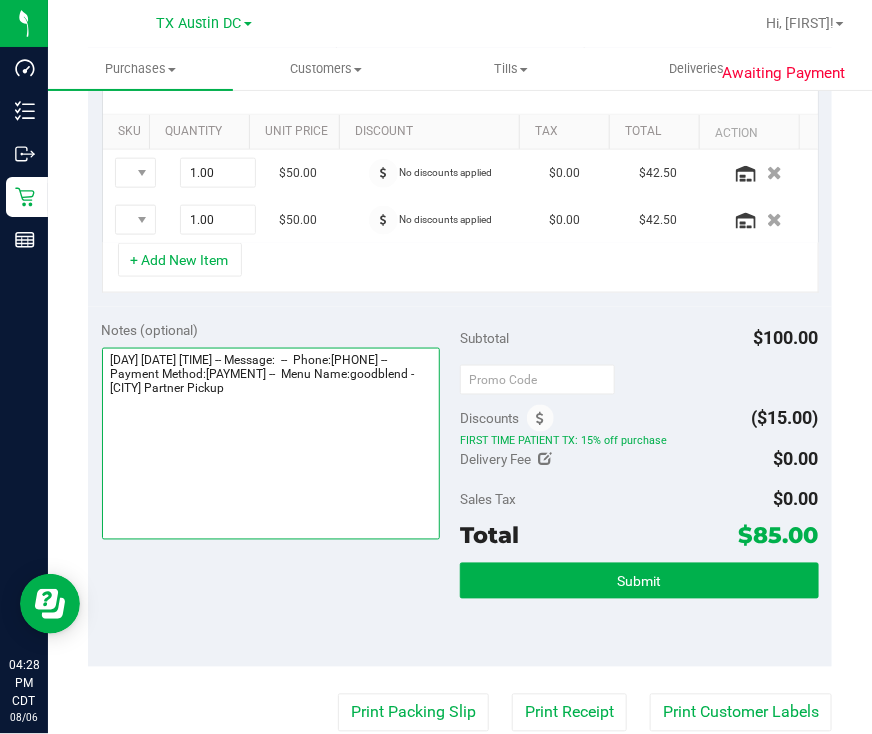 click at bounding box center (271, 444) 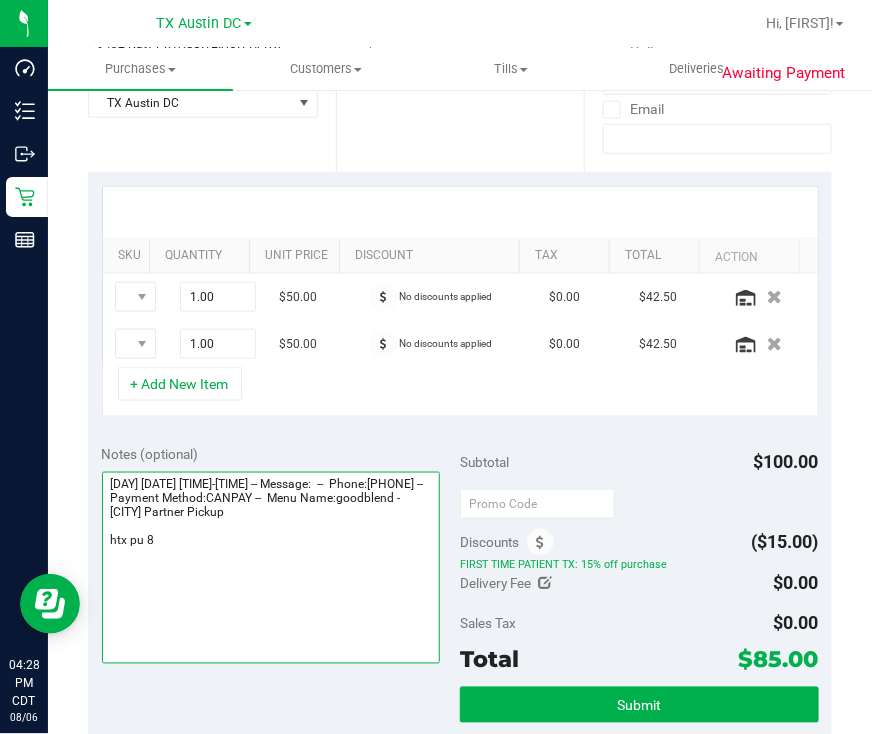 scroll, scrollTop: 249, scrollLeft: 0, axis: vertical 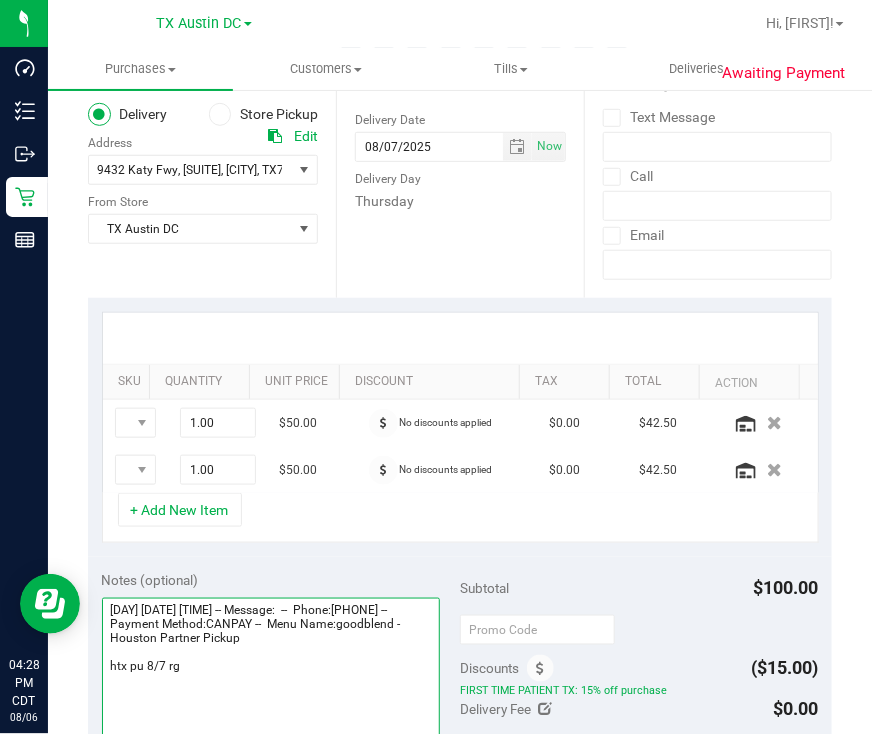 type on "[DAY] [DATE] [TIME] -- Message:  --  Phone:[PHONE] --  Payment Method:CANPAY --  Menu Name:goodblend - Houston Partner Pickup
htx pu 8/7 rg" 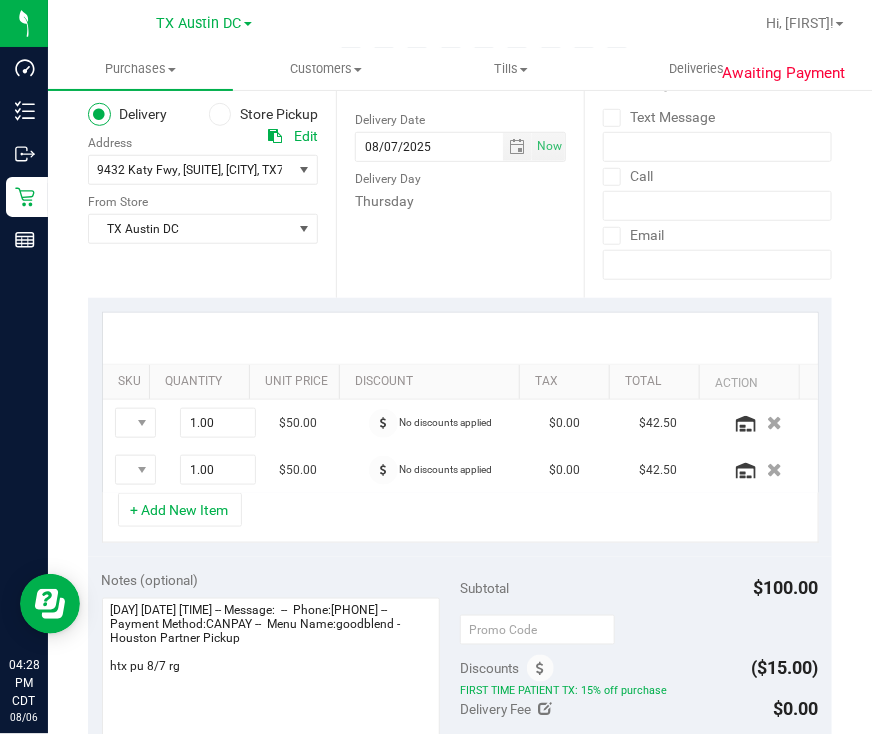 click on "Date
Delivery Date
08/07/2025
Now
08/07/2025 02:00 PM
Now
Delivery Day
Thursday" at bounding box center [460, 175] 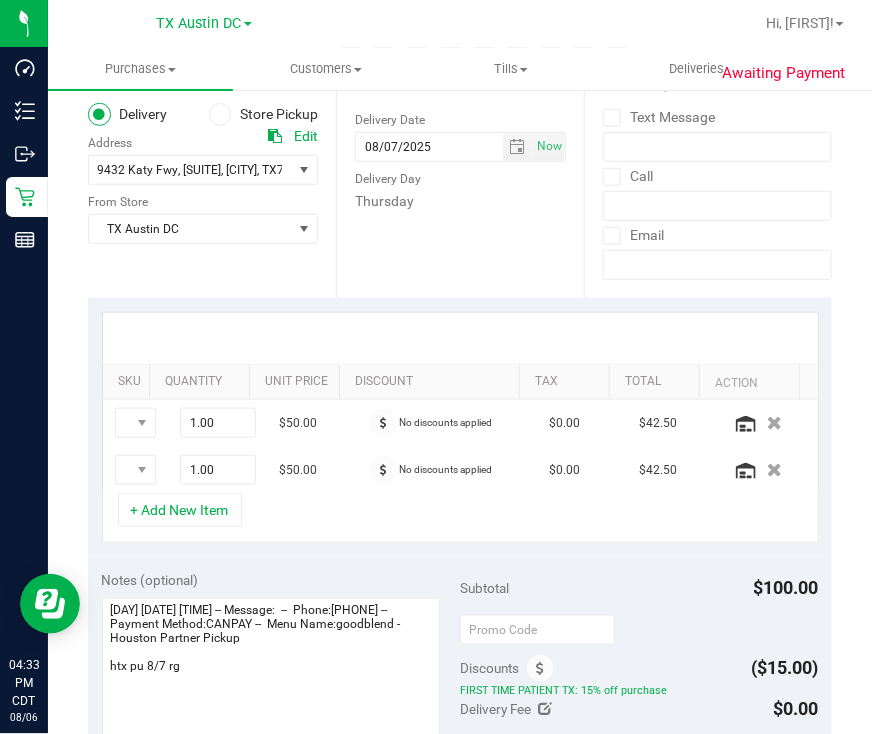 click on "Date
Delivery Date
08/07/2025
Now
08/07/2025 02:00 PM
Now
Delivery Day
Thursday" at bounding box center [460, 175] 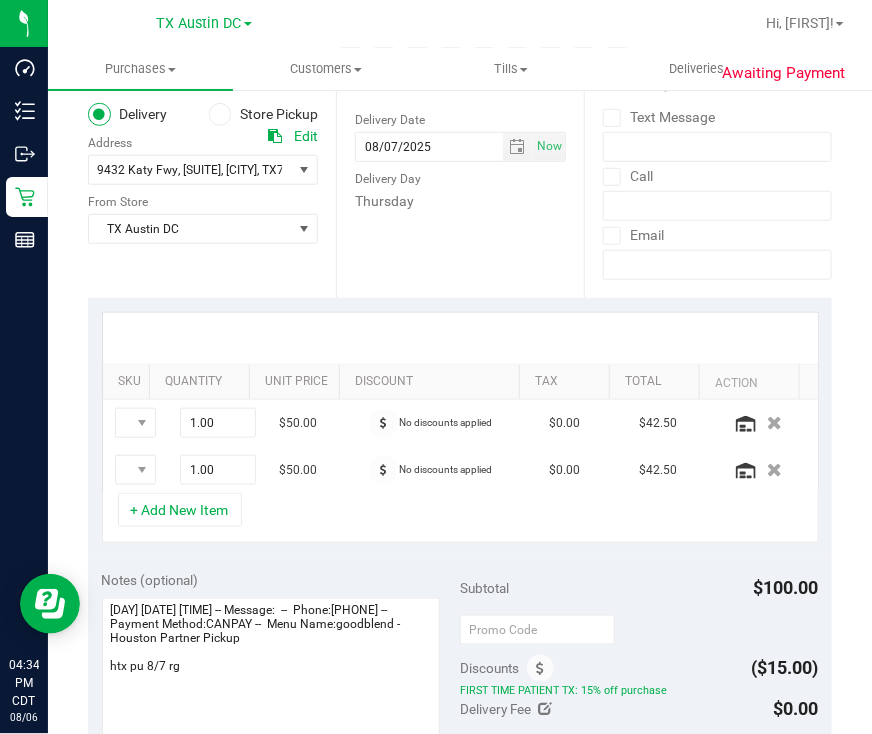 click on "Date
Delivery Date
08/07/2025
Now
08/07/2025 02:00 PM
Now
Delivery Day
Thursday" at bounding box center [460, 175] 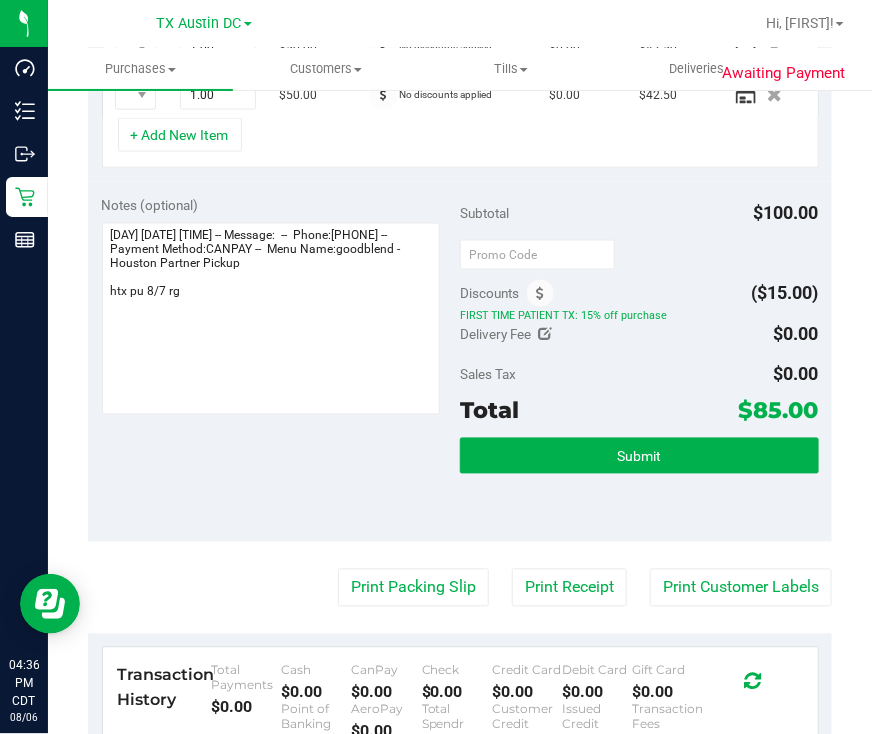 scroll, scrollTop: 625, scrollLeft: 0, axis: vertical 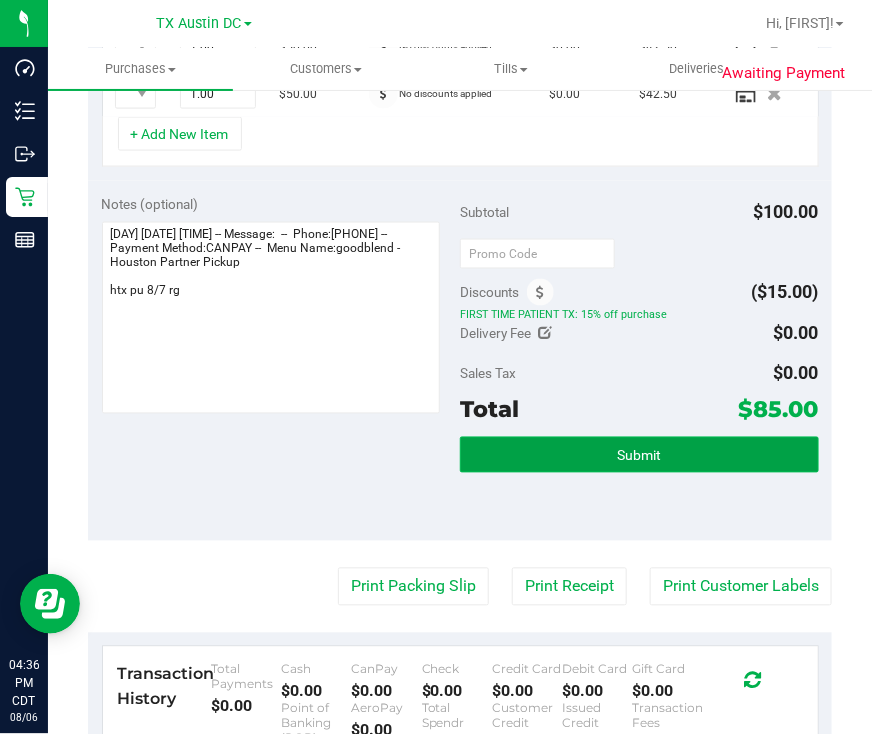 click on "Submit" at bounding box center (639, 455) 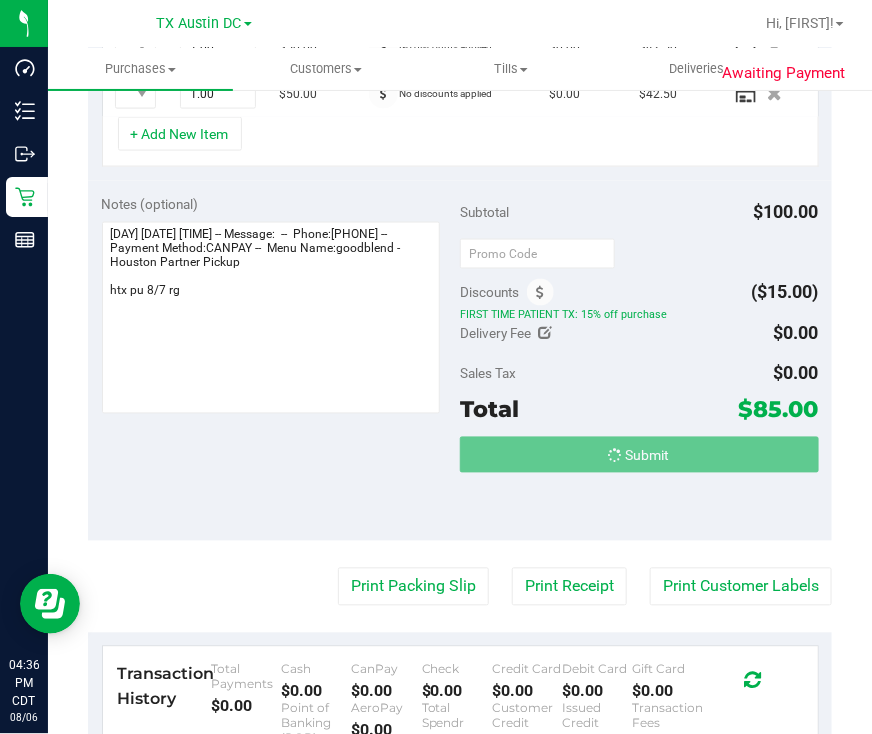 scroll, scrollTop: 593, scrollLeft: 0, axis: vertical 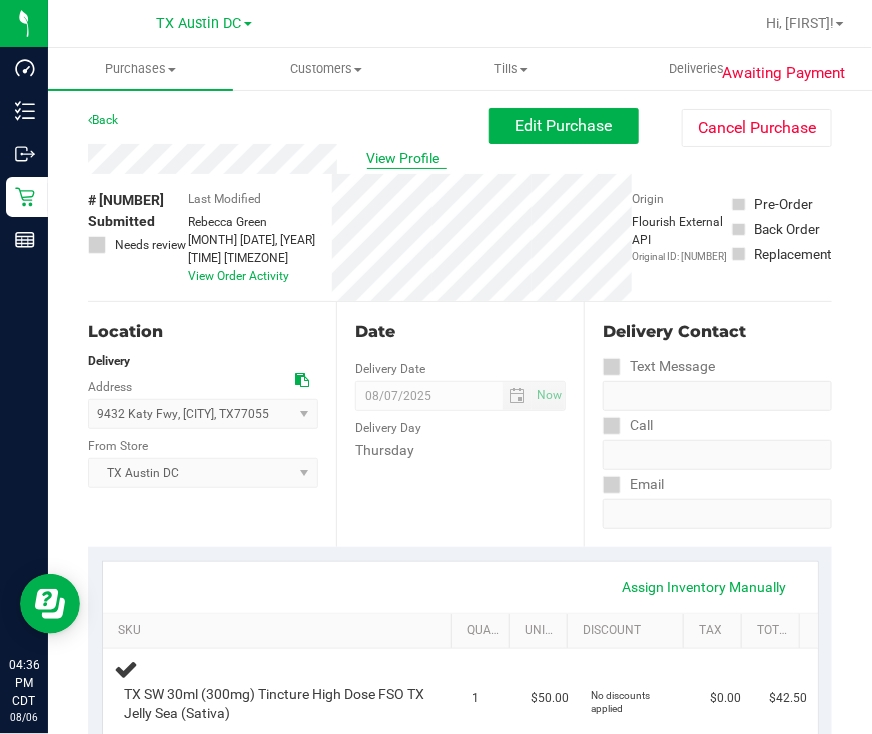 click on "View Profile" at bounding box center (407, 158) 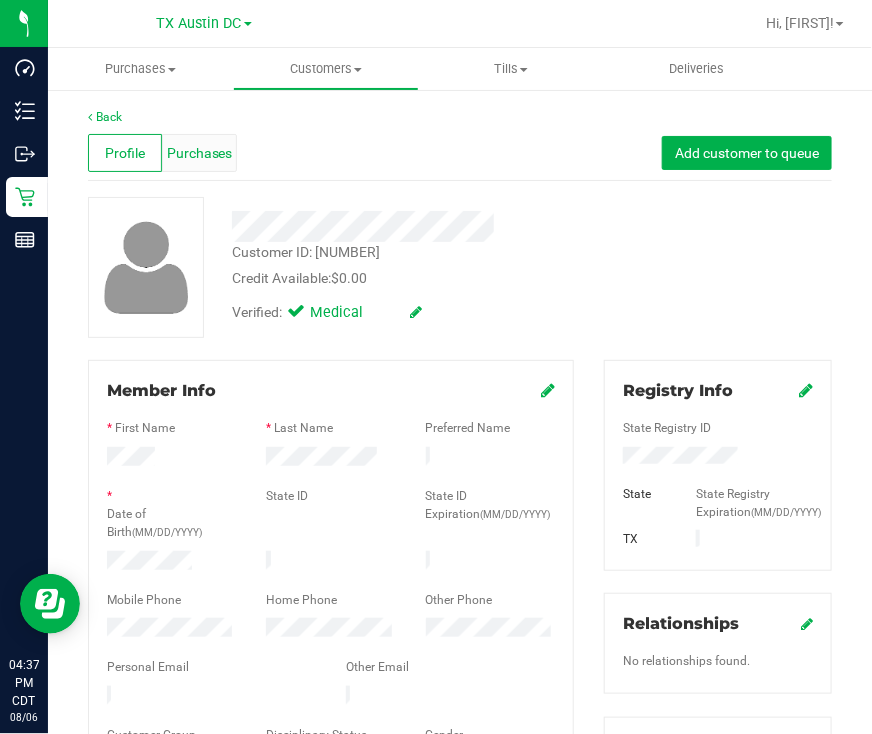 click on "Purchases" at bounding box center [200, 153] 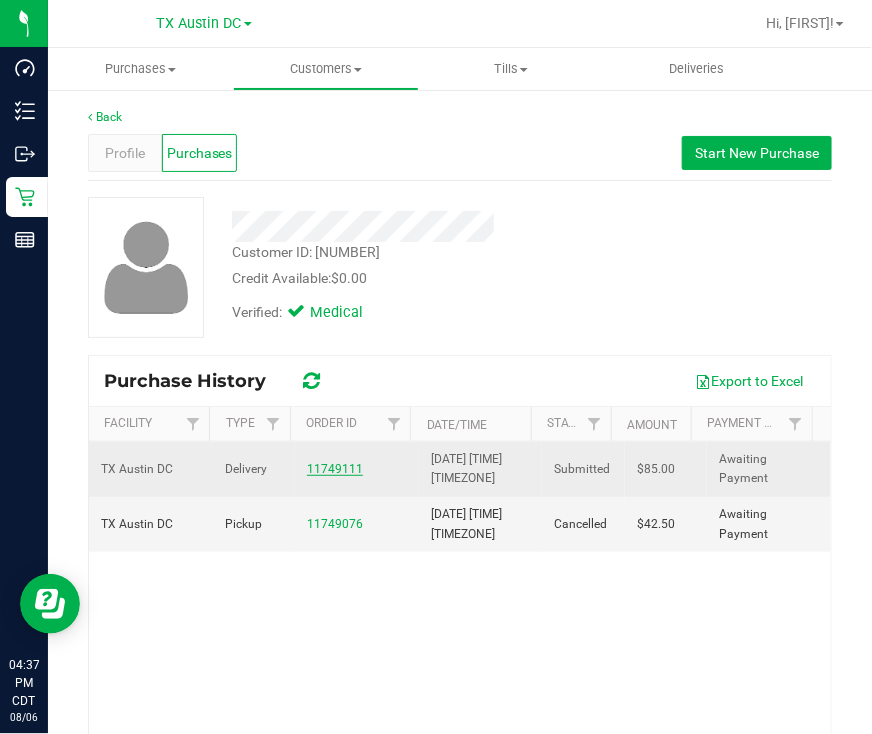 click on "11749111" at bounding box center [335, 469] 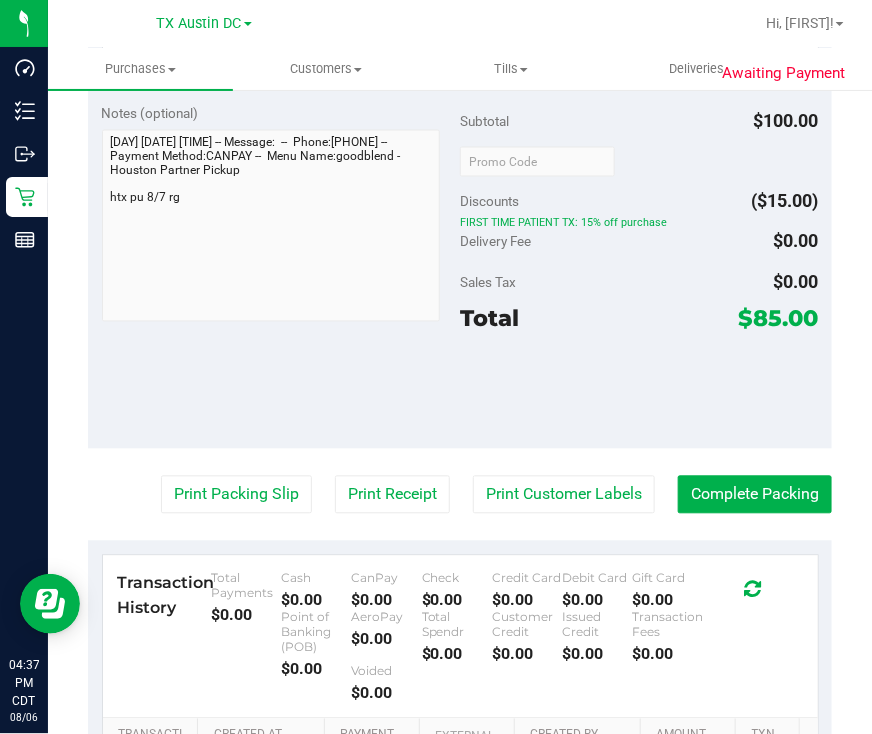 scroll, scrollTop: 750, scrollLeft: 0, axis: vertical 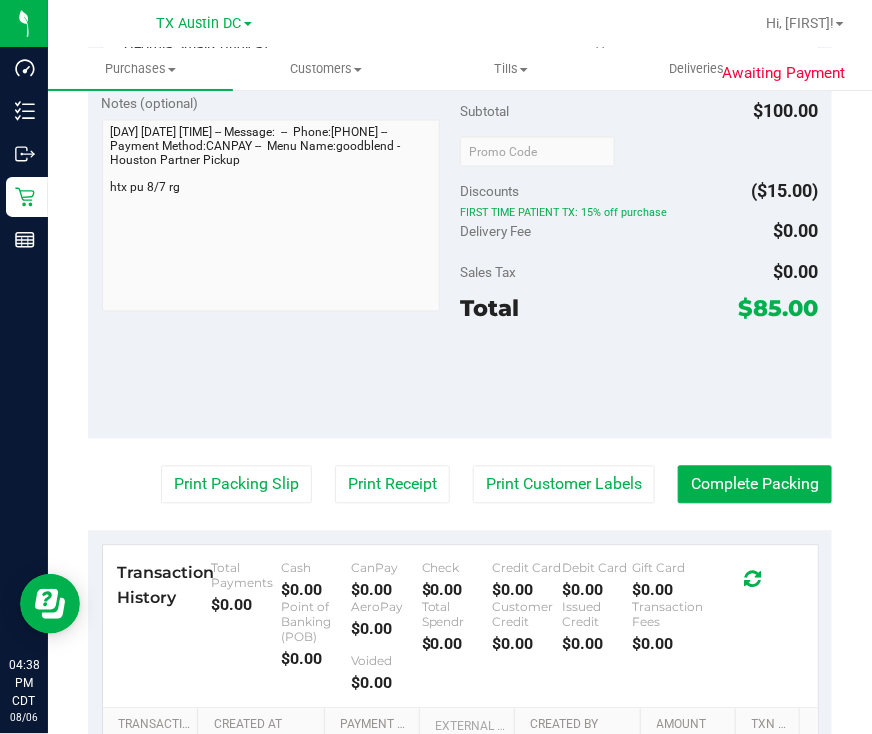 click on "Notes (optional)
Subtotal
$100.00
Discounts
($15.00)
FIRST TIME PATIENT TX:
15%
off
purchase
Delivery Fee
$0.00
Sales Tax
$0.00" at bounding box center [460, 259] 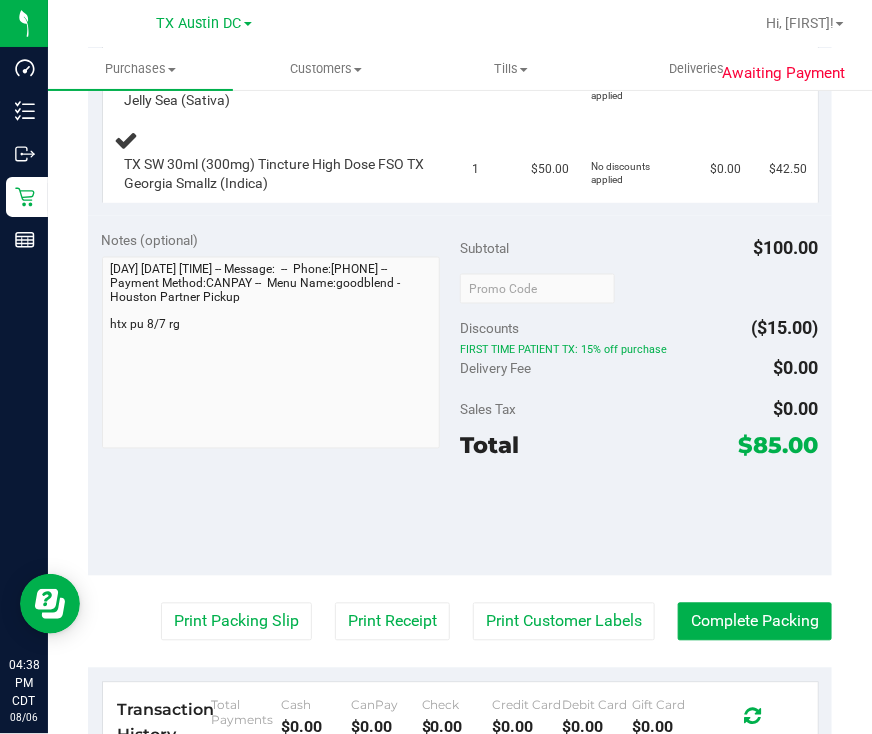 scroll, scrollTop: 249, scrollLeft: 0, axis: vertical 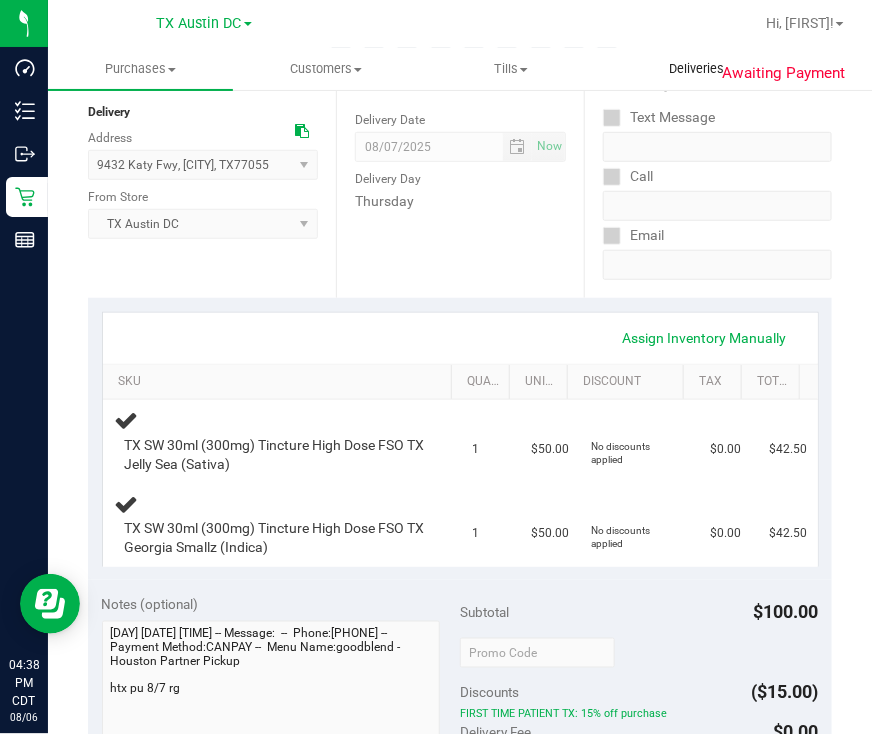 click on "Deliveries" at bounding box center (696, 69) 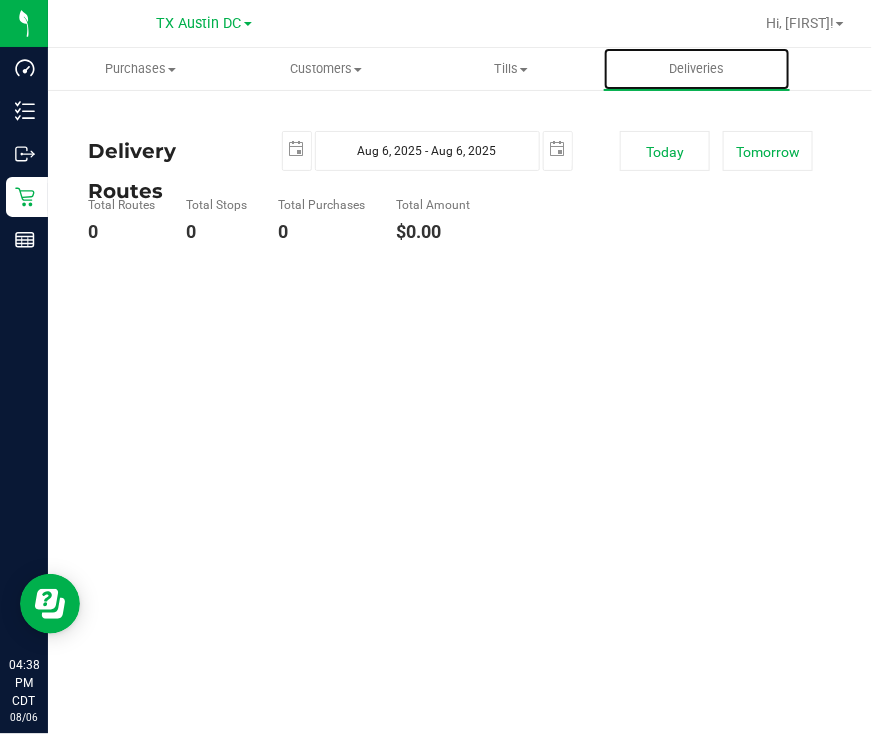 scroll, scrollTop: 0, scrollLeft: 0, axis: both 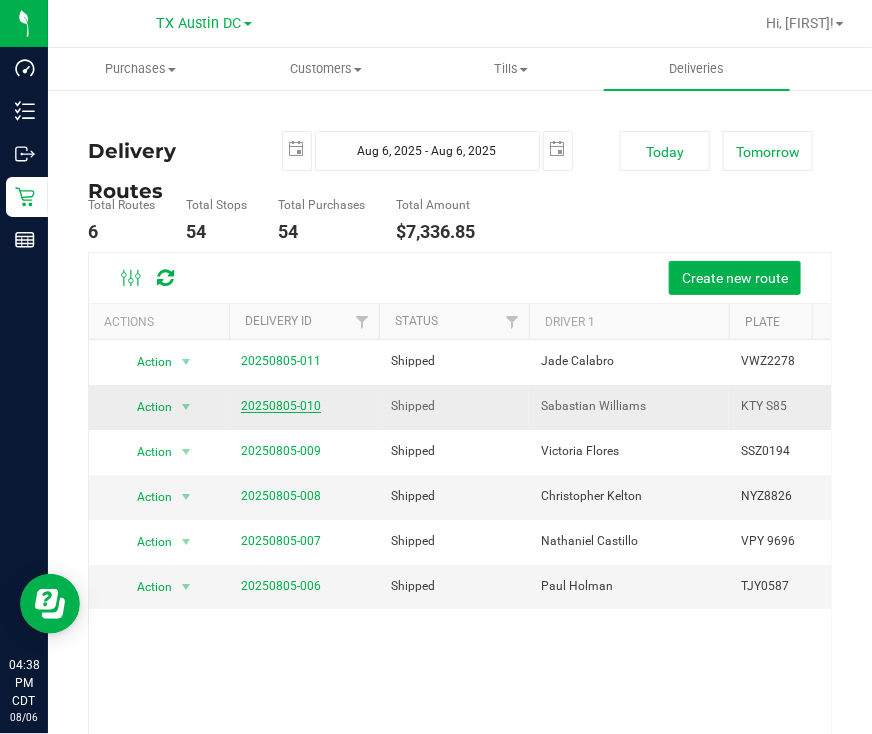 click on "20250805-010" at bounding box center [281, 406] 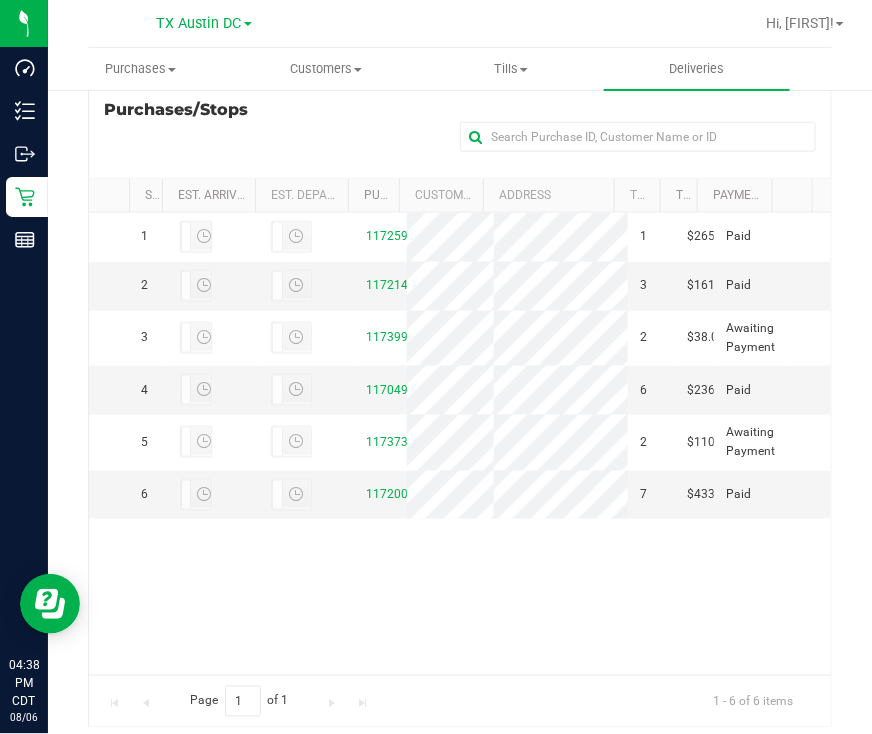 scroll, scrollTop: 466, scrollLeft: 0, axis: vertical 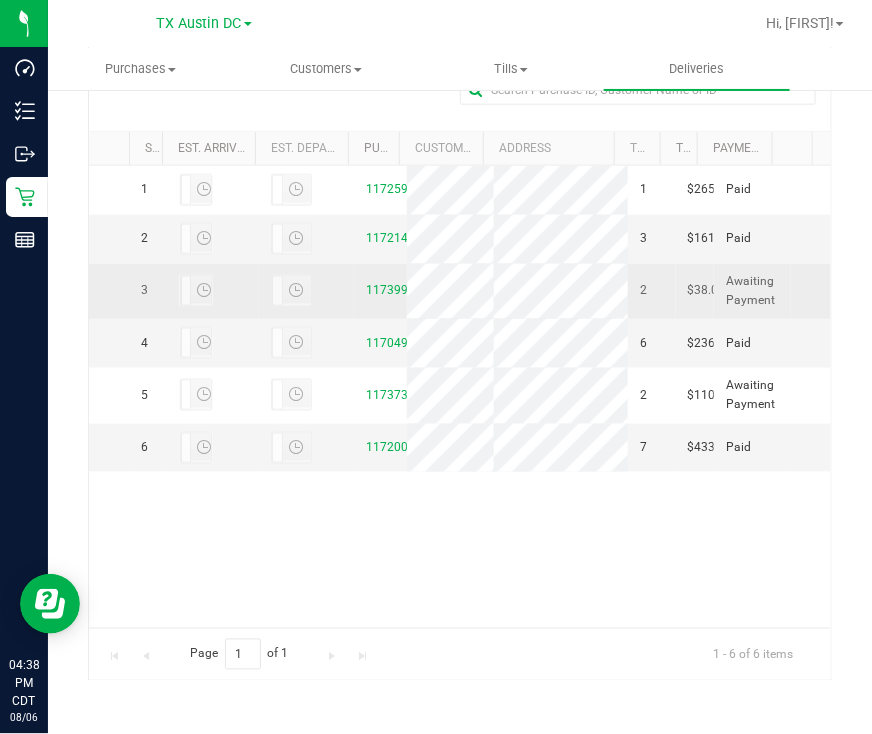 click on "11739906" at bounding box center (380, 290) 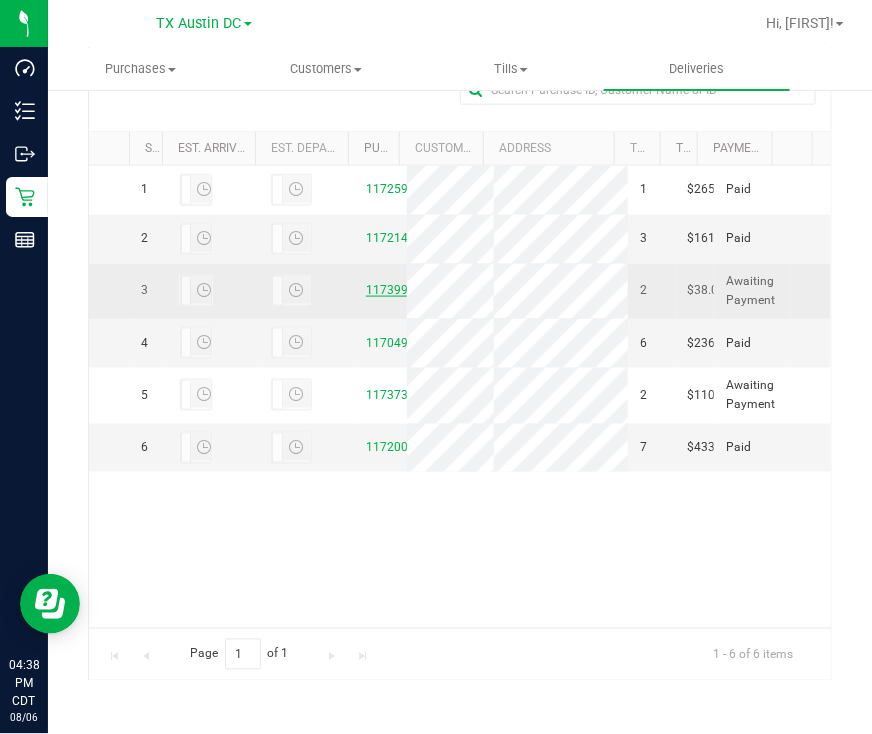 click on "11739906" at bounding box center [394, 290] 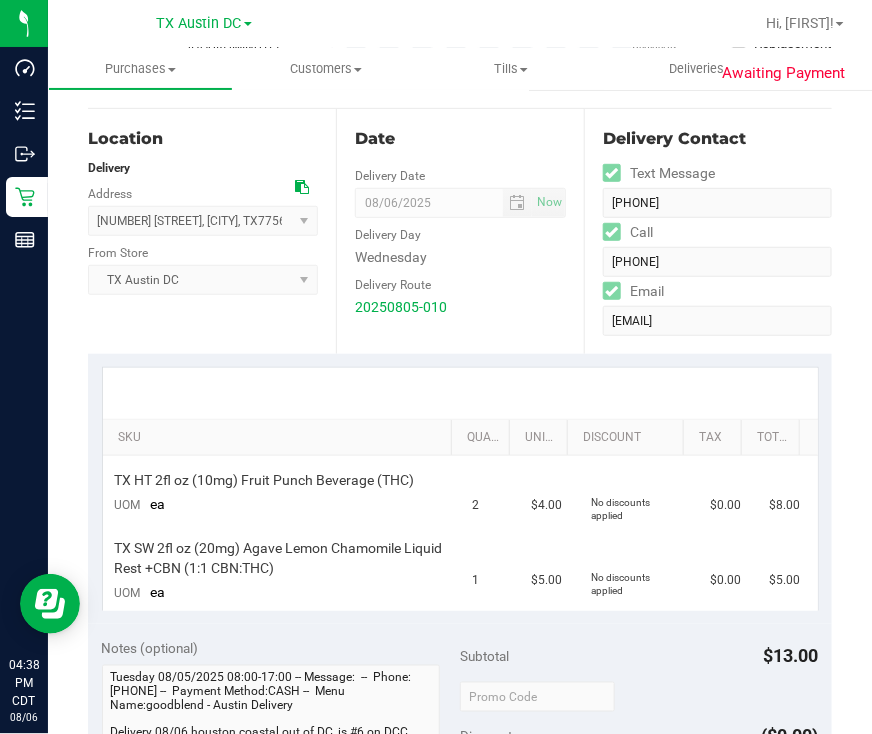 scroll, scrollTop: 0, scrollLeft: 0, axis: both 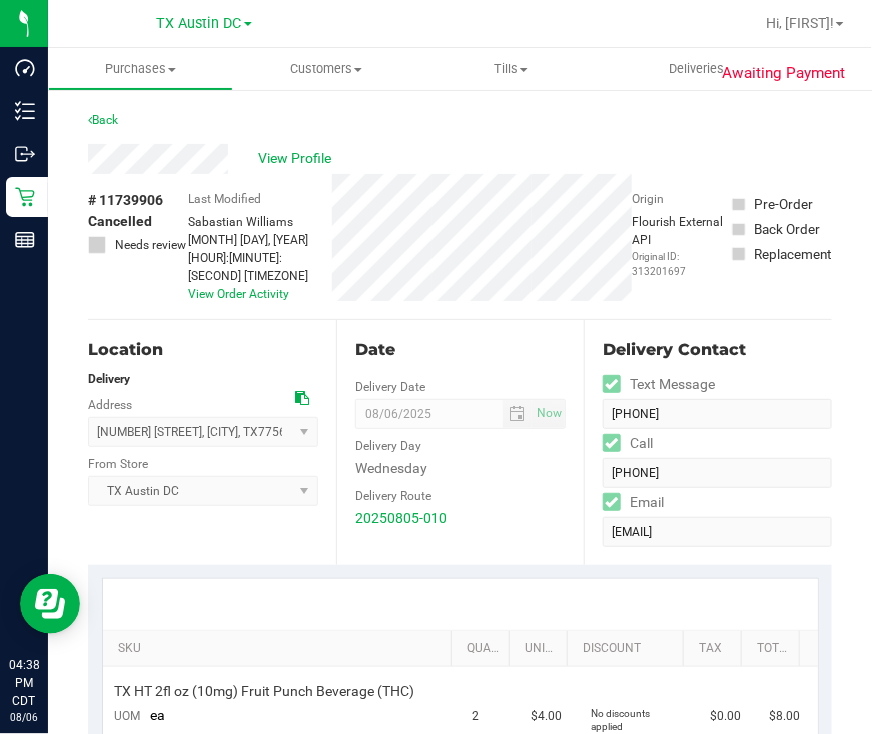 click on "View Profile" at bounding box center (460, 159) 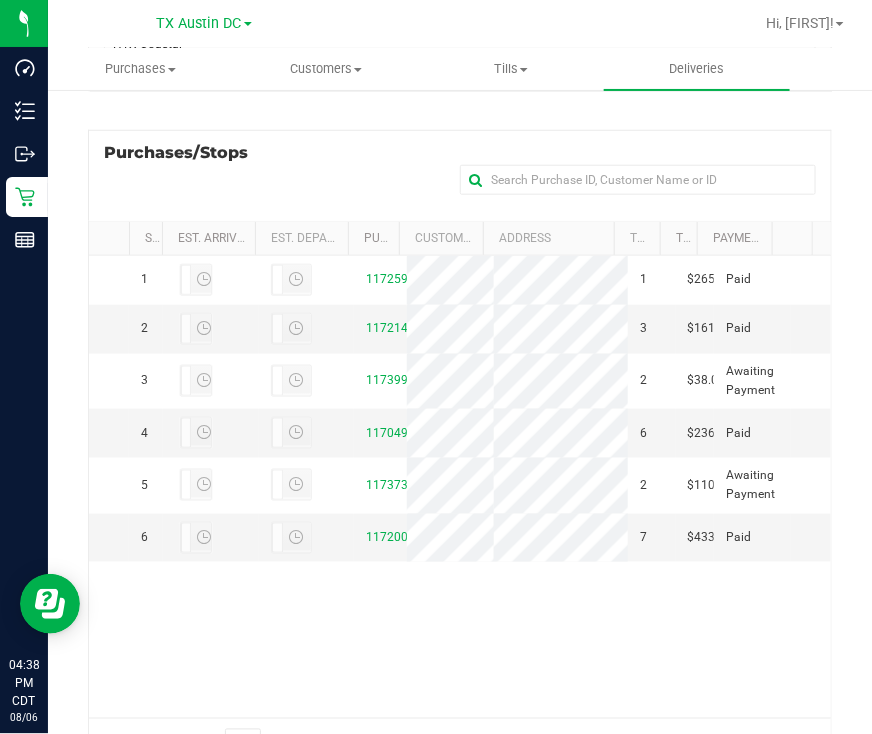 scroll, scrollTop: 466, scrollLeft: 0, axis: vertical 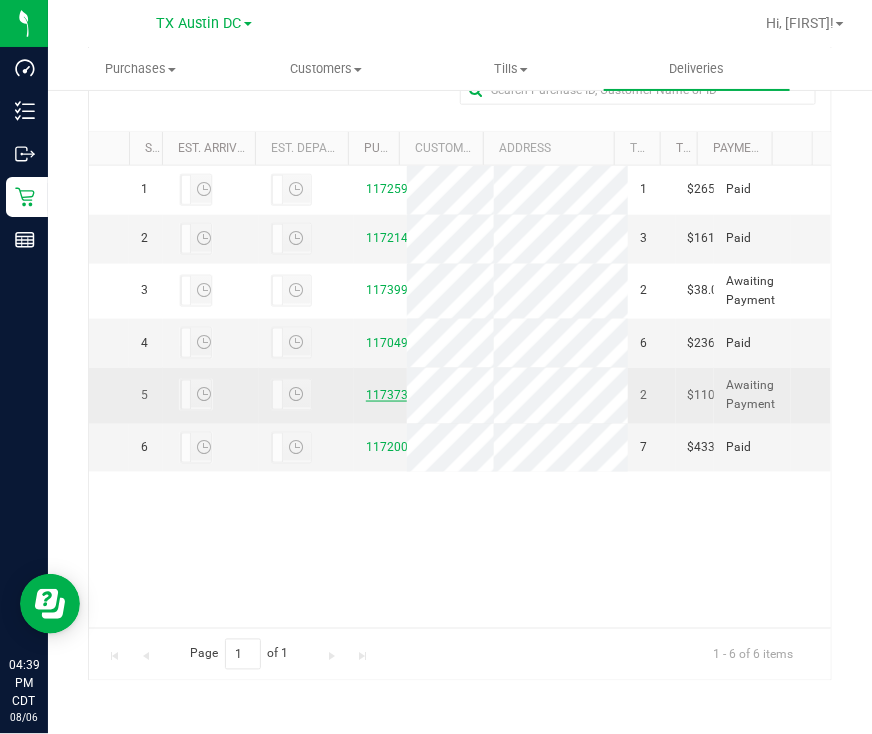 click on "11737305" at bounding box center [394, 395] 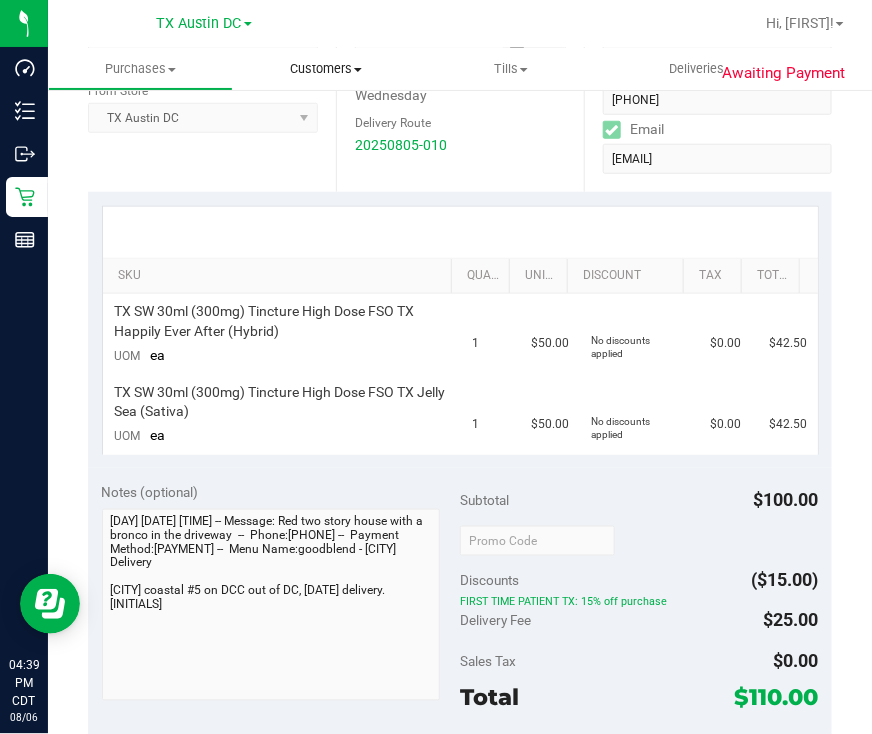 scroll, scrollTop: 0, scrollLeft: 0, axis: both 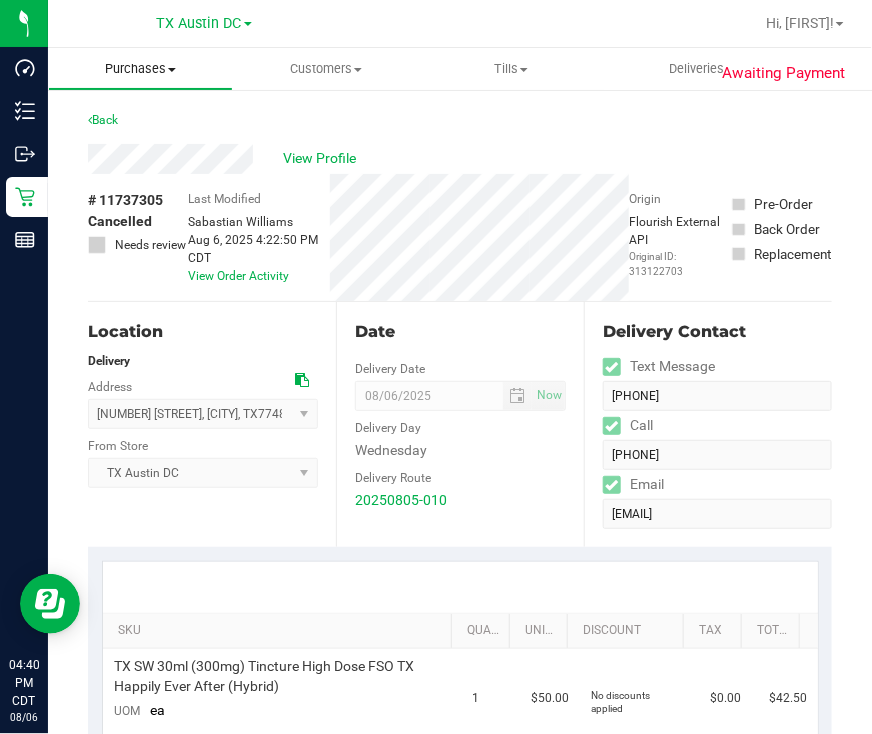click on "Purchases" at bounding box center [140, 69] 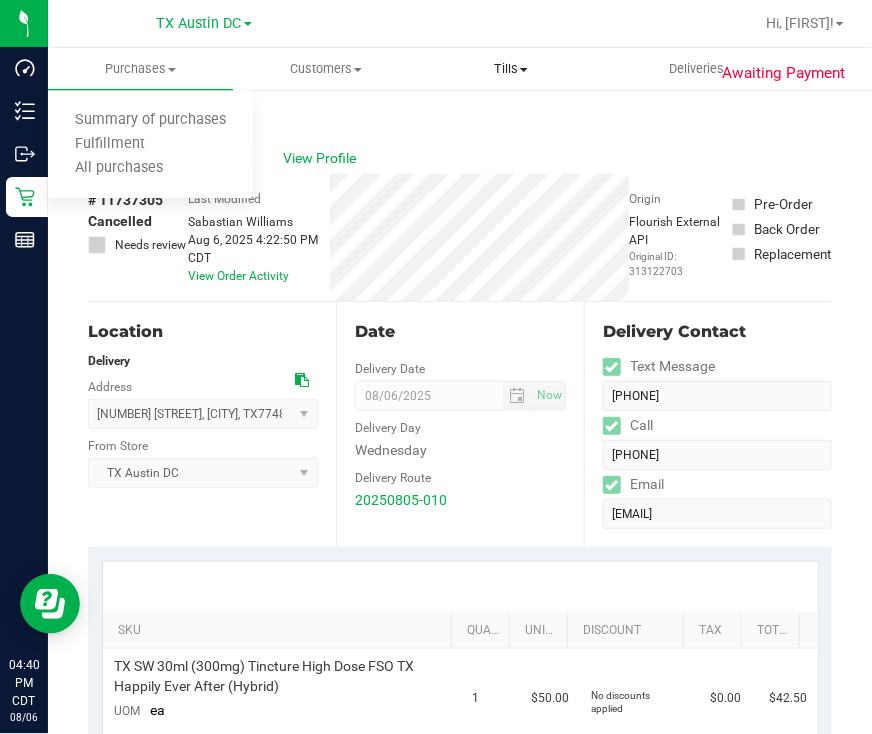 click on "Tills" at bounding box center (511, 69) 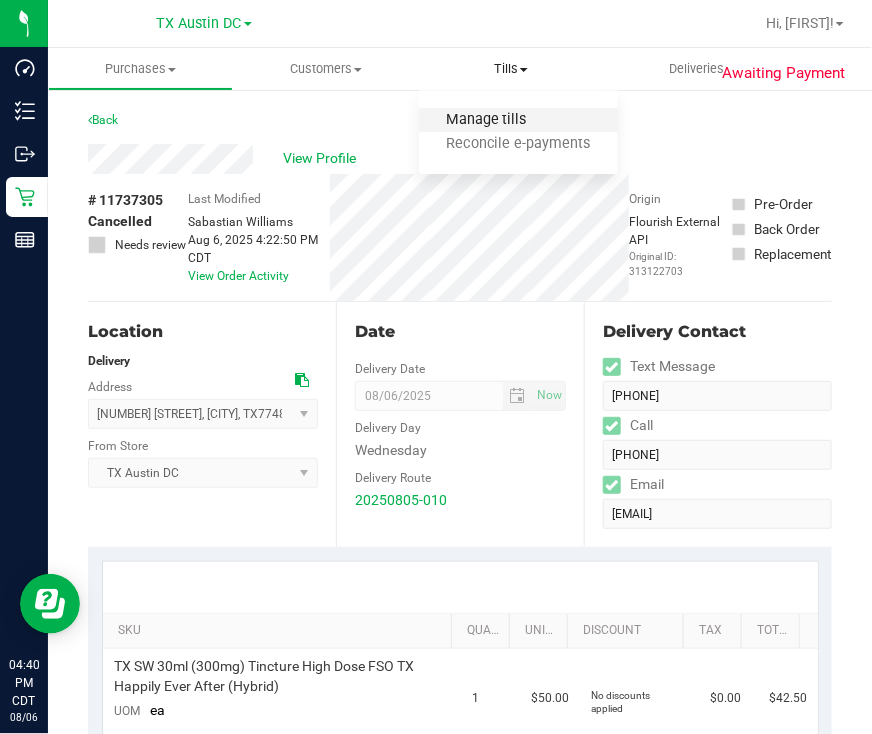 click on "Manage tills" at bounding box center (486, 120) 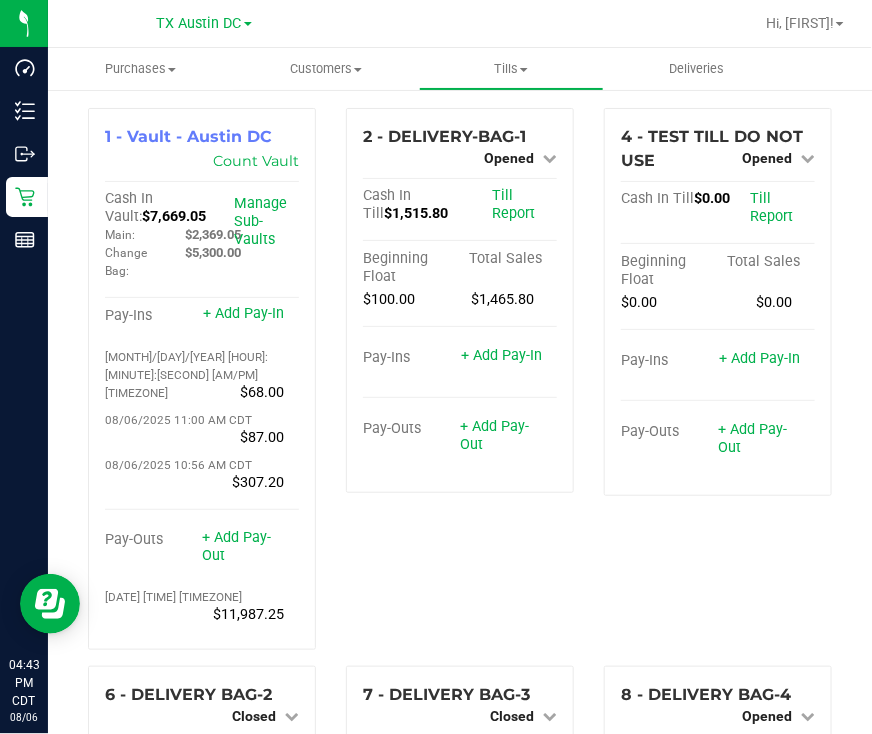 click on "TX Austin DC   TX Austin DC   TX San Antonio Retail" at bounding box center [204, 23] 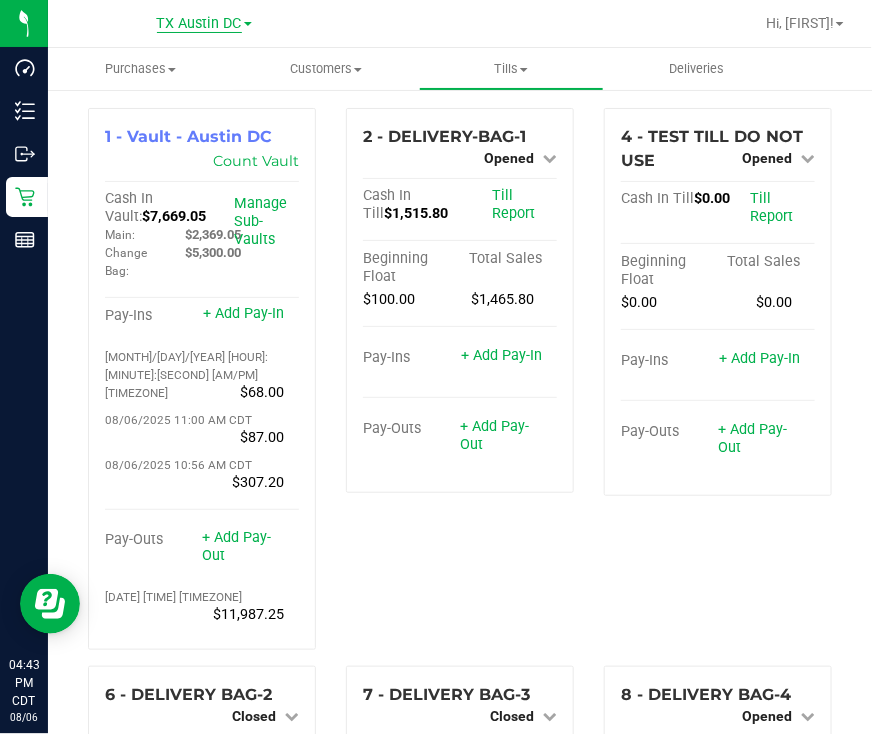 click on "TX Austin DC" at bounding box center [199, 24] 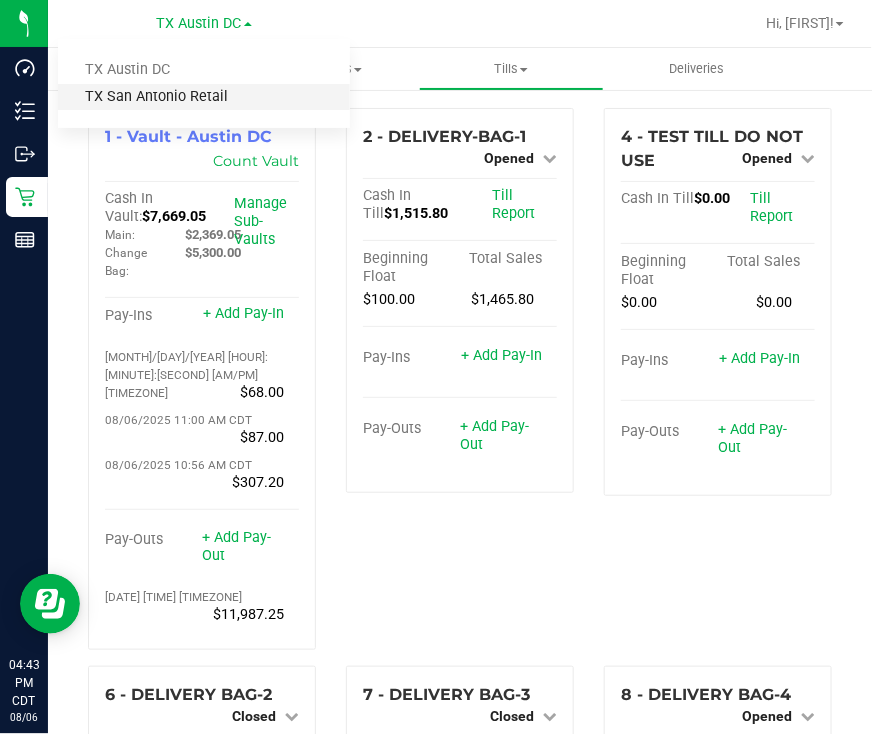 click on "TX San Antonio Retail" at bounding box center [204, 97] 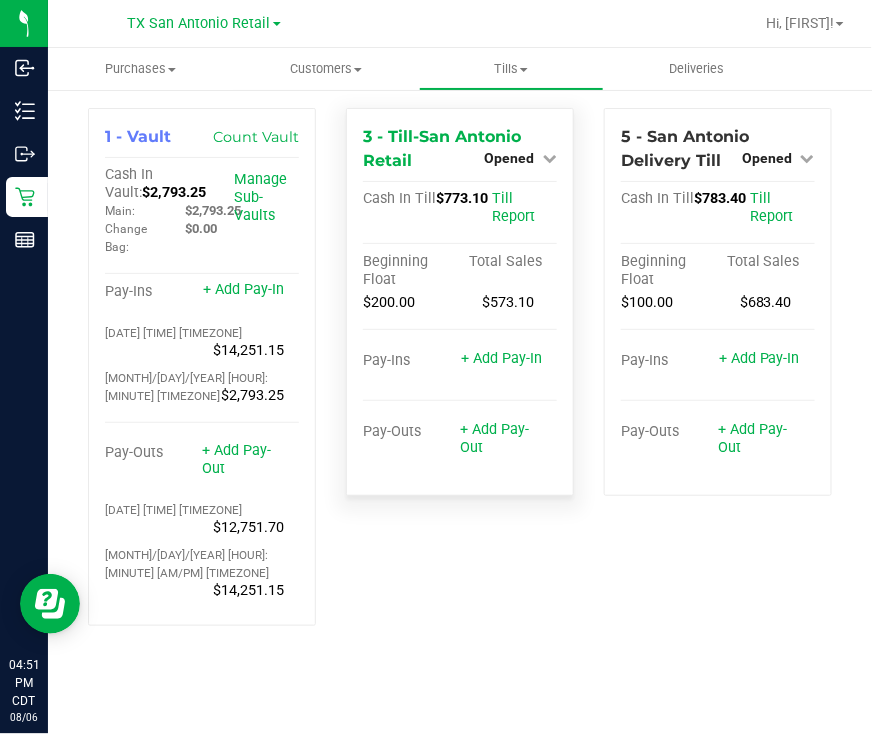 click on "Opened" at bounding box center [520, 158] 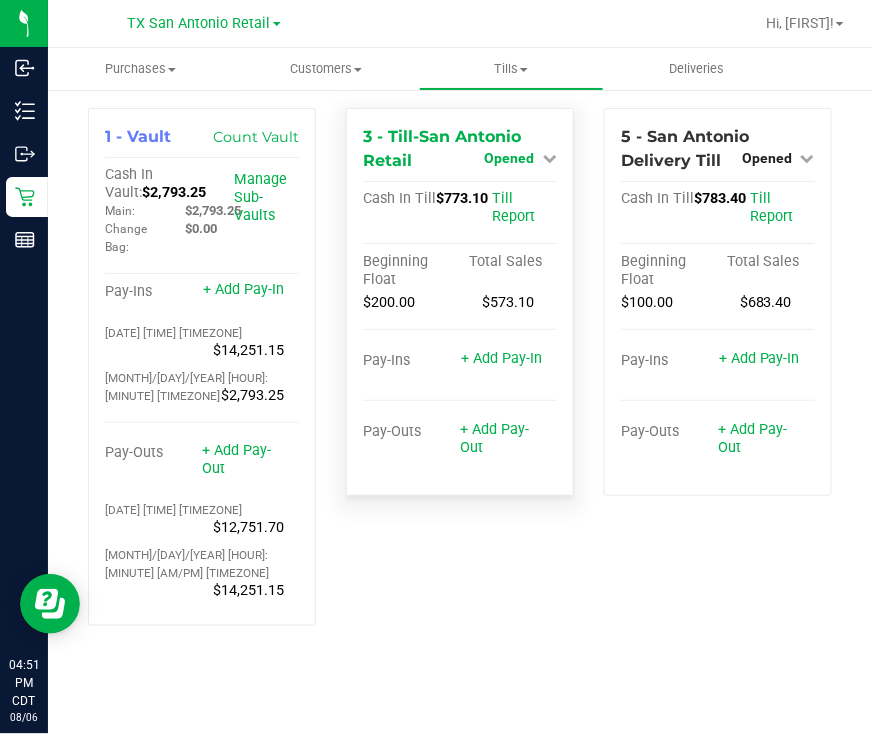 click on "Opened" at bounding box center (509, 158) 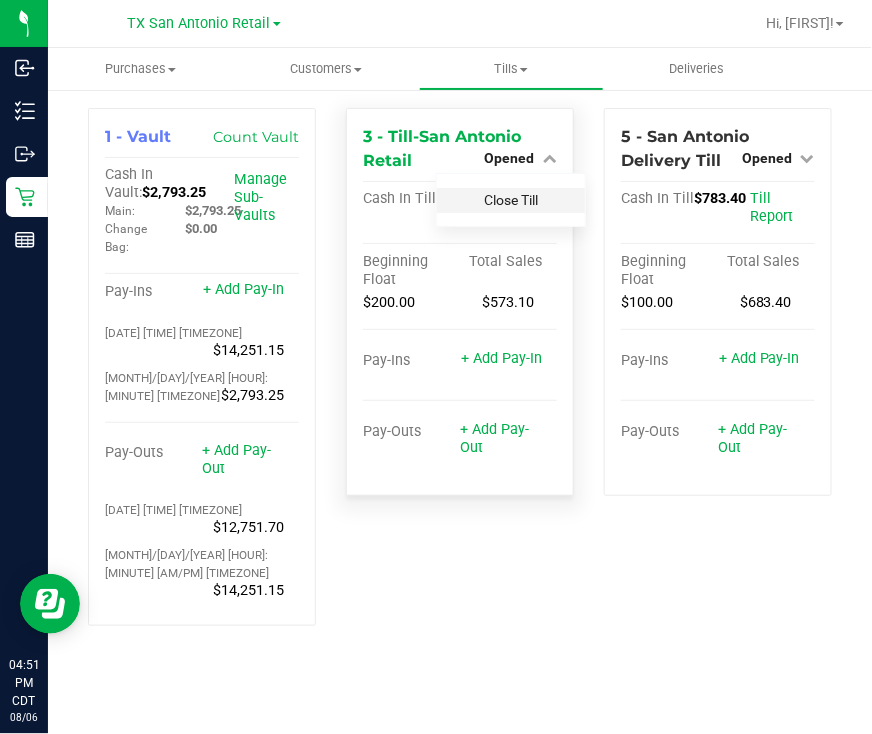 click on "Close Till" at bounding box center (511, 200) 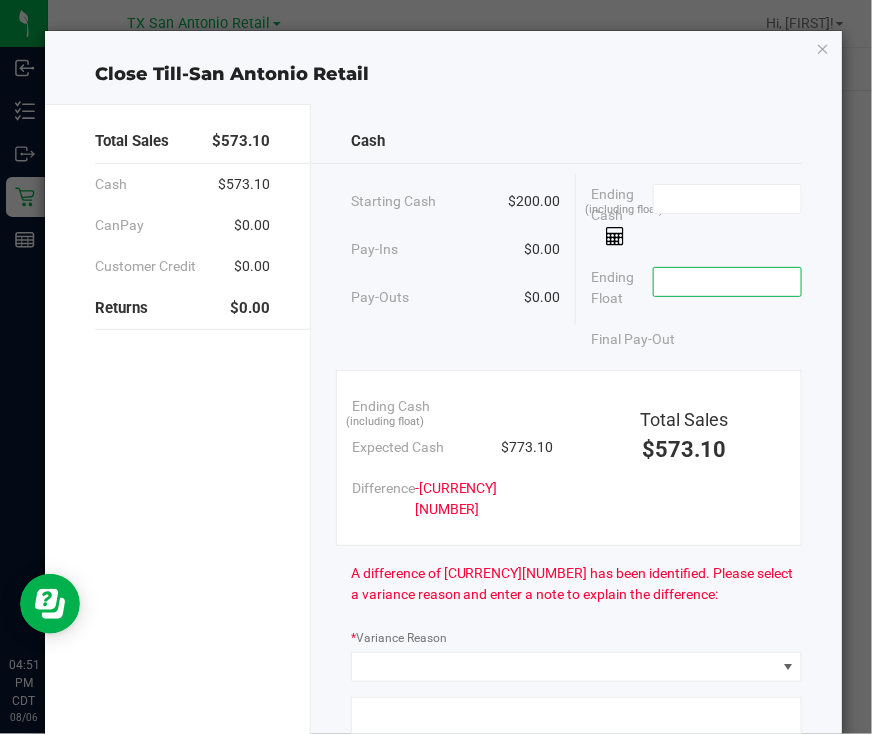 click at bounding box center (727, 282) 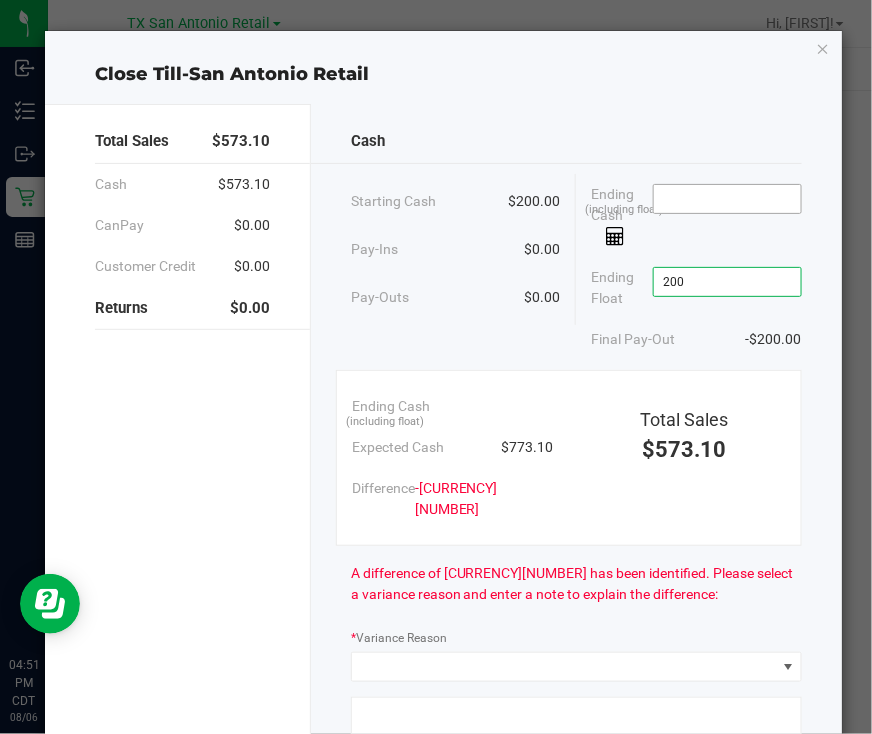 type on "$200.00" 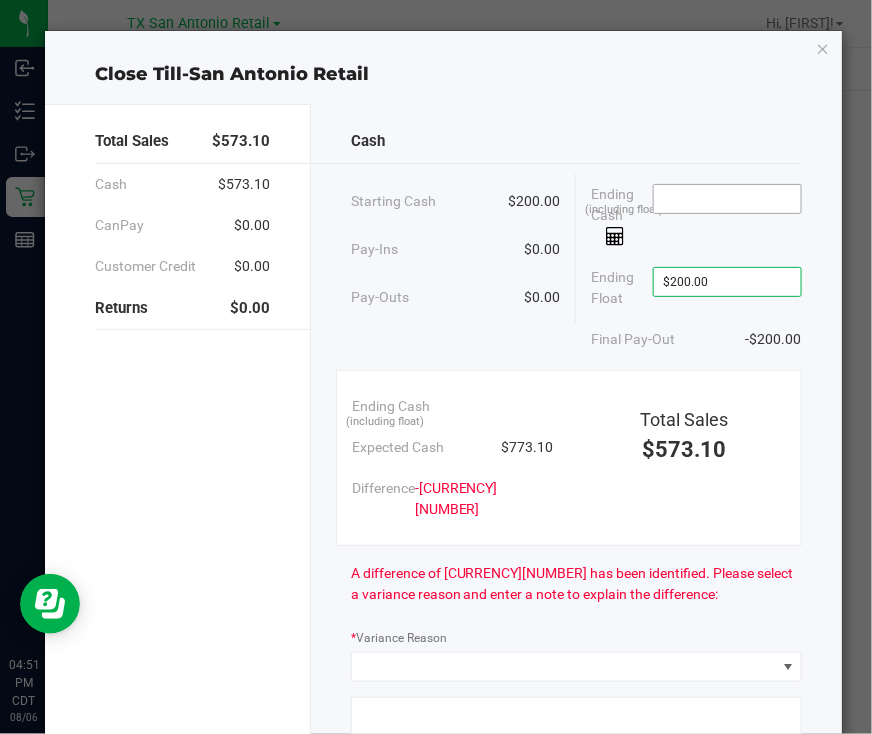 click at bounding box center [727, 199] 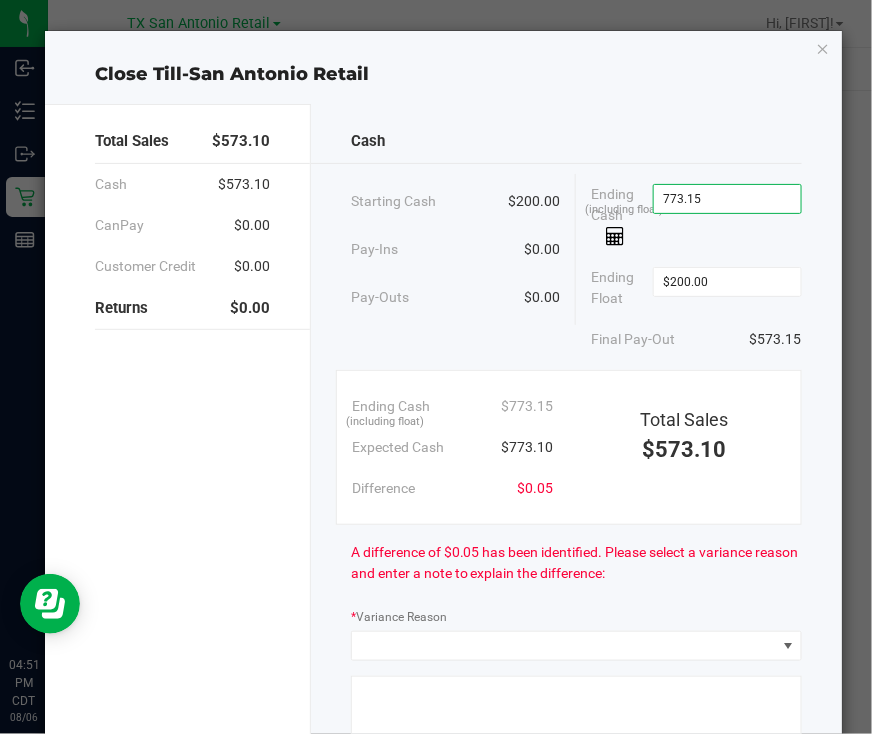 type on "$773.15" 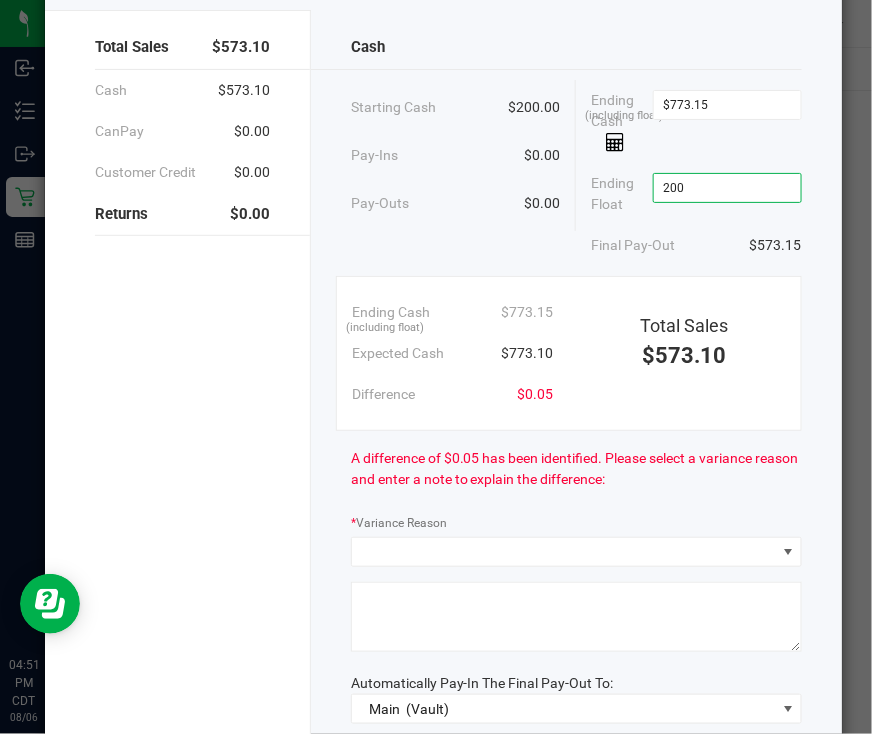 scroll, scrollTop: 249, scrollLeft: 0, axis: vertical 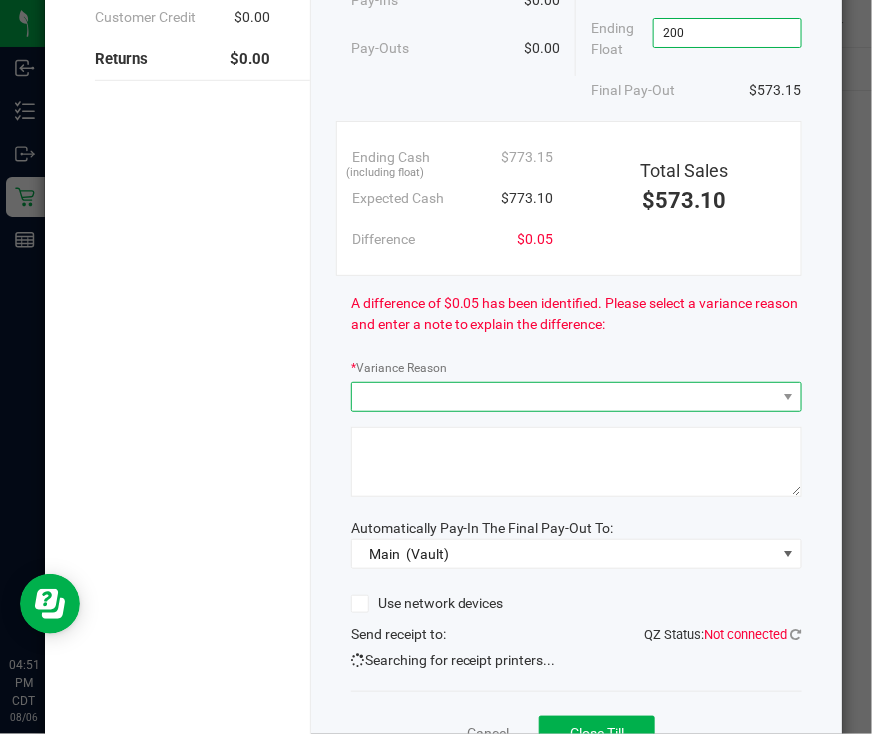 type on "$200.00" 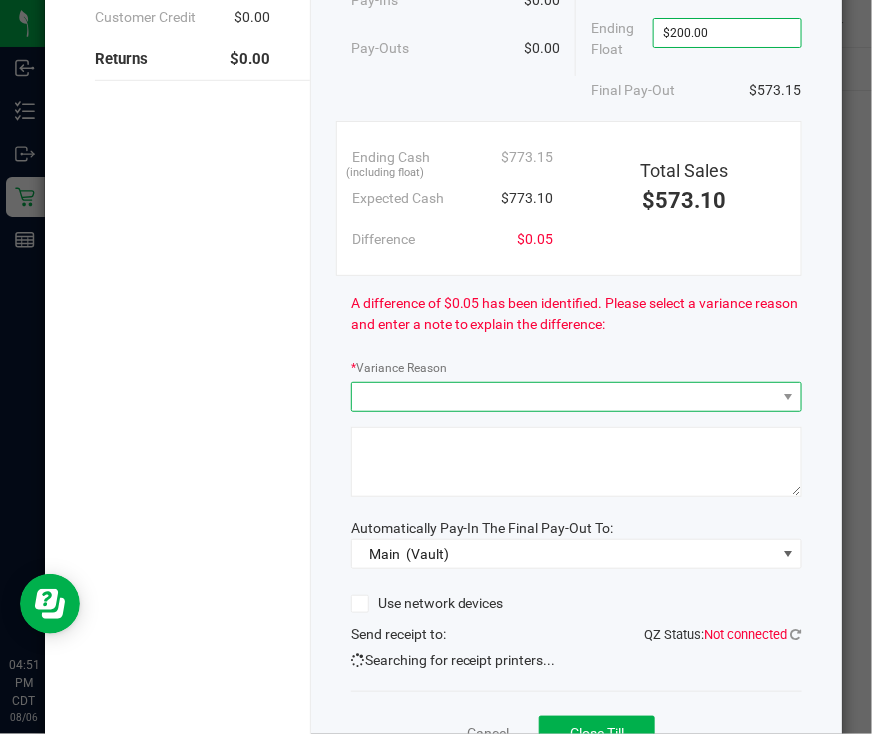 click at bounding box center [564, 397] 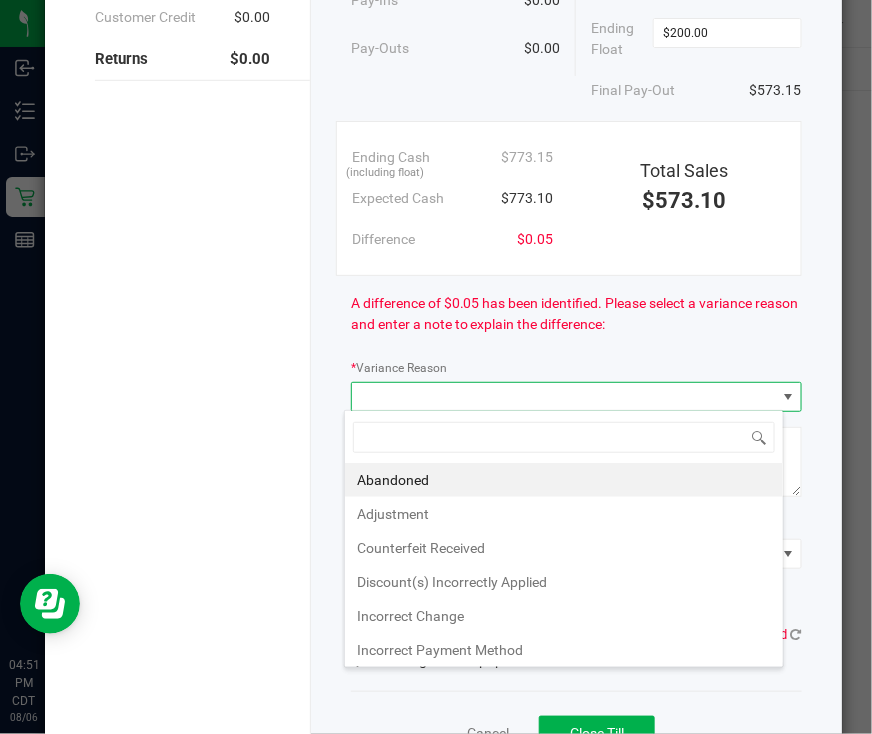 scroll, scrollTop: 99969, scrollLeft: 99559, axis: both 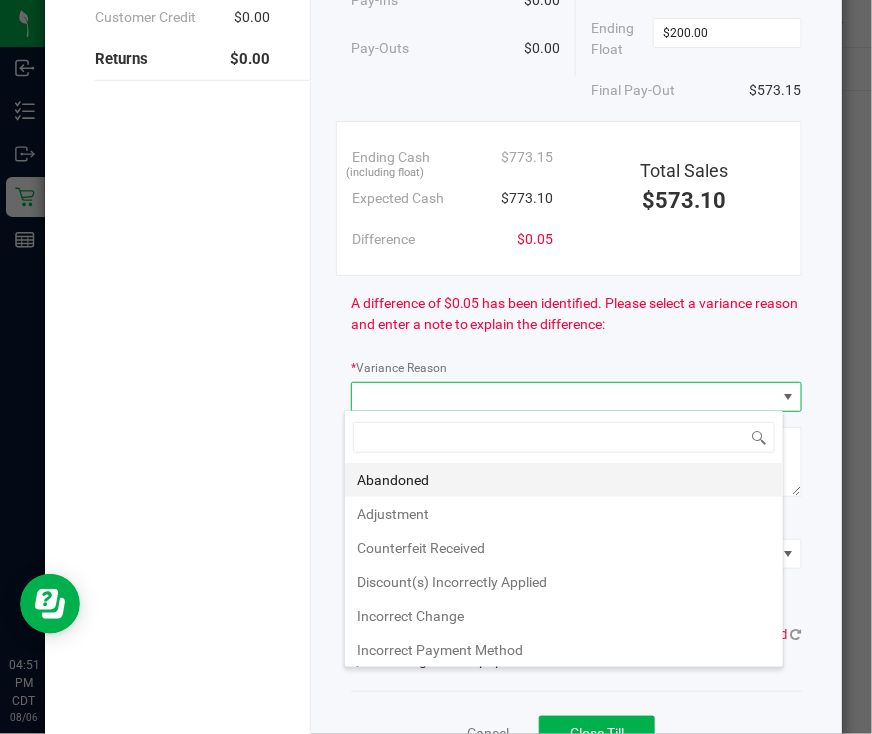 click on "Abandoned" at bounding box center [564, 480] 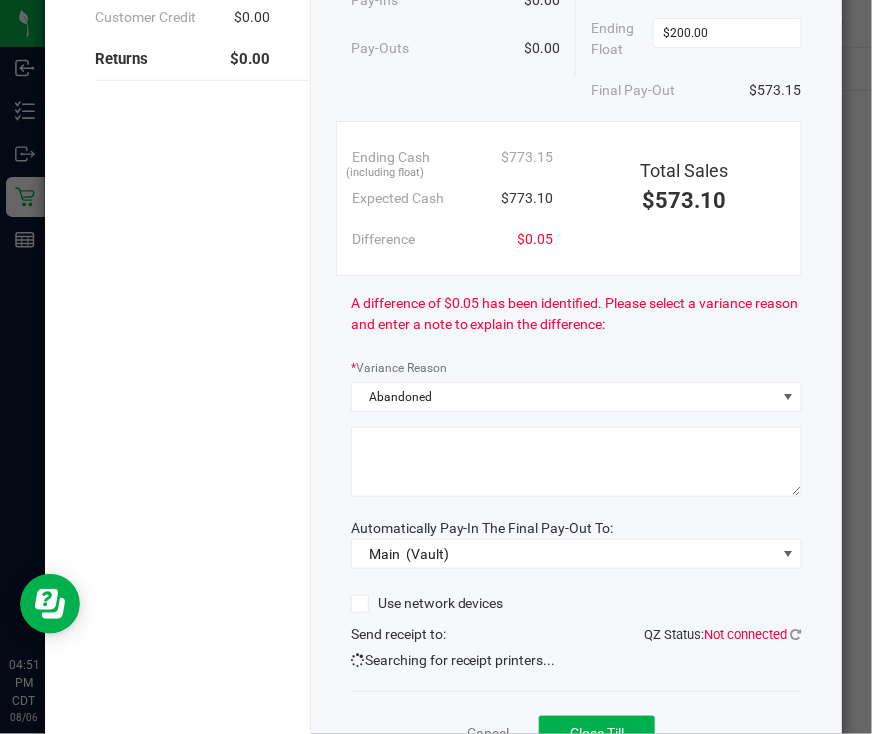 click 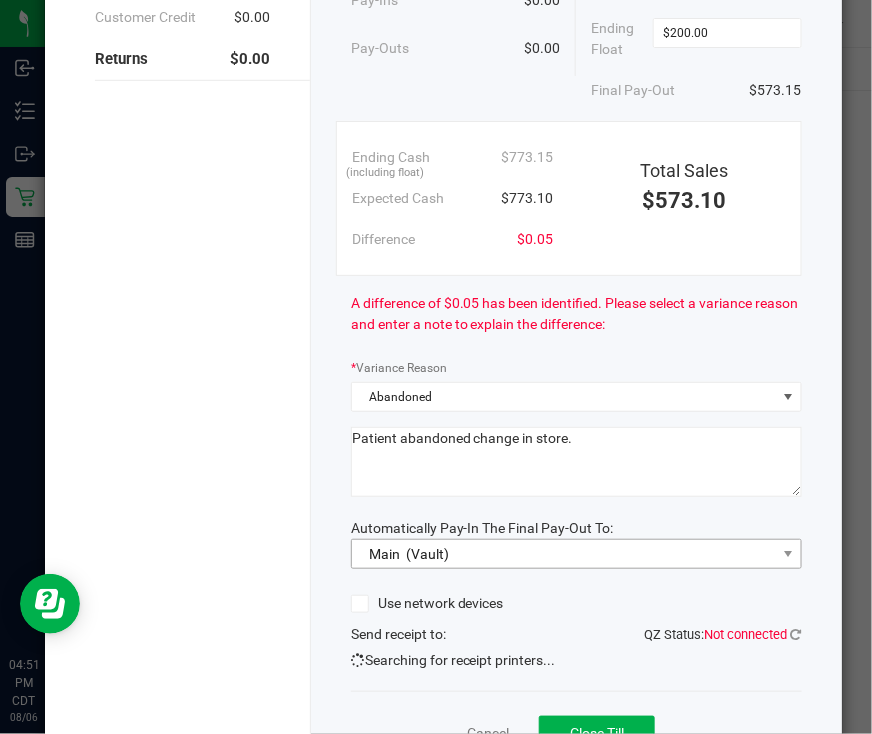 scroll, scrollTop: 346, scrollLeft: 0, axis: vertical 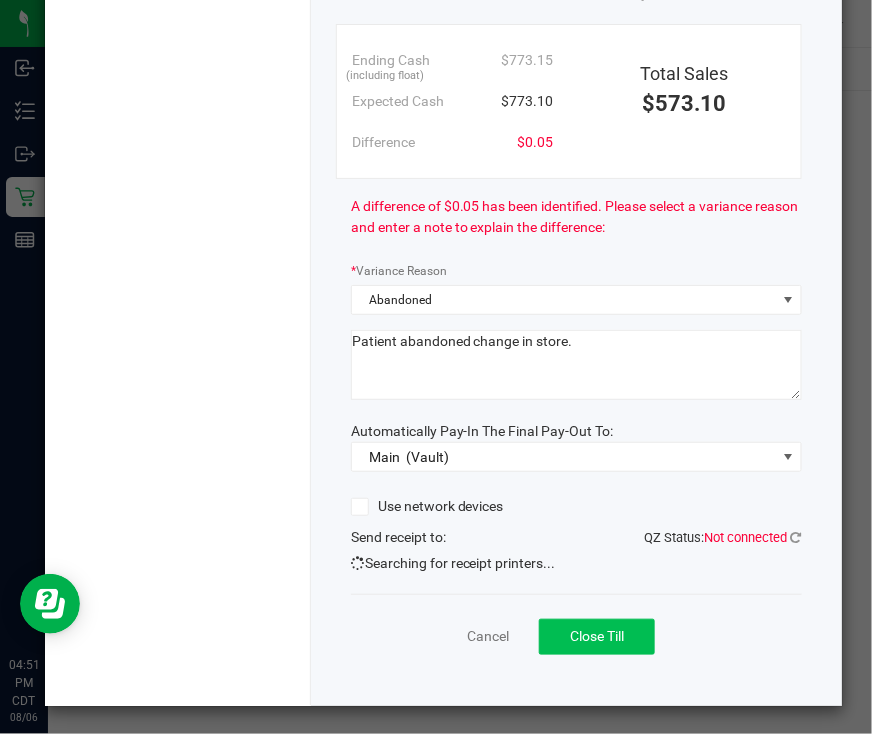 type on "Patient abandoned change in store." 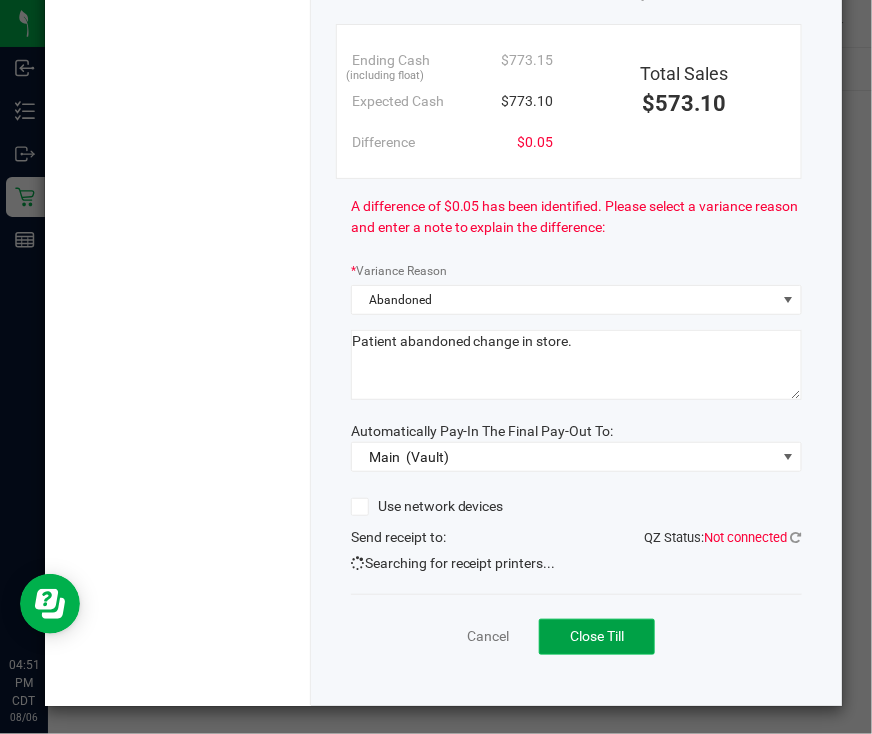 click on "Close Till" 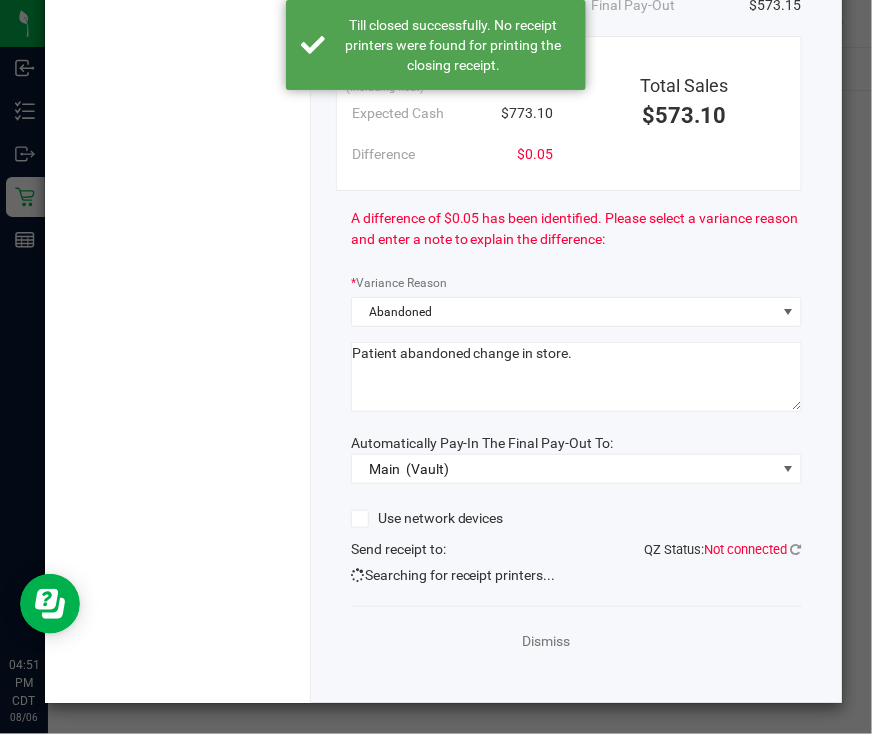 scroll, scrollTop: 331, scrollLeft: 0, axis: vertical 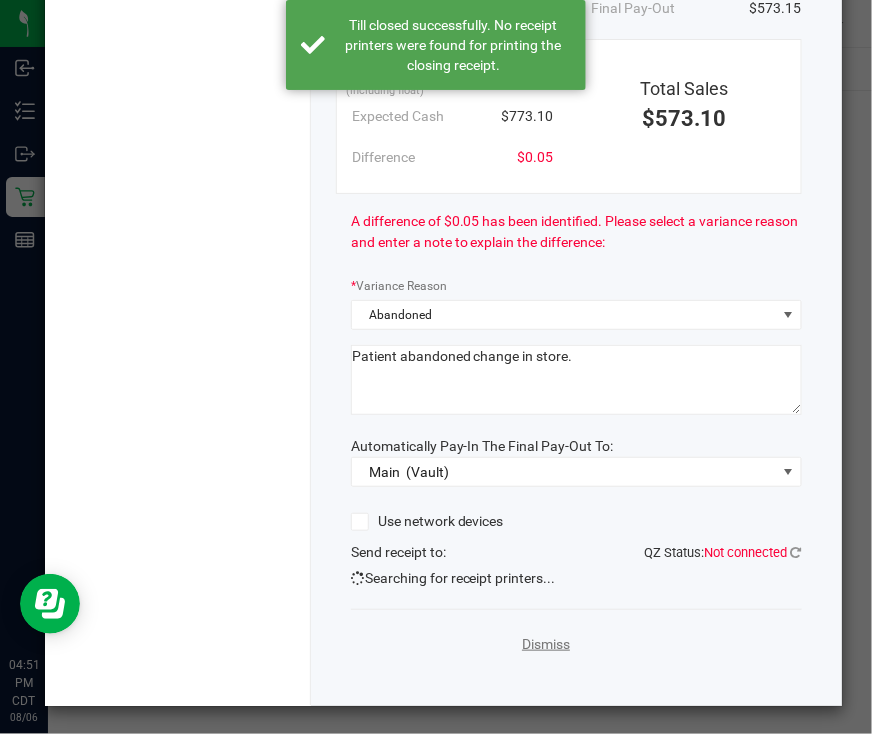 click on "Dismiss" 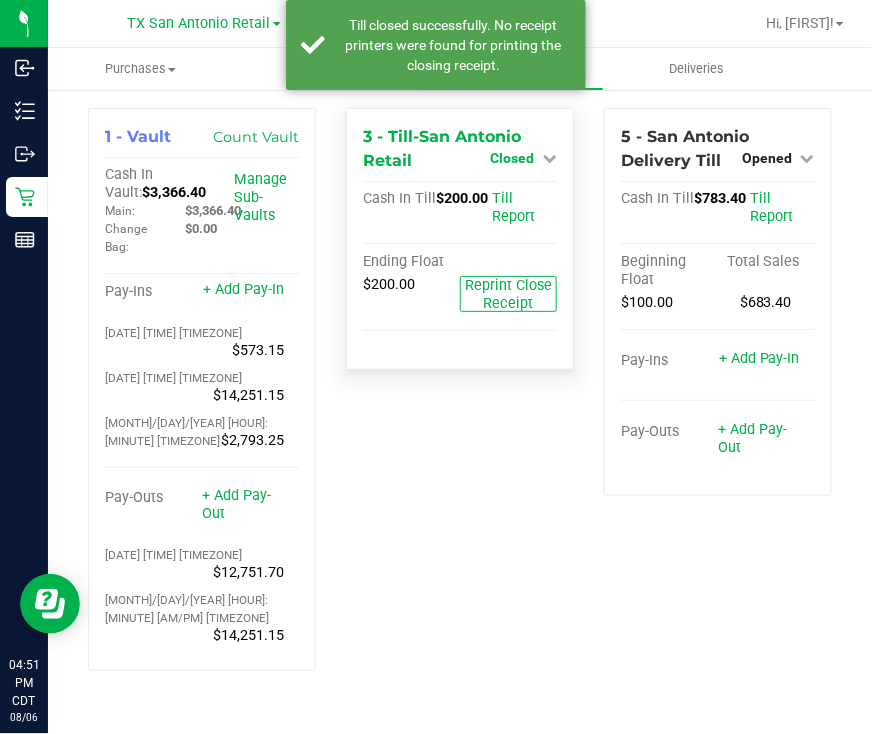 click on "Closed" at bounding box center (512, 158) 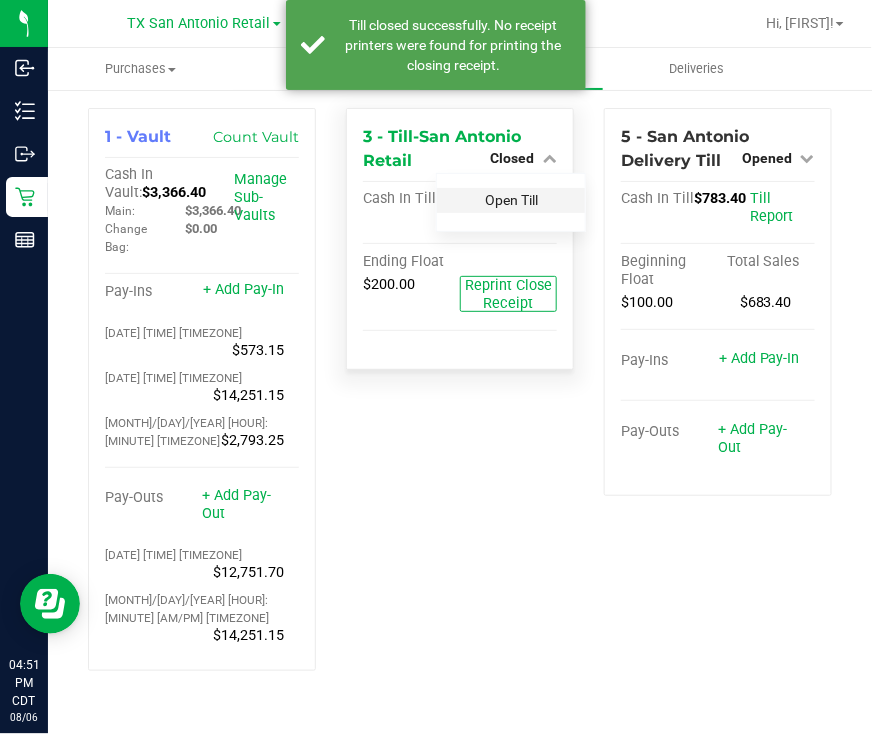 click on "Open Till" at bounding box center [511, 200] 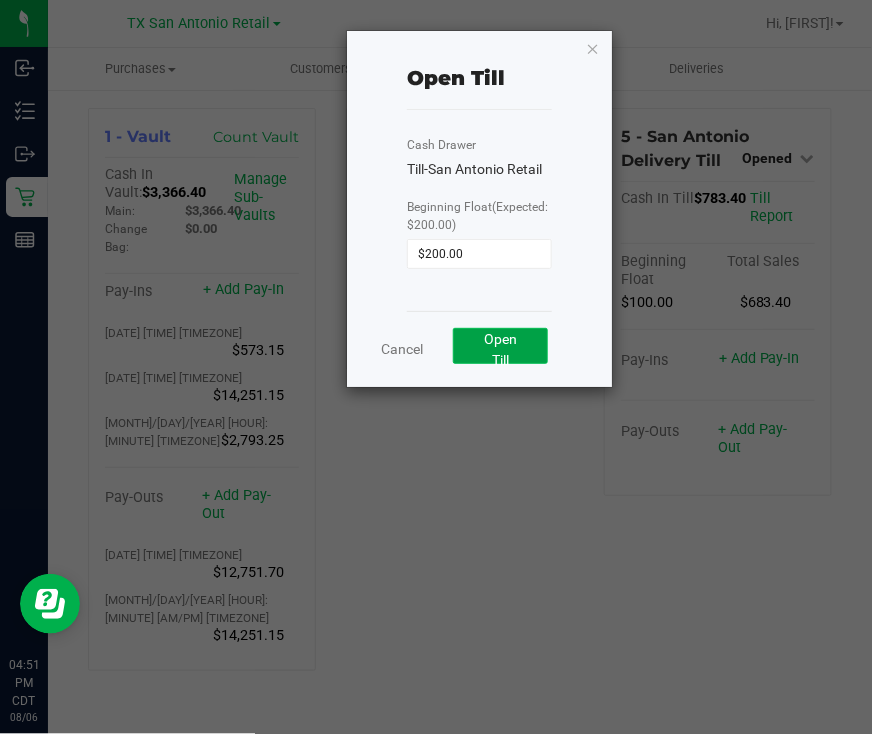 click on "Open Till" 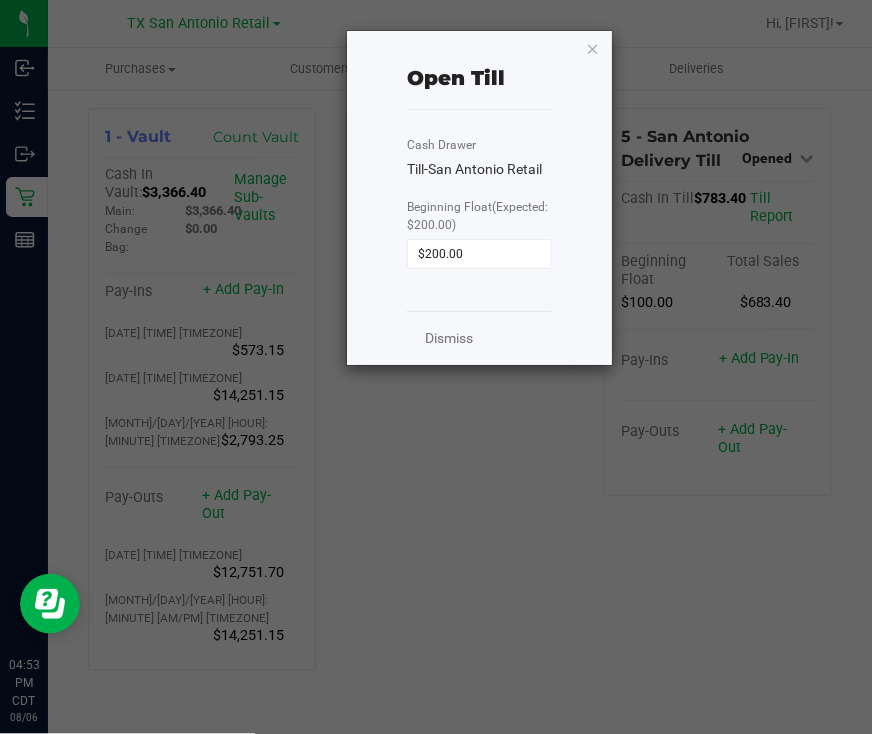 click on "Open Till   Cash Drawer   Till-San Antonio Retail   Beginning Float   (Expected: $200.00)  $200.00  Dismiss" 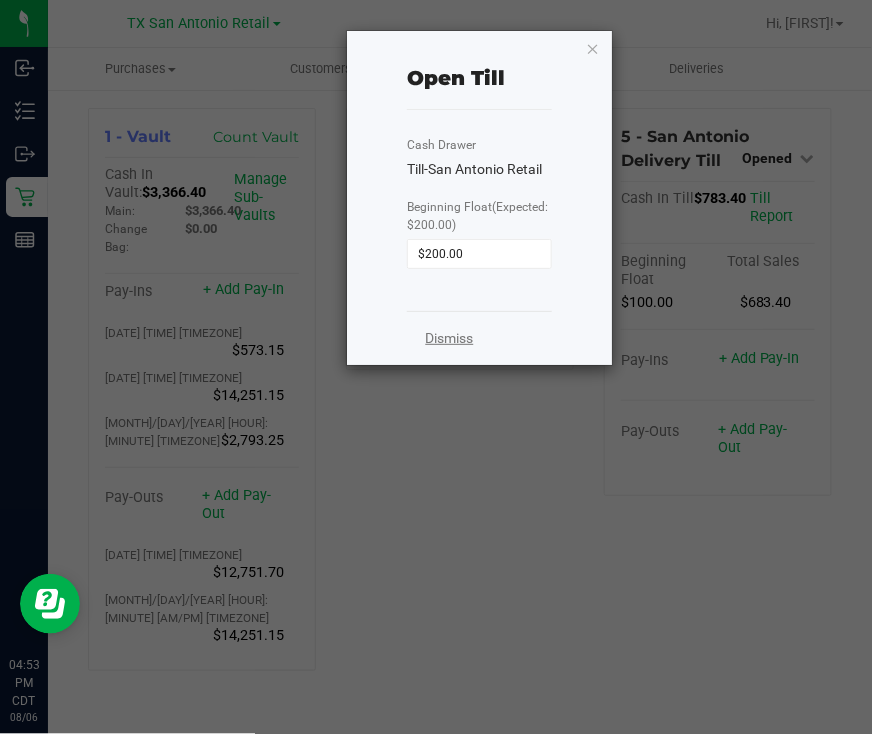 click on "Dismiss" 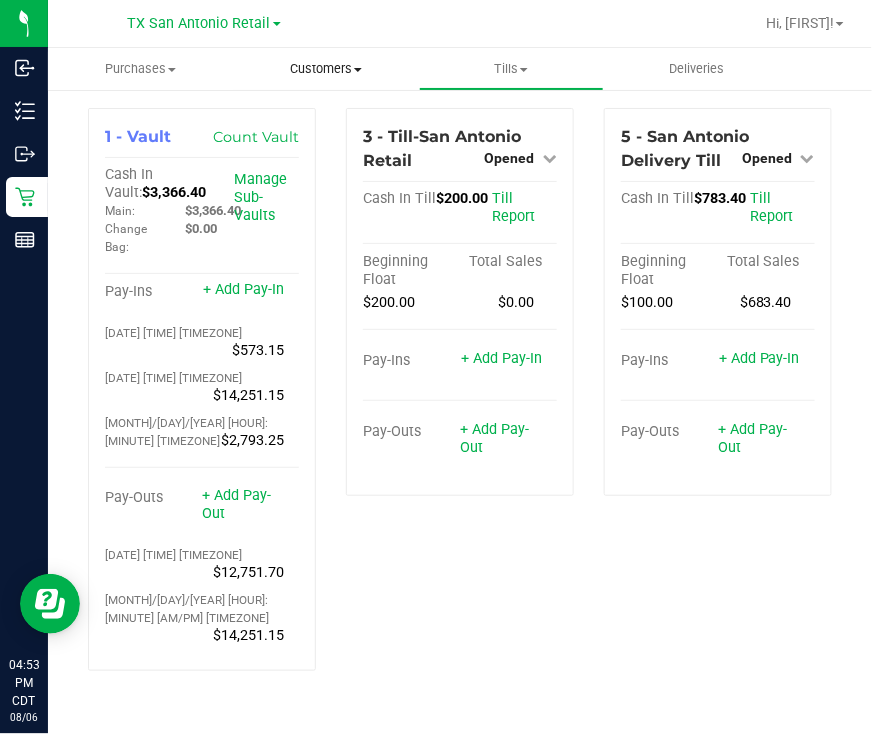 click on "Customers" at bounding box center [325, 69] 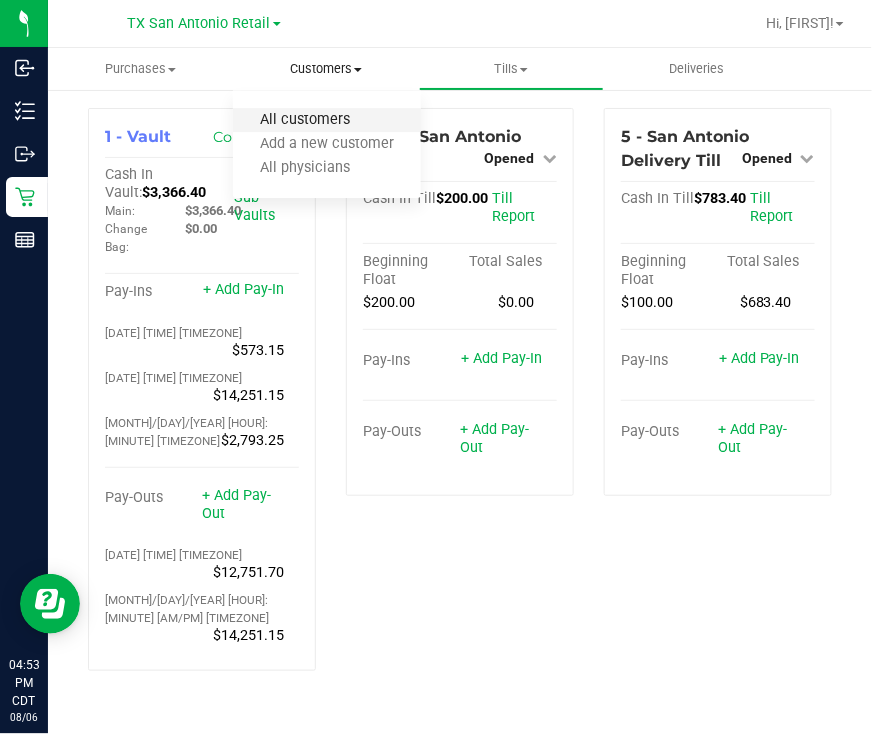 click on "All customers" at bounding box center (305, 120) 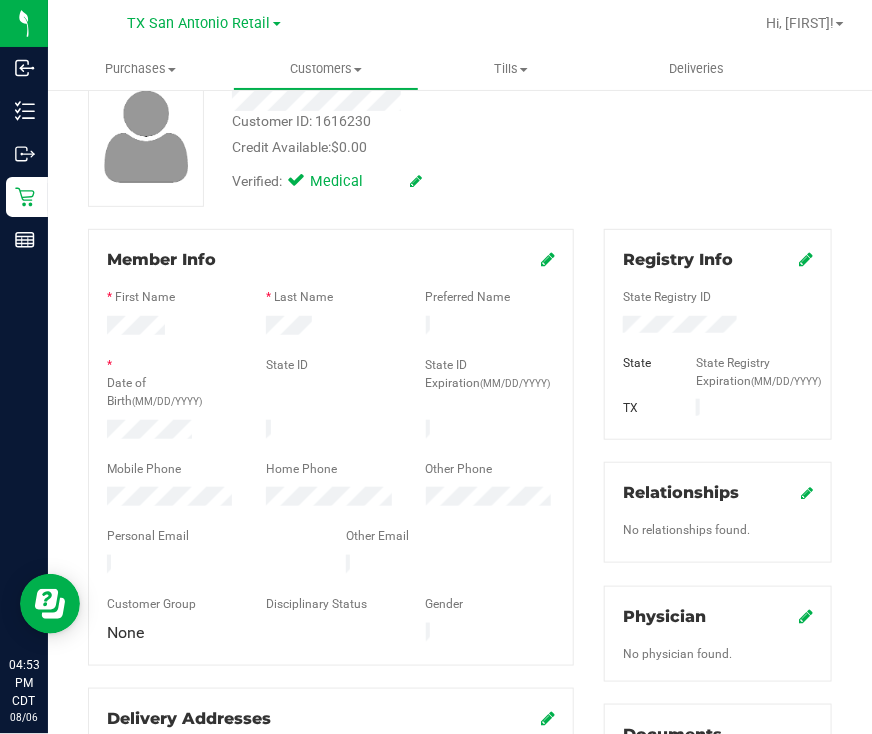 scroll, scrollTop: 0, scrollLeft: 0, axis: both 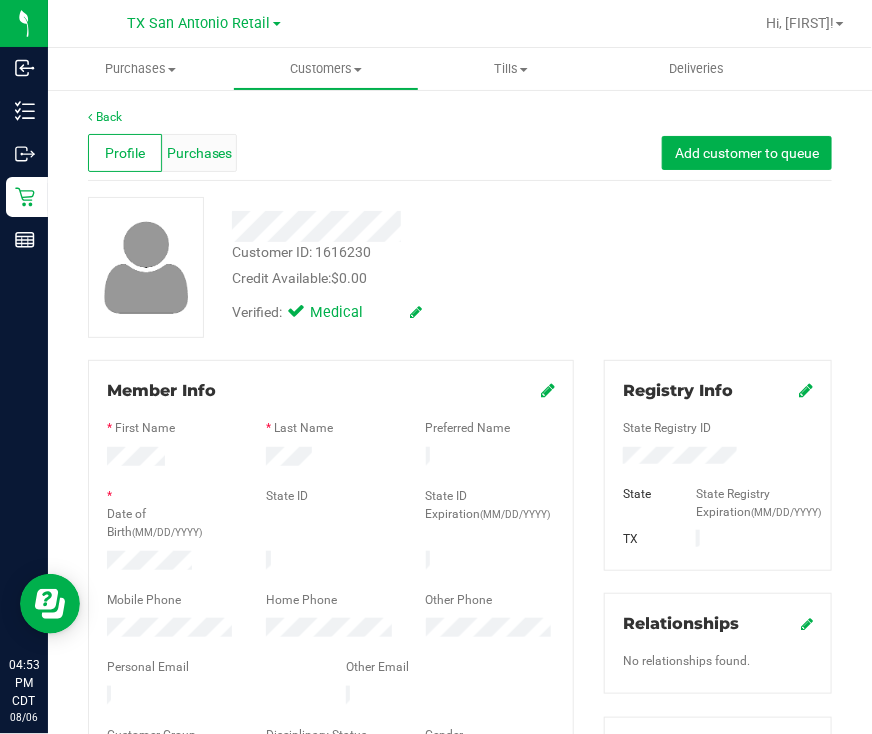 click on "Purchases" at bounding box center (199, 153) 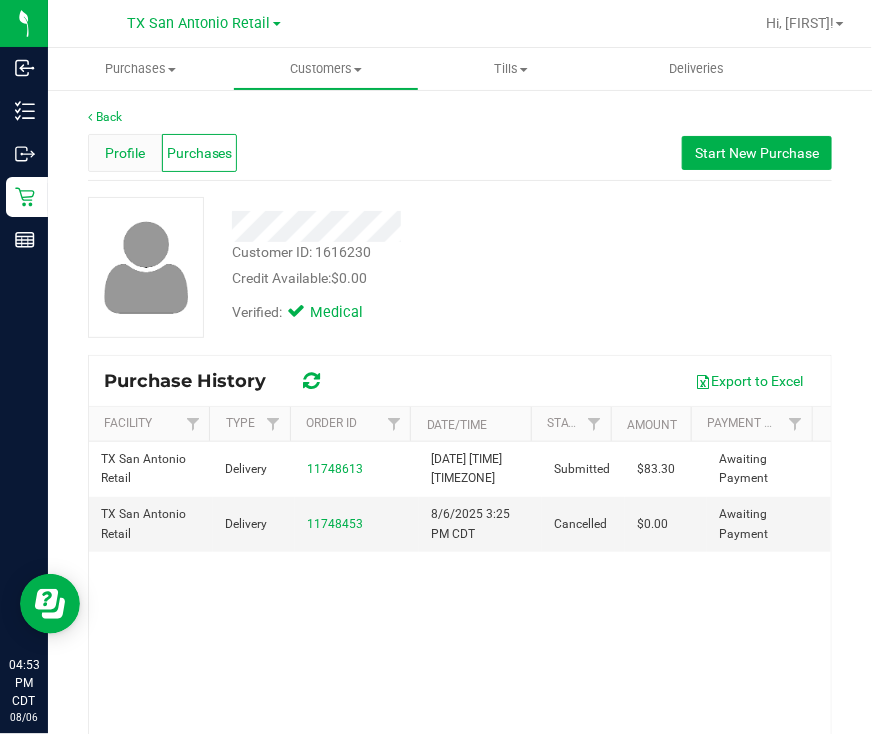 click on "Profile" at bounding box center [125, 153] 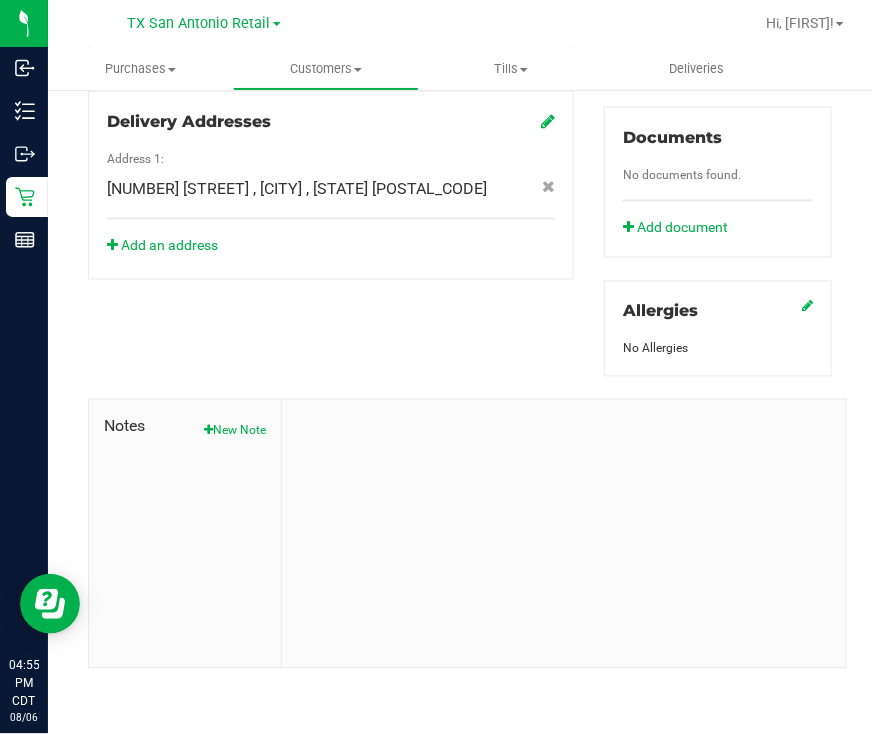 scroll, scrollTop: 0, scrollLeft: 0, axis: both 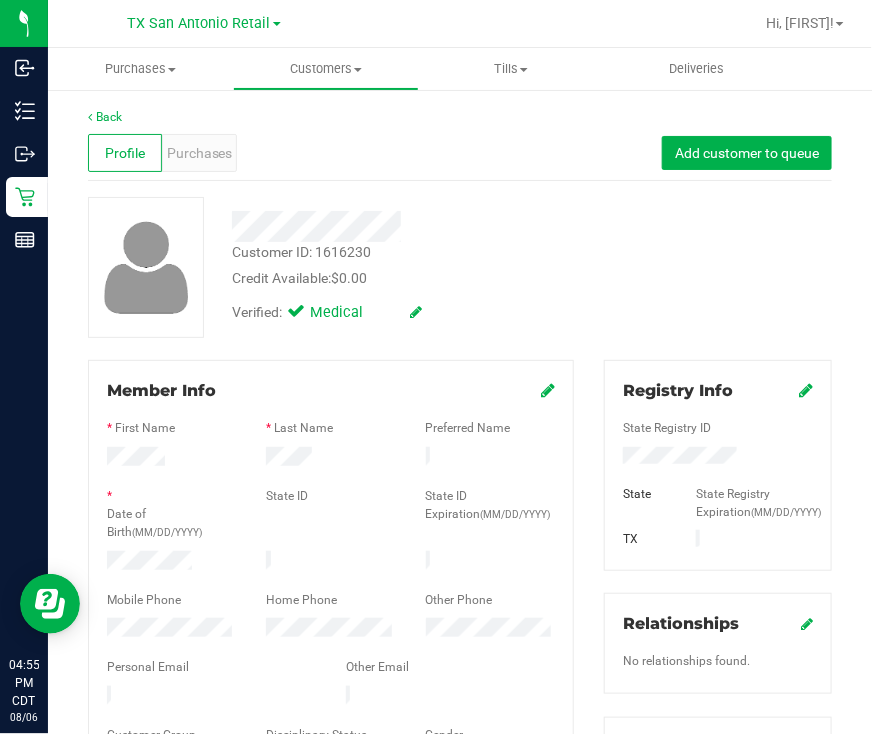 click on "Credit Available:
$0.00" at bounding box center [410, 278] 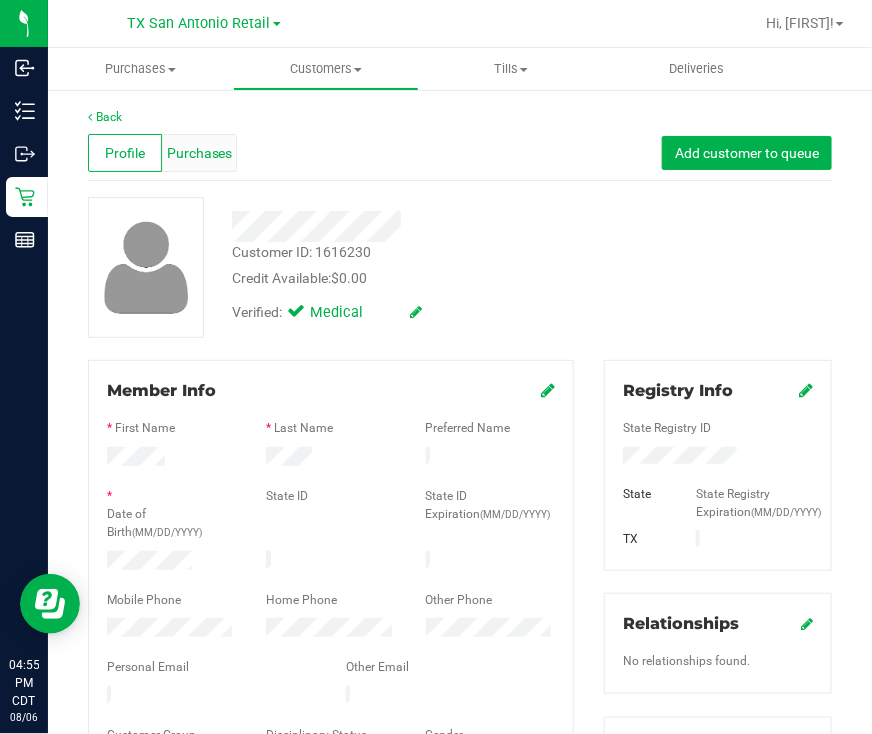 click on "Purchases" at bounding box center (200, 153) 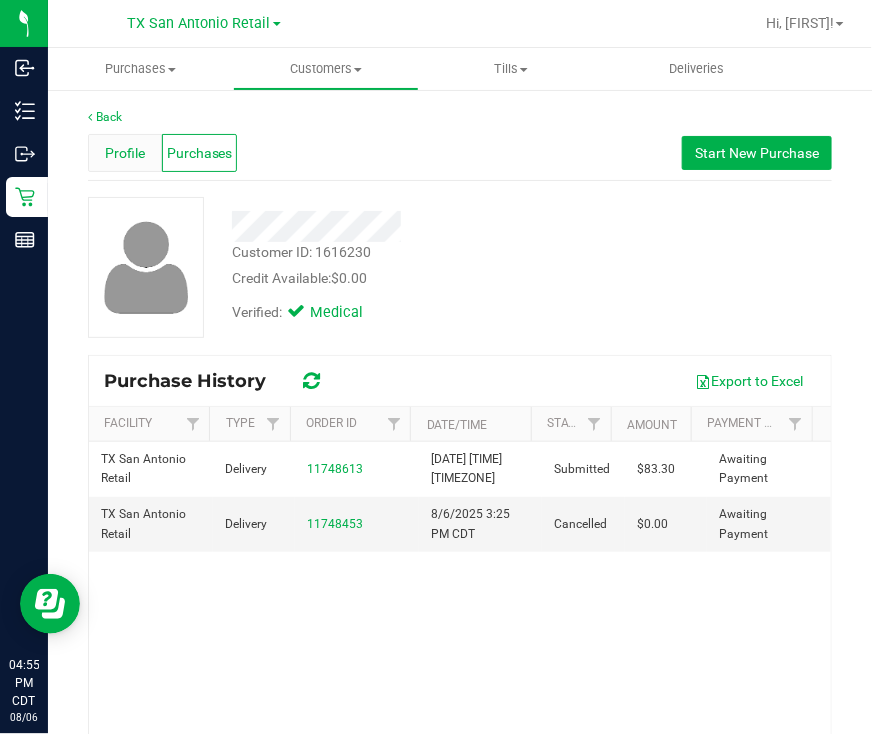 click on "Profile" at bounding box center [125, 153] 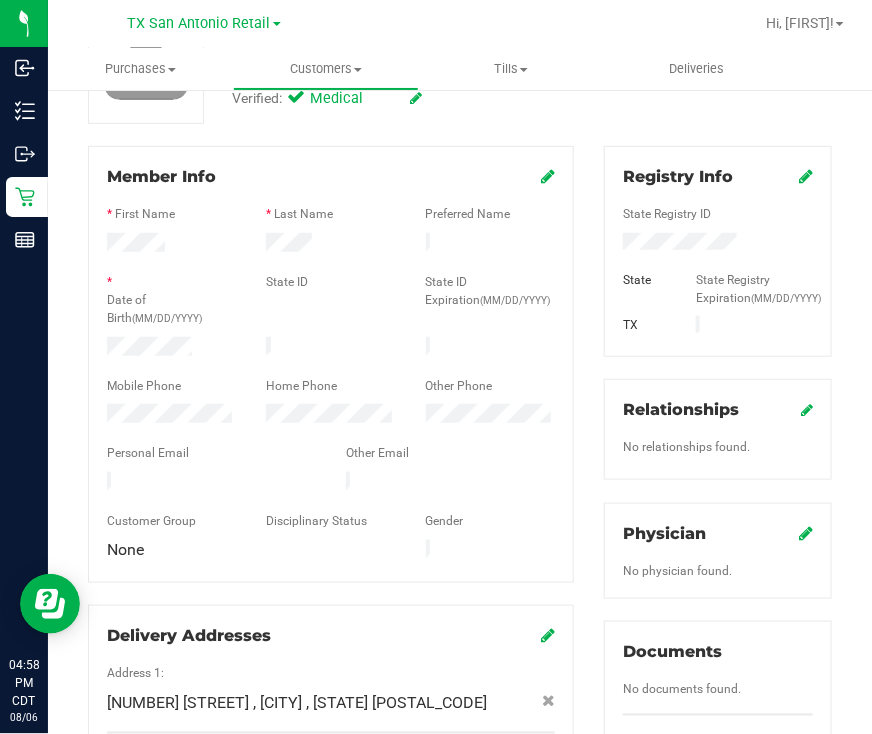 scroll, scrollTop: 0, scrollLeft: 0, axis: both 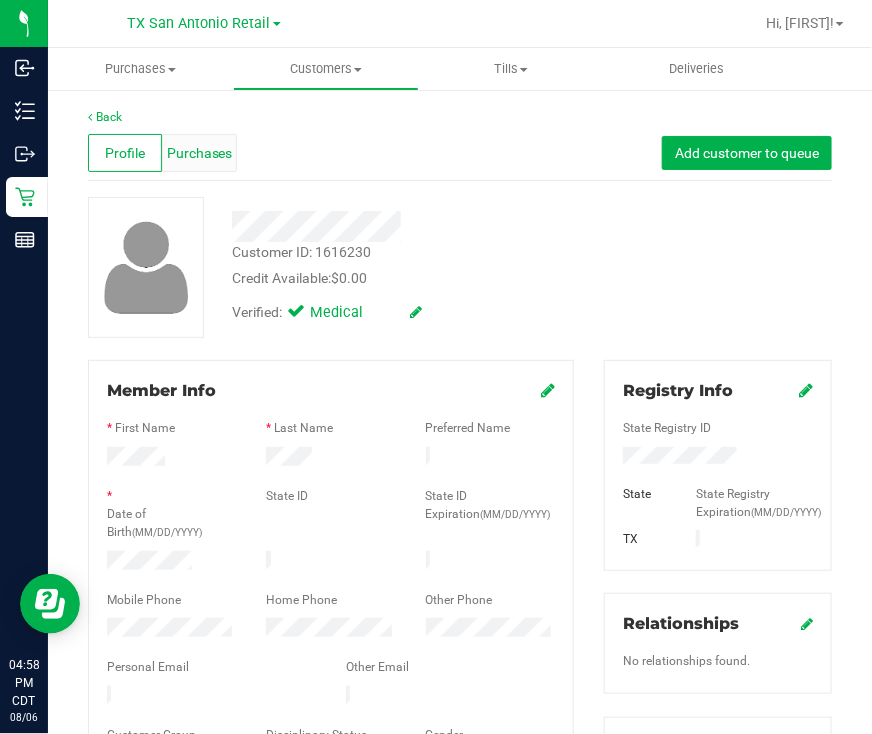 click on "Purchases" at bounding box center [200, 153] 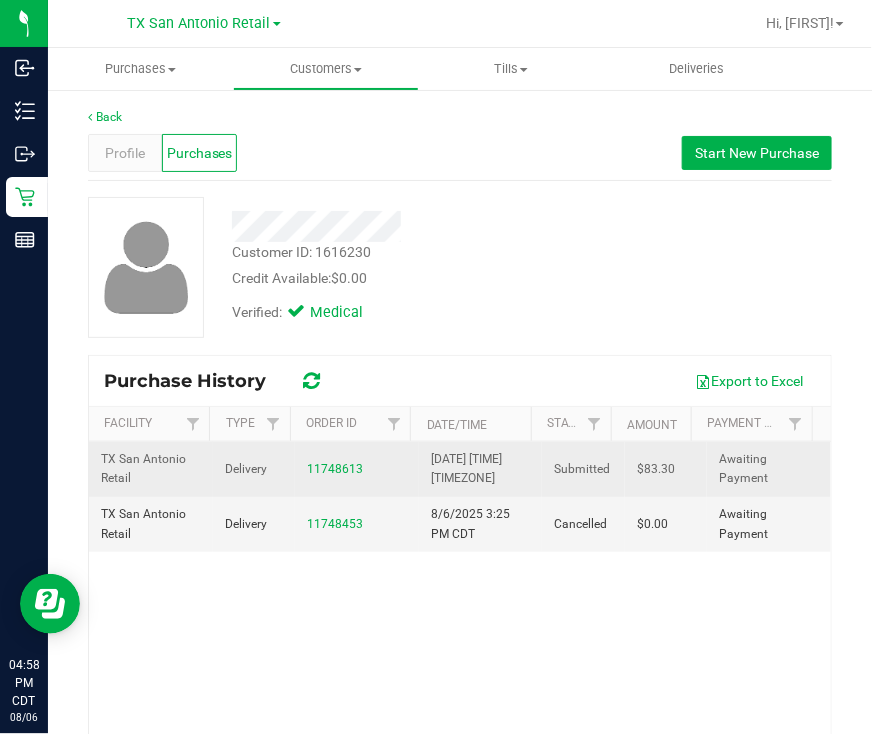 click on "11748613" at bounding box center (357, 469) 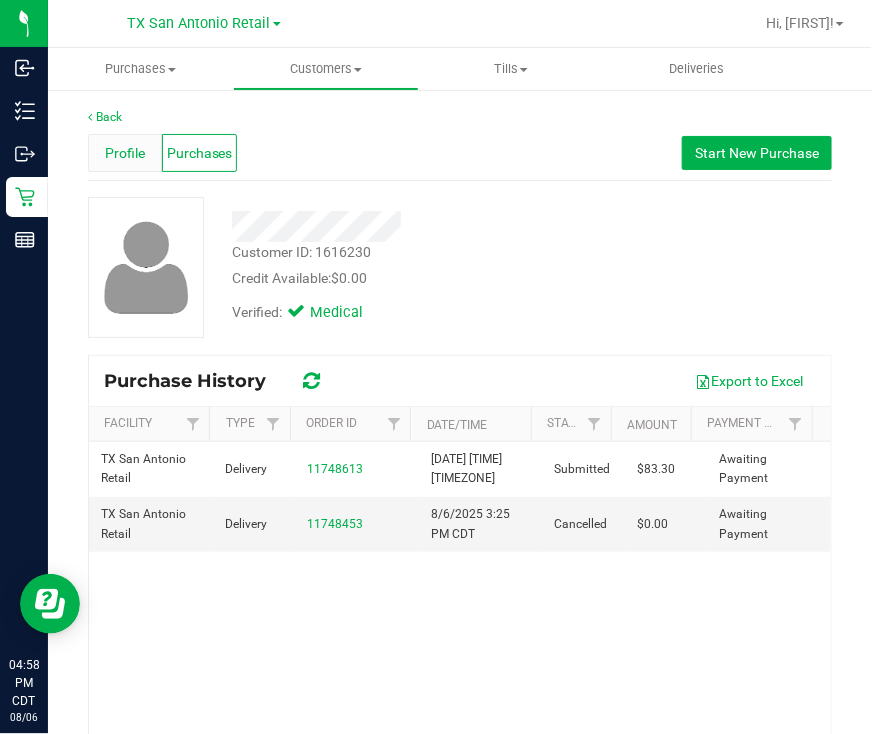 click on "Profile" at bounding box center [125, 153] 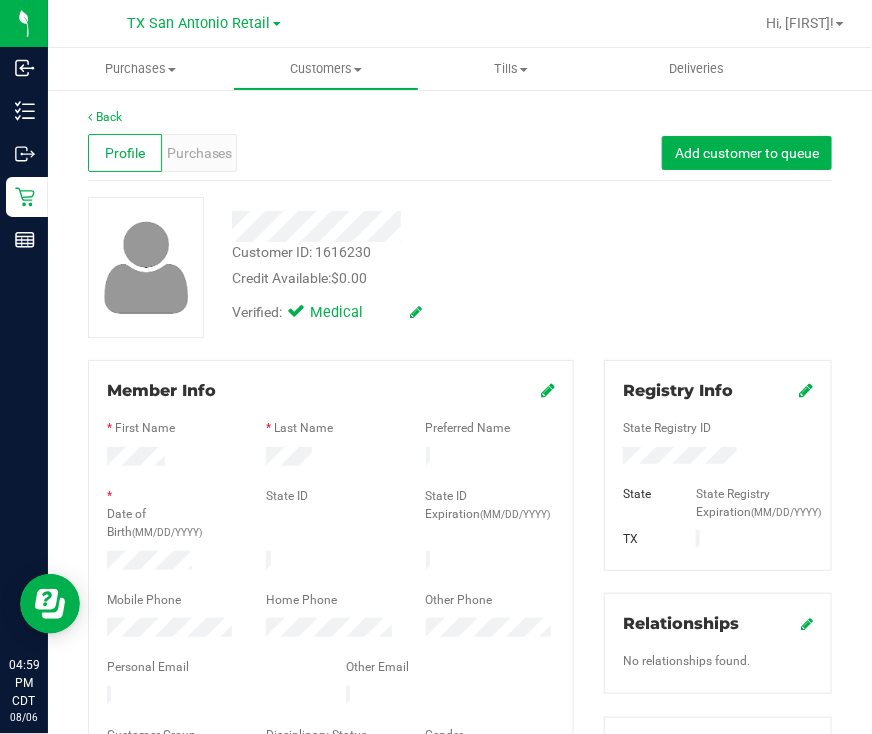 click on "Credit Available:
$0.00" at bounding box center [410, 278] 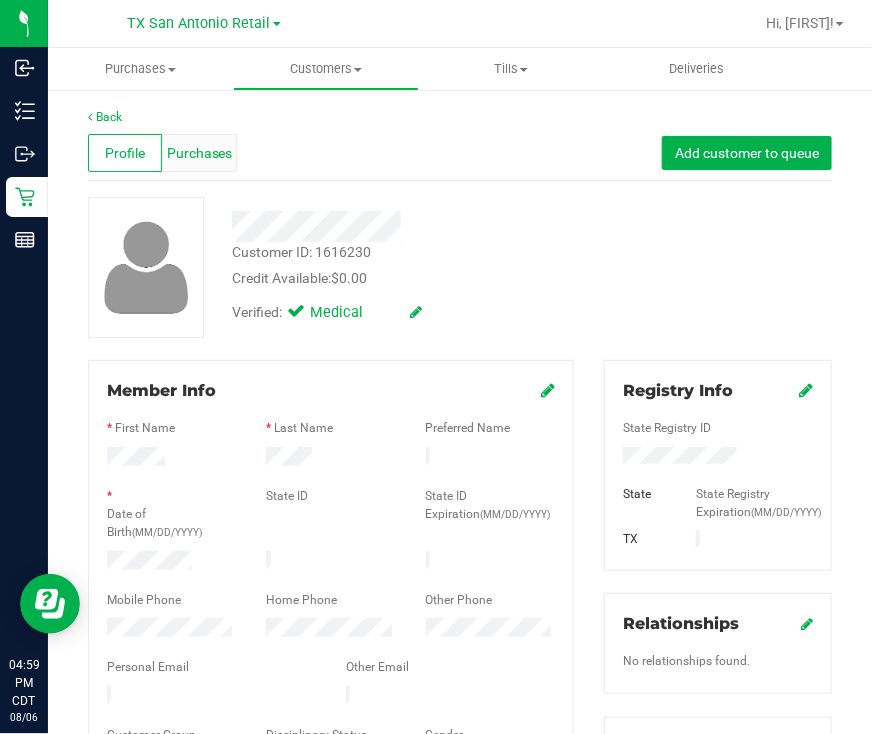 click on "Purchases" at bounding box center (200, 153) 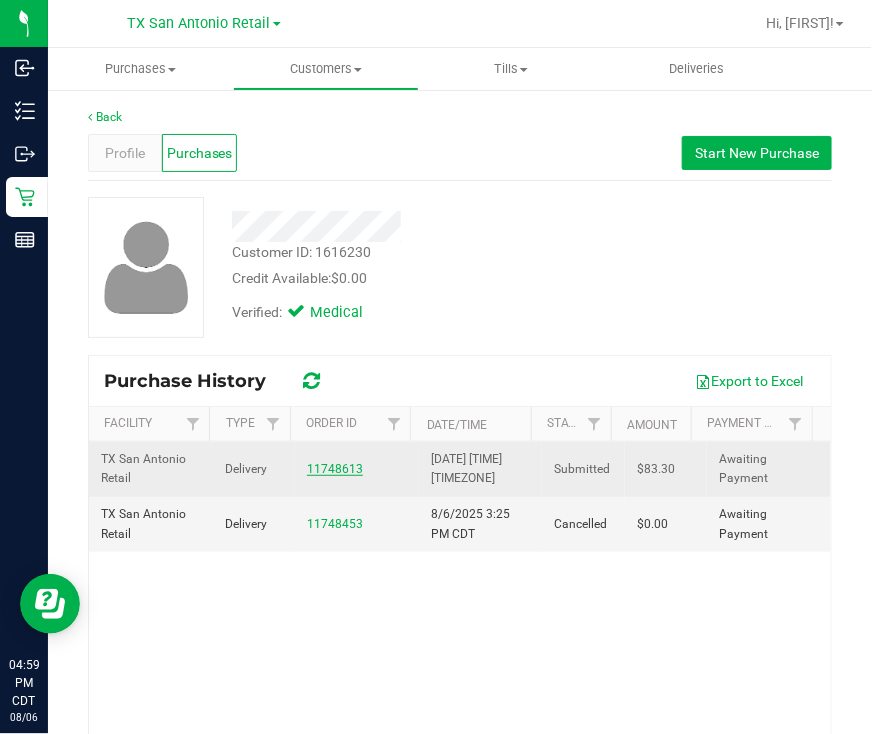click on "11748613" at bounding box center [335, 469] 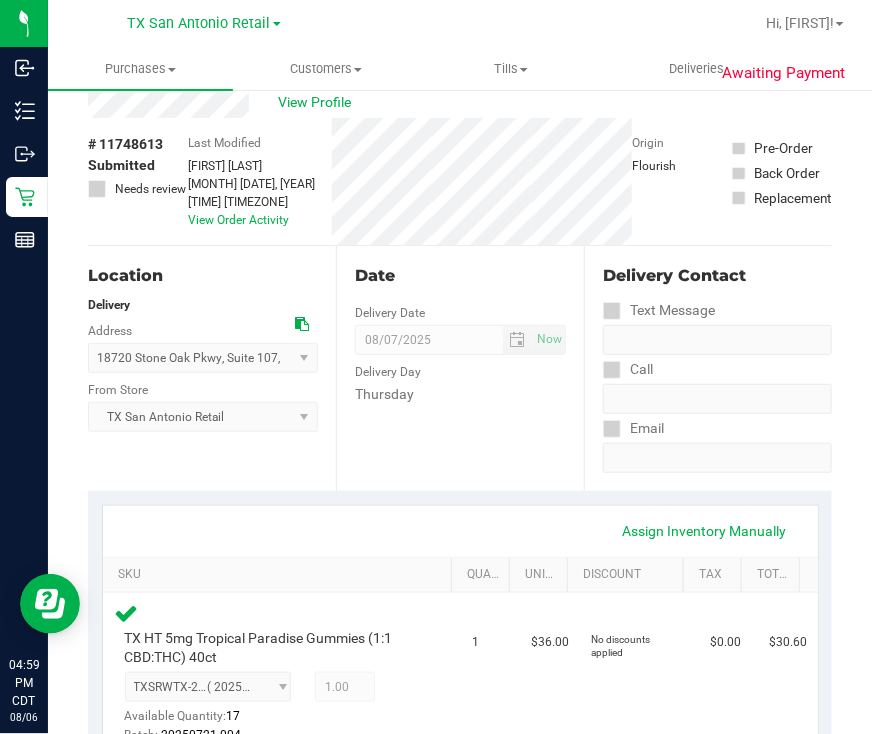 scroll, scrollTop: 0, scrollLeft: 0, axis: both 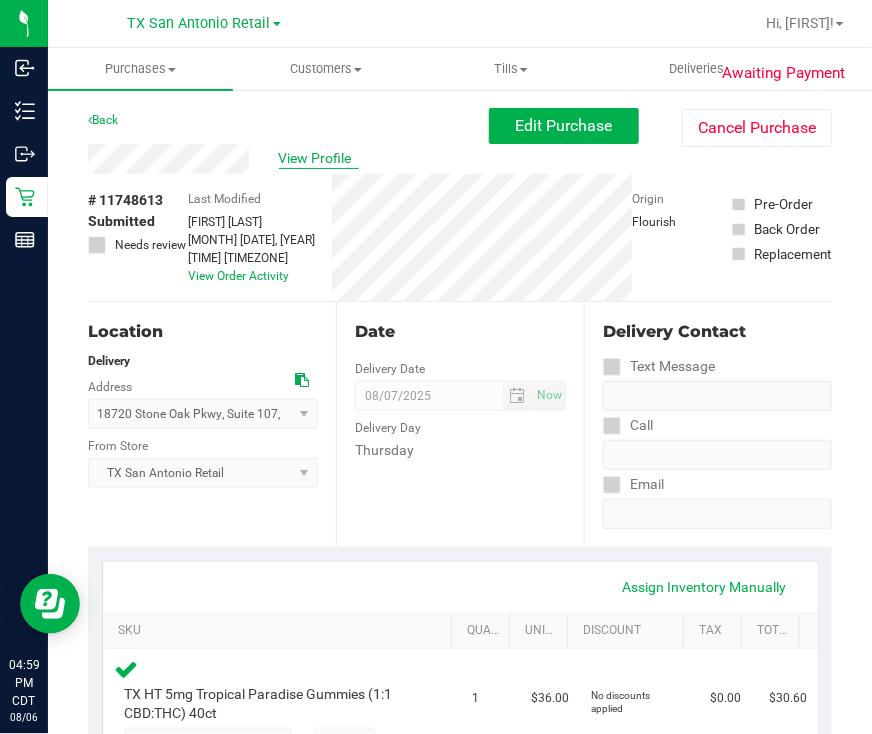 click on "View Profile" at bounding box center [319, 158] 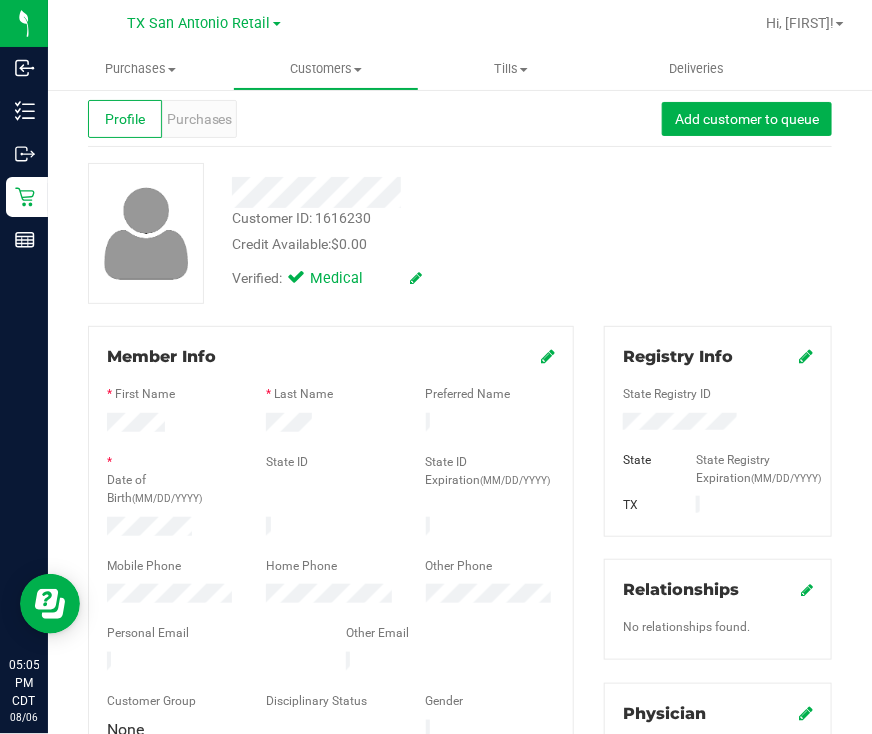 scroll, scrollTop: 0, scrollLeft: 0, axis: both 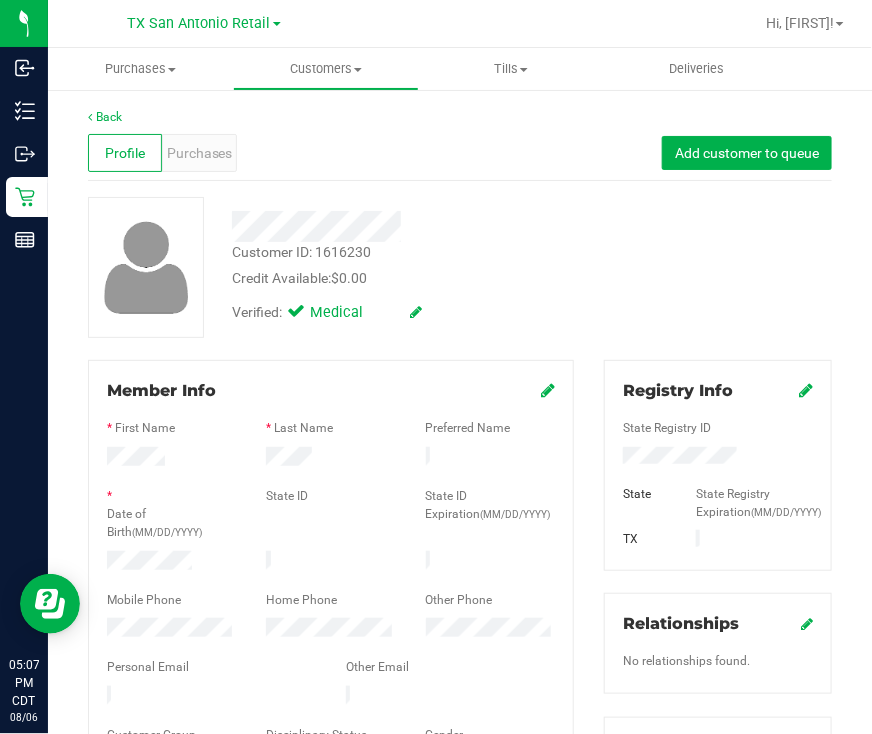 click at bounding box center (146, 267) 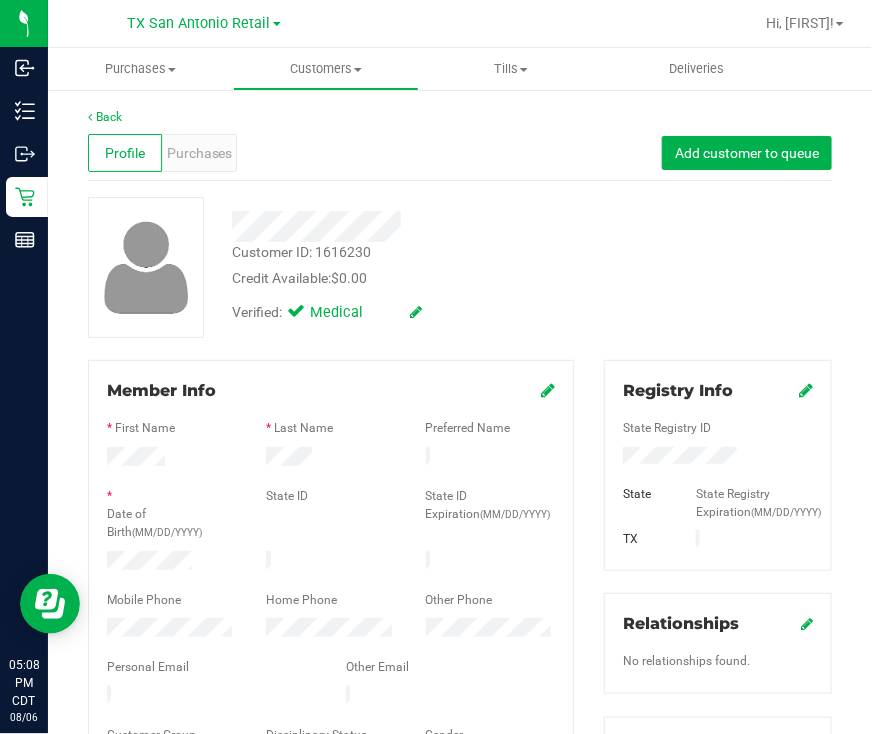 drag, startPoint x: 61, startPoint y: 274, endPoint x: 111, endPoint y: 253, distance: 54.230988 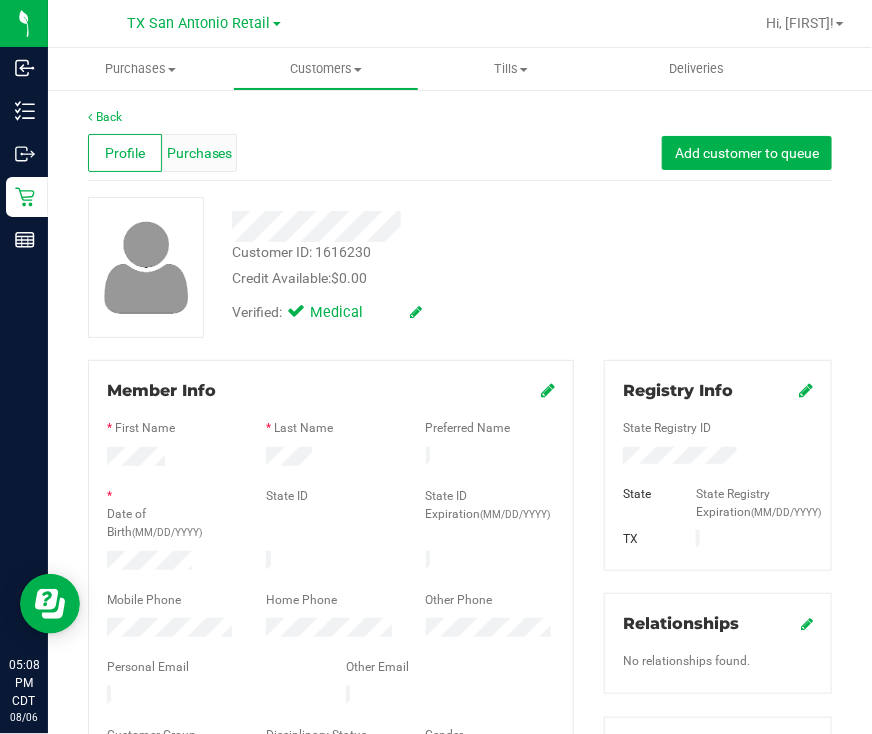 click on "Purchases" at bounding box center (199, 153) 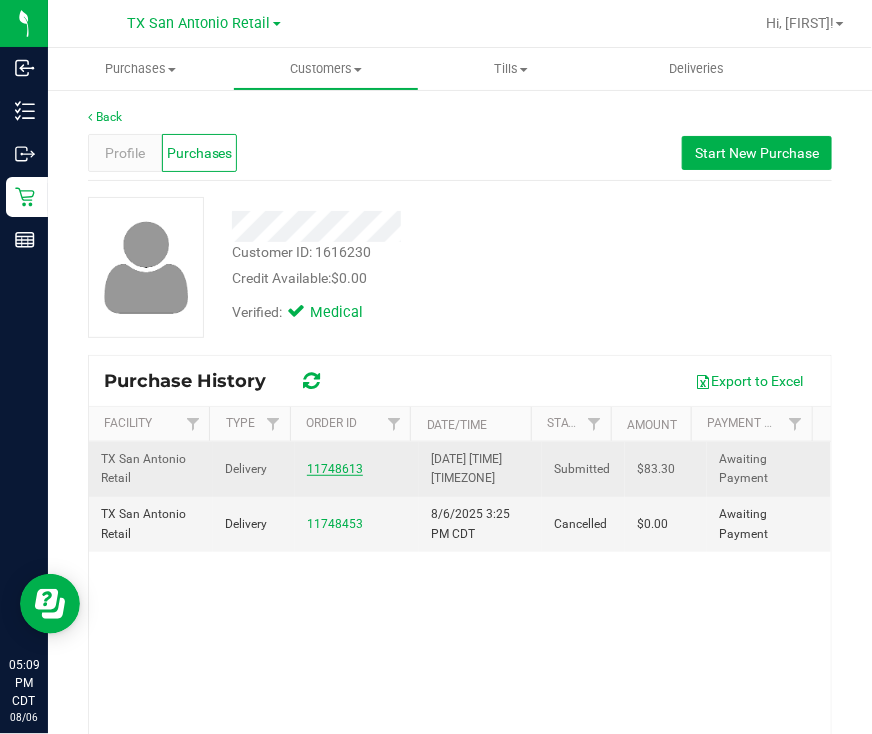 click on "11748613" at bounding box center [335, 469] 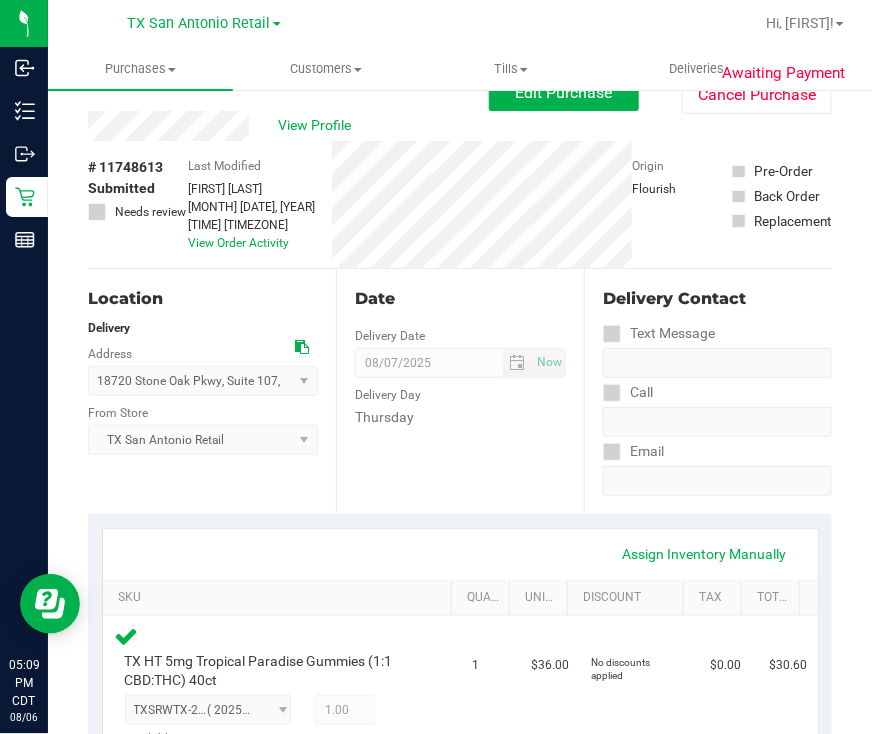 scroll, scrollTop: 0, scrollLeft: 0, axis: both 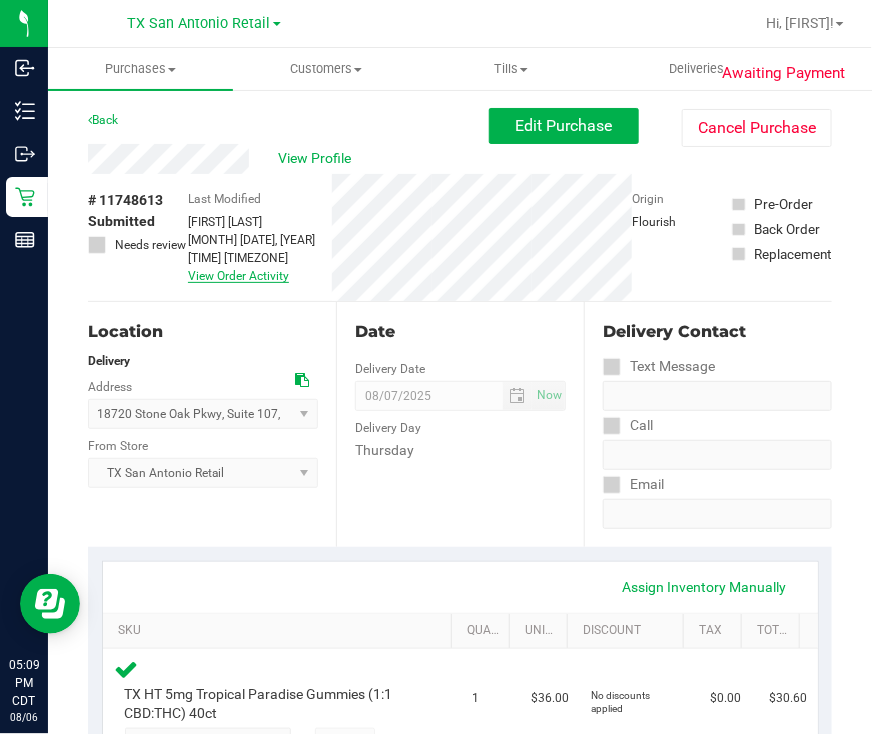 click on "View Order Activity" at bounding box center (238, 276) 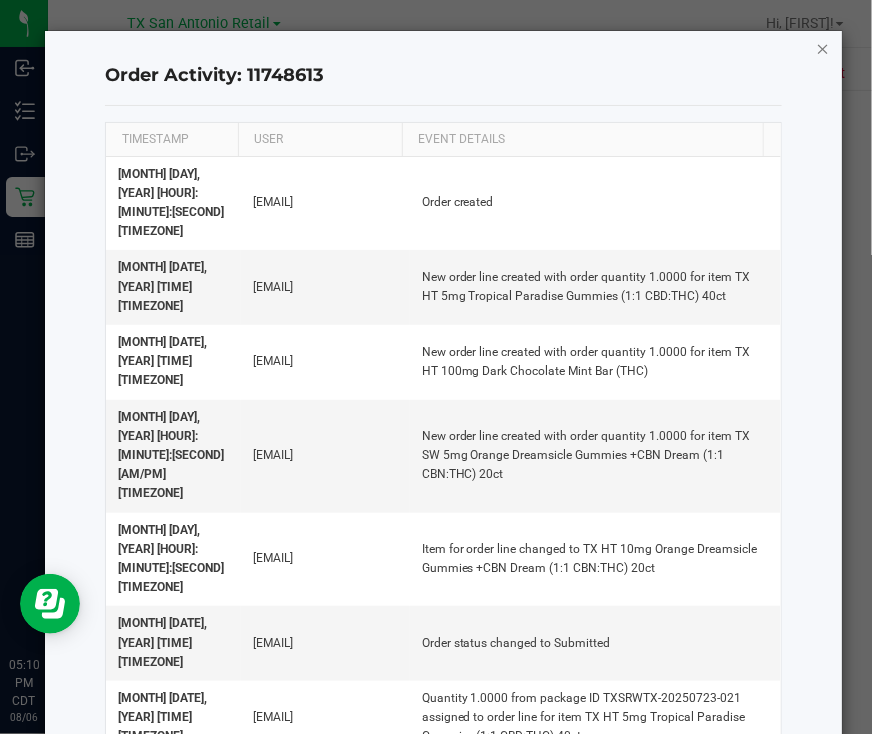 click 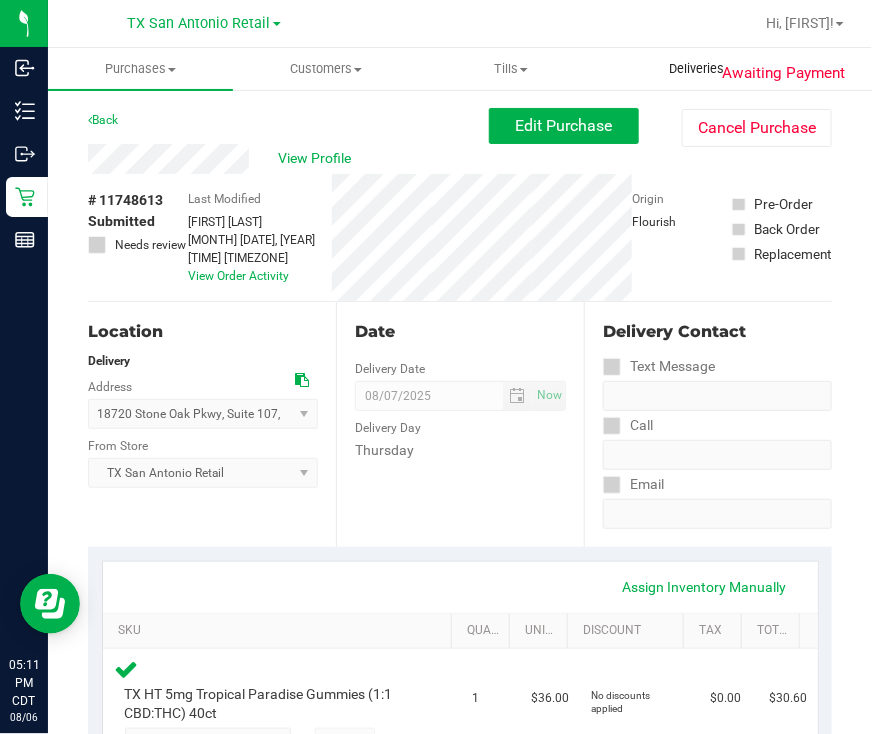 click on "Deliveries" at bounding box center (696, 69) 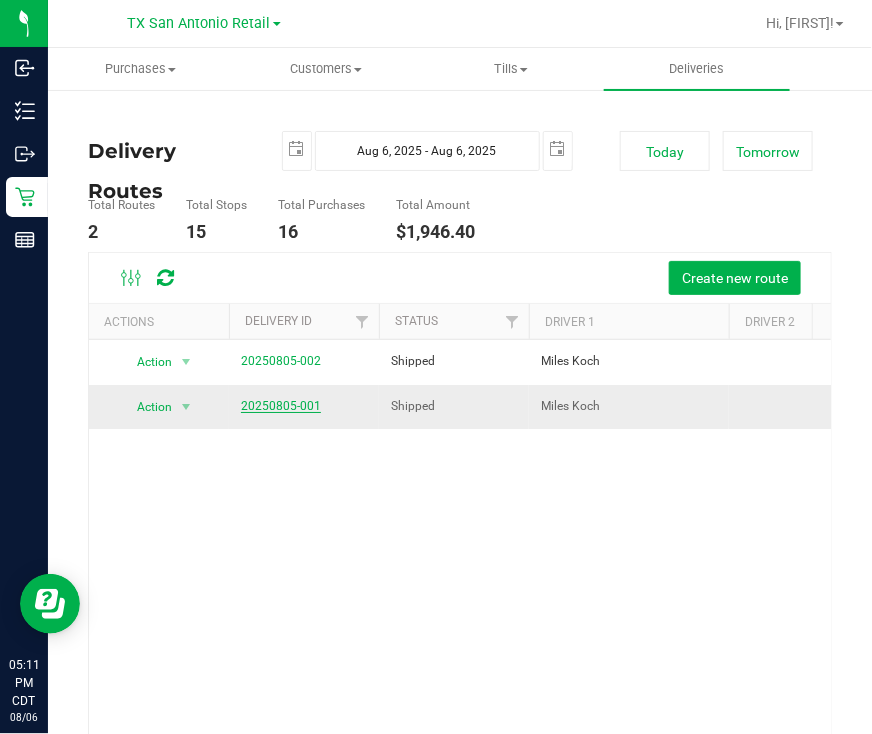 click on "20250805-001" at bounding box center [281, 406] 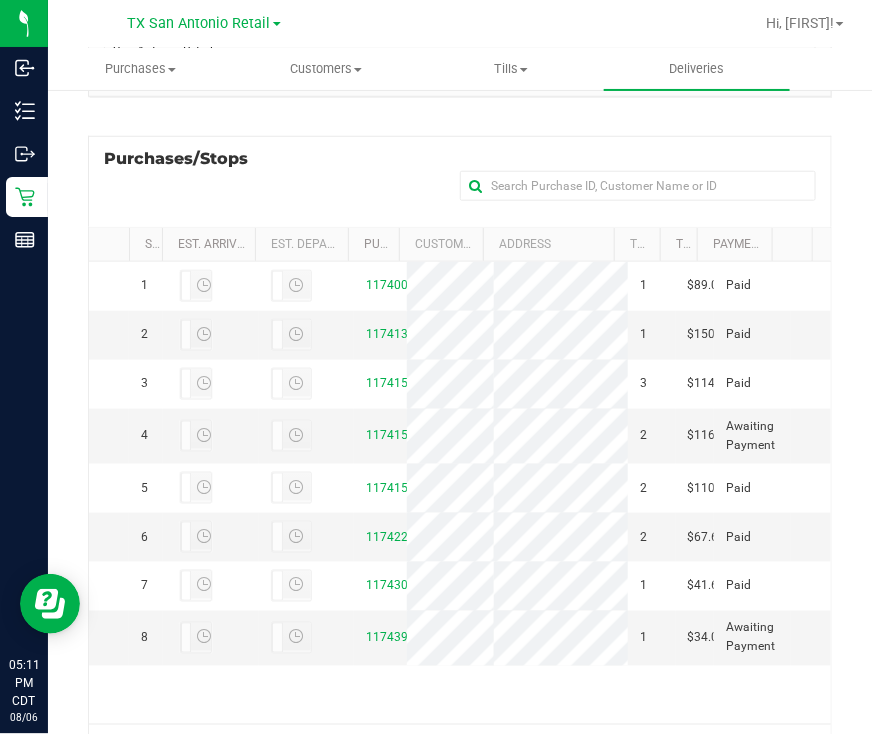 scroll, scrollTop: 375, scrollLeft: 0, axis: vertical 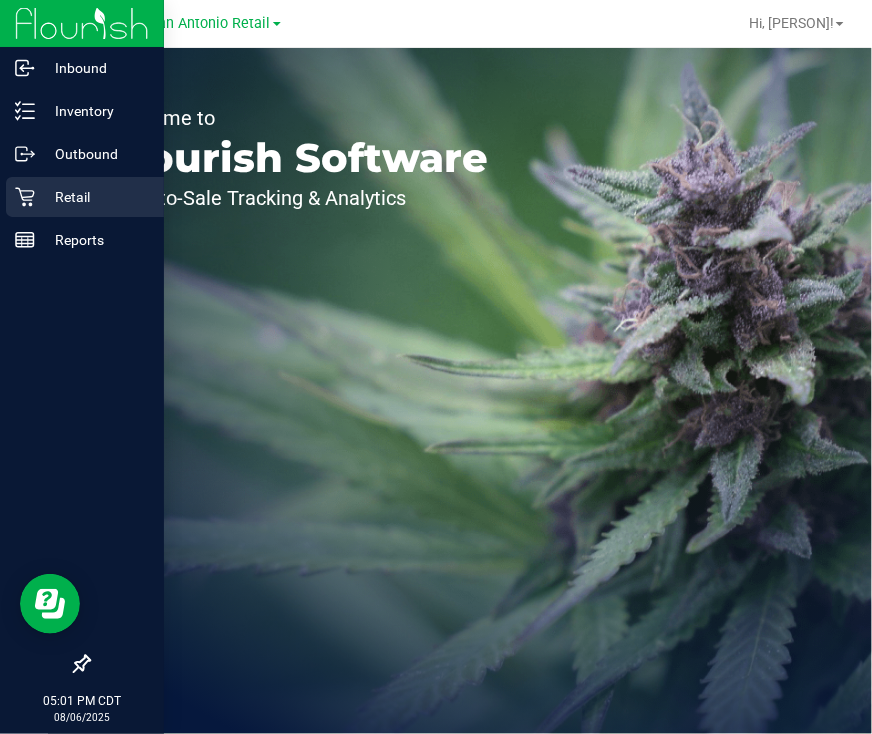 click on "Retail" at bounding box center (95, 197) 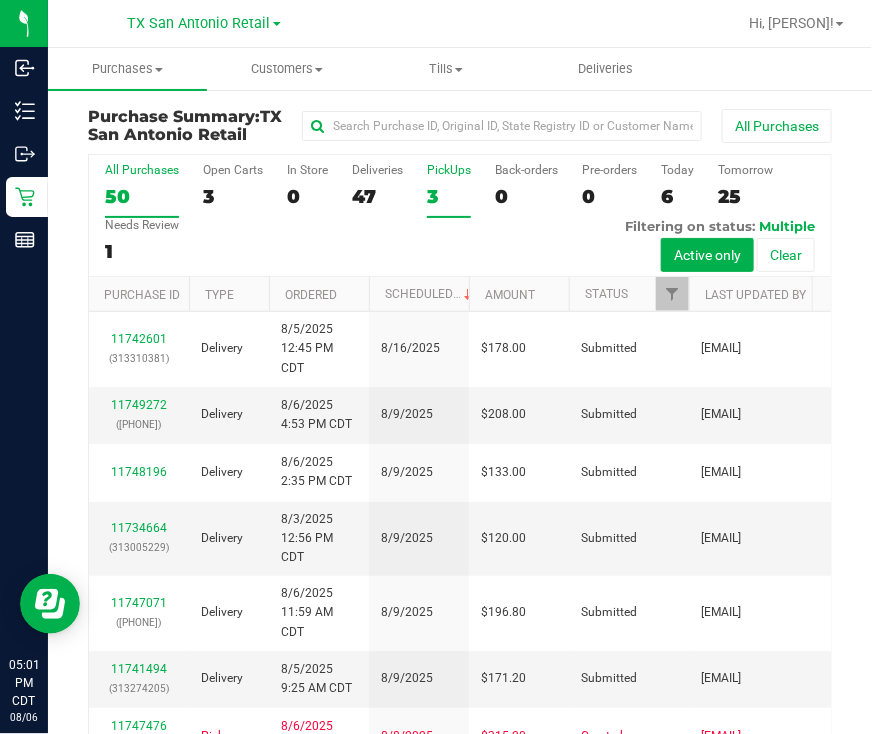 click on "3" at bounding box center [449, 196] 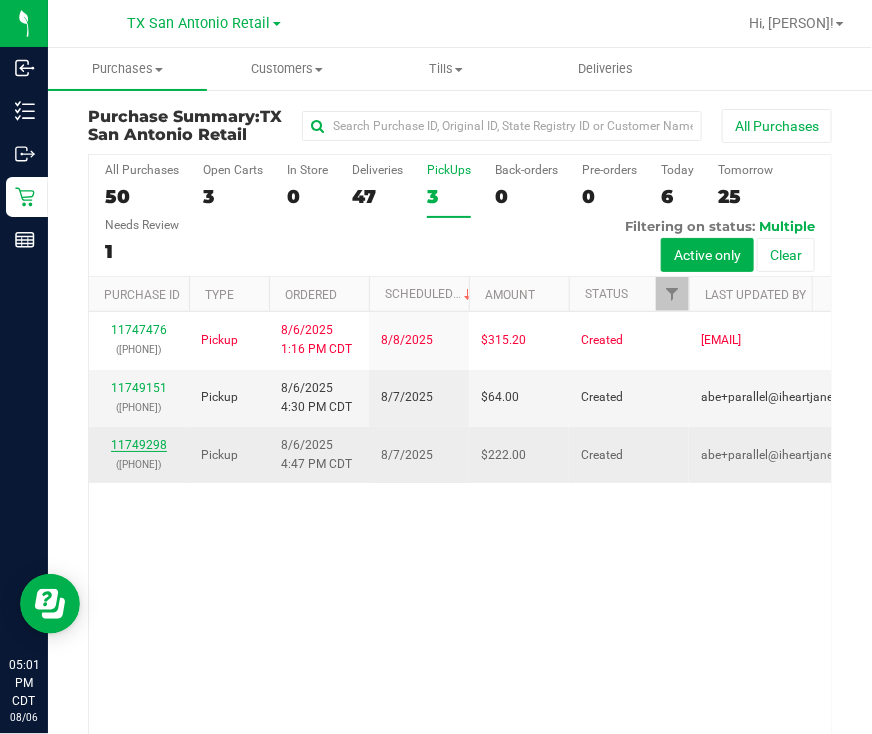 click on "11749298" at bounding box center [139, 445] 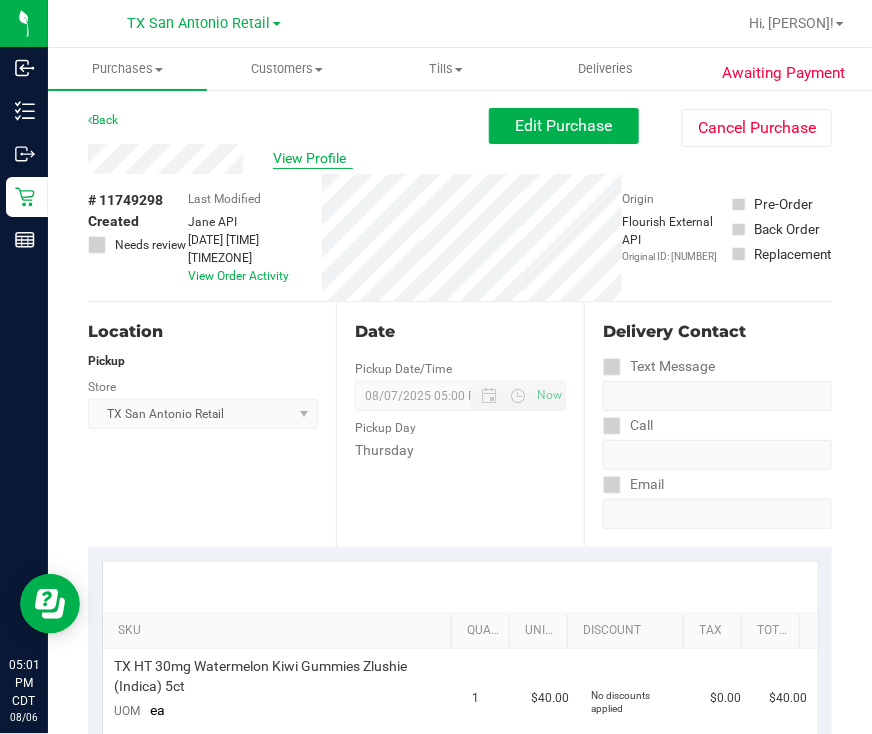 click on "View Profile" at bounding box center (313, 158) 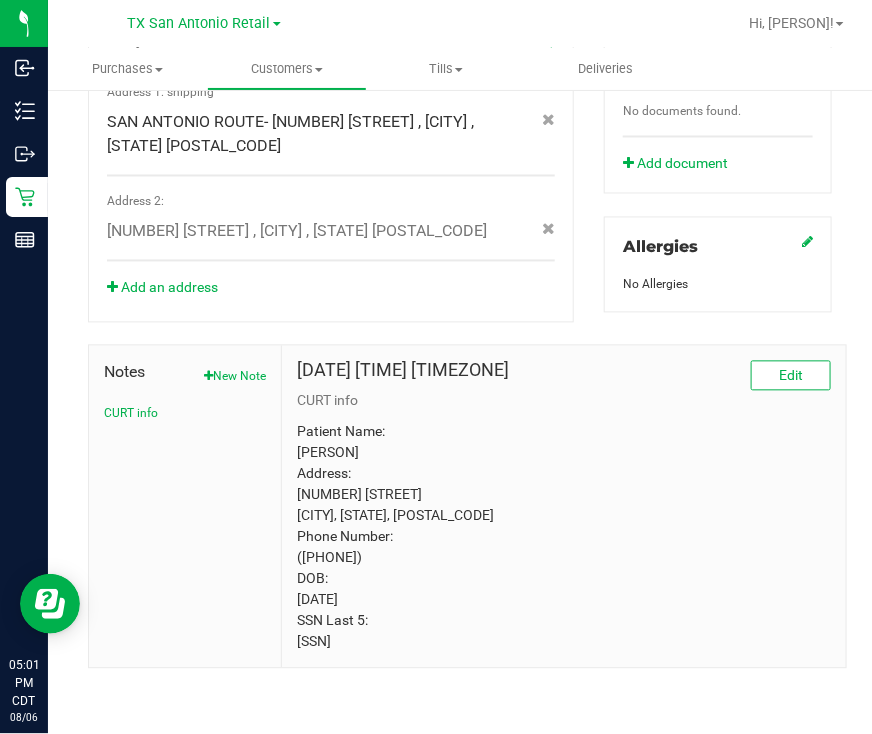 scroll, scrollTop: 799, scrollLeft: 0, axis: vertical 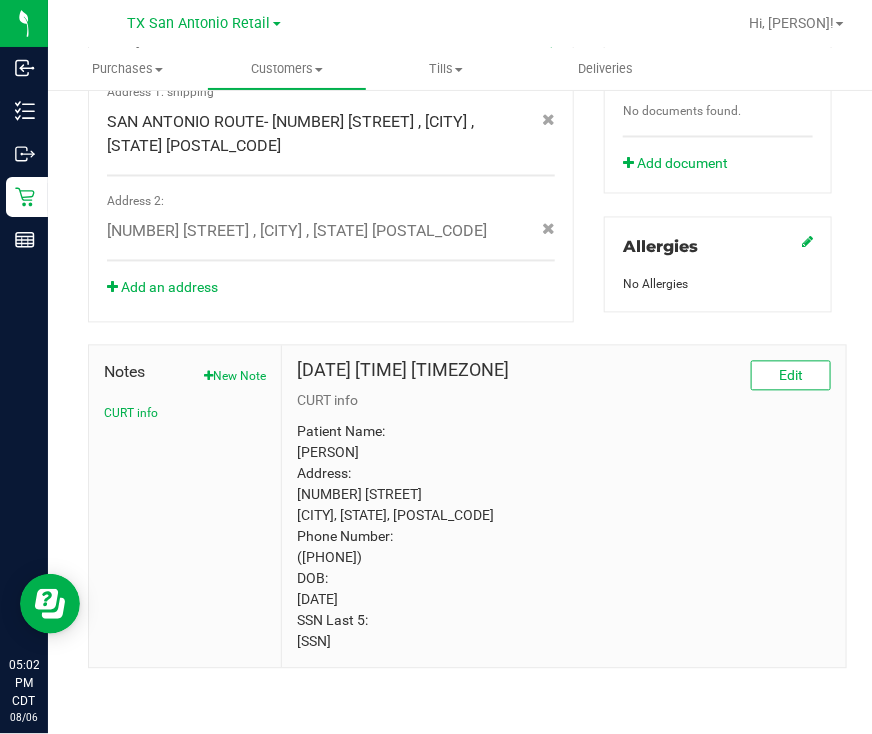 click on "Patient Name:
Wendi Michelle Stanley
Address:
101 Hunters Creek
Boerne, TX, 78006
Phone Number:
(210) 219-9961
DOB:
09/07/1984
SSN Last 5:
00000" at bounding box center [564, 537] 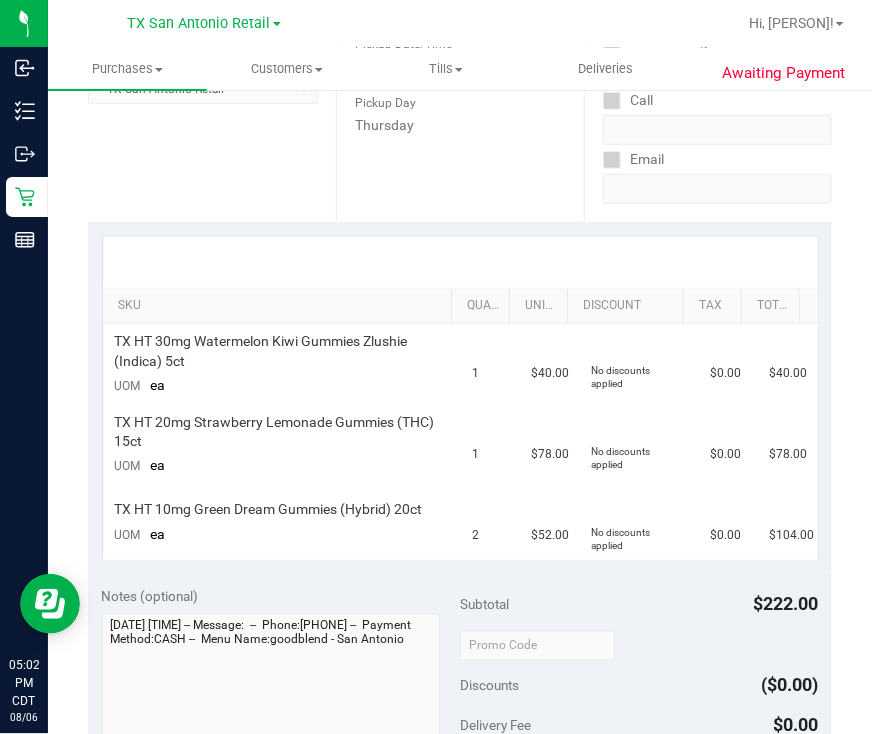 scroll, scrollTop: 0, scrollLeft: 0, axis: both 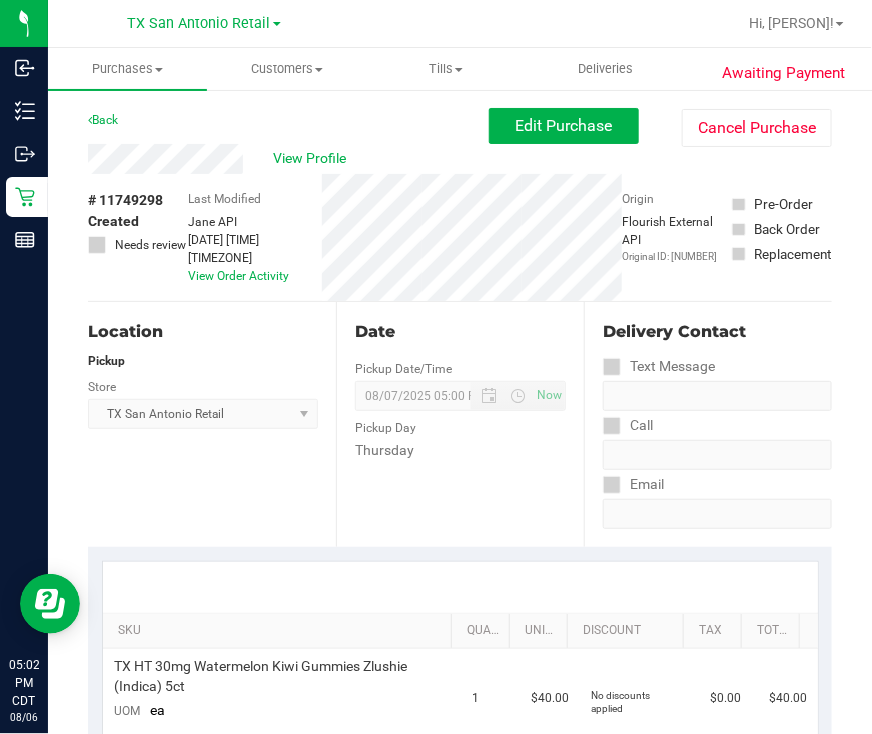 click on "View Profile
# 11749298
Created
Needs review
Last Modified
Jane API
Aug 6, 2025 4:47:35 PM CDT
View Order Activity
Origin
Flourish External API
Original ID: 313537343
Pre-Order Back Order" at bounding box center (460, 223) 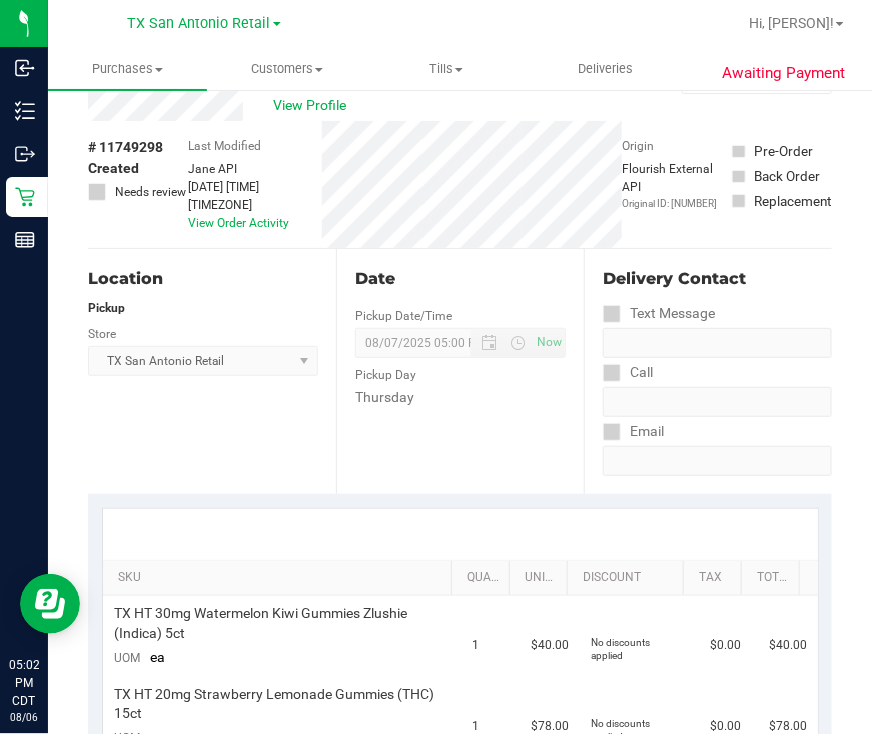 scroll, scrollTop: 0, scrollLeft: 0, axis: both 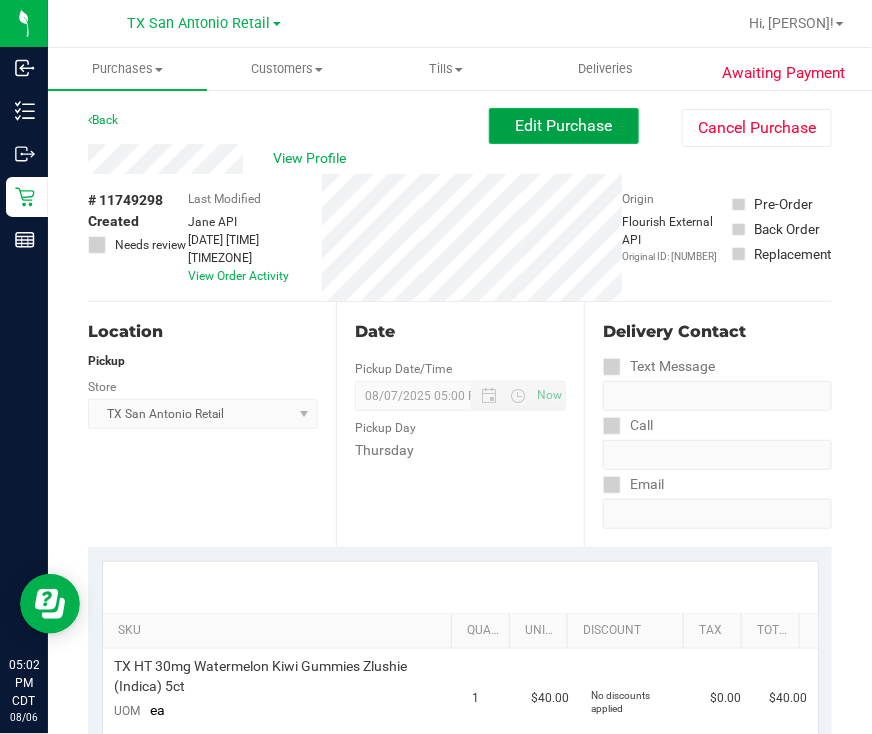 click on "Edit Purchase" at bounding box center [564, 126] 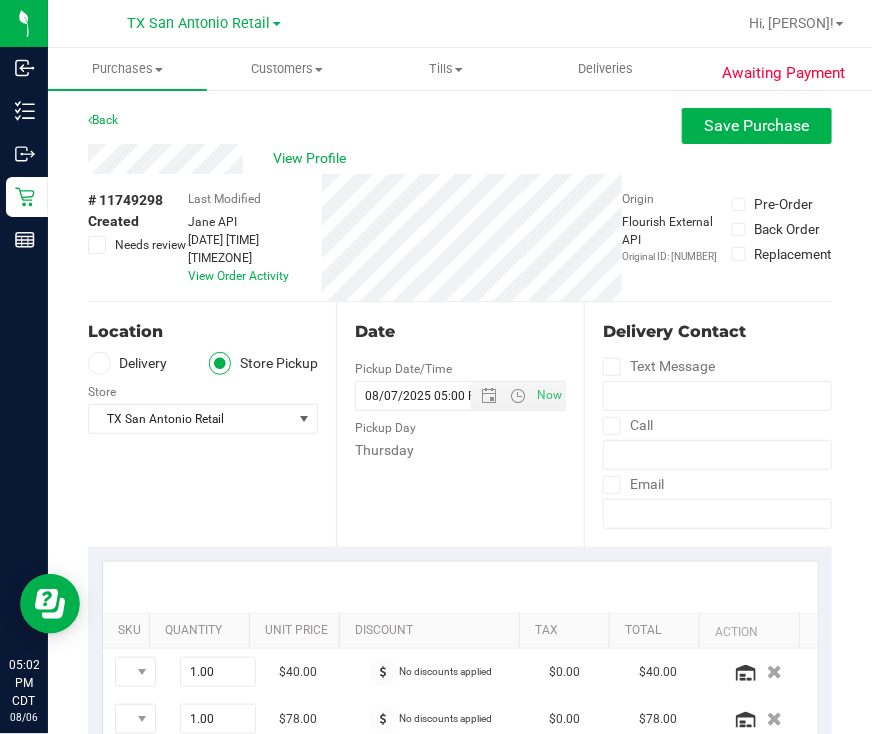 click at bounding box center [99, 363] 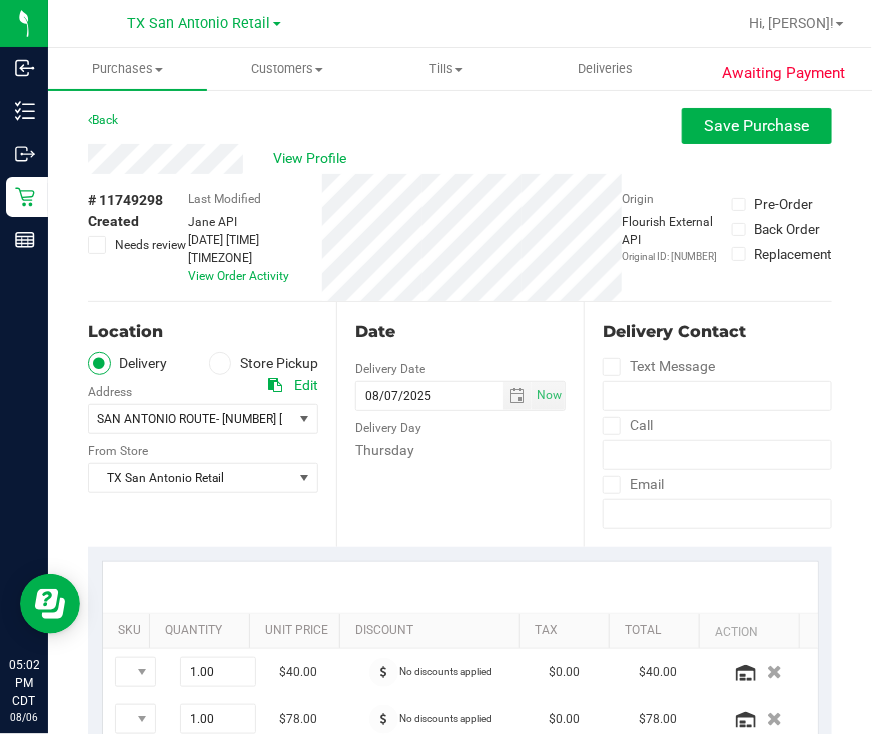 scroll, scrollTop: 124, scrollLeft: 0, axis: vertical 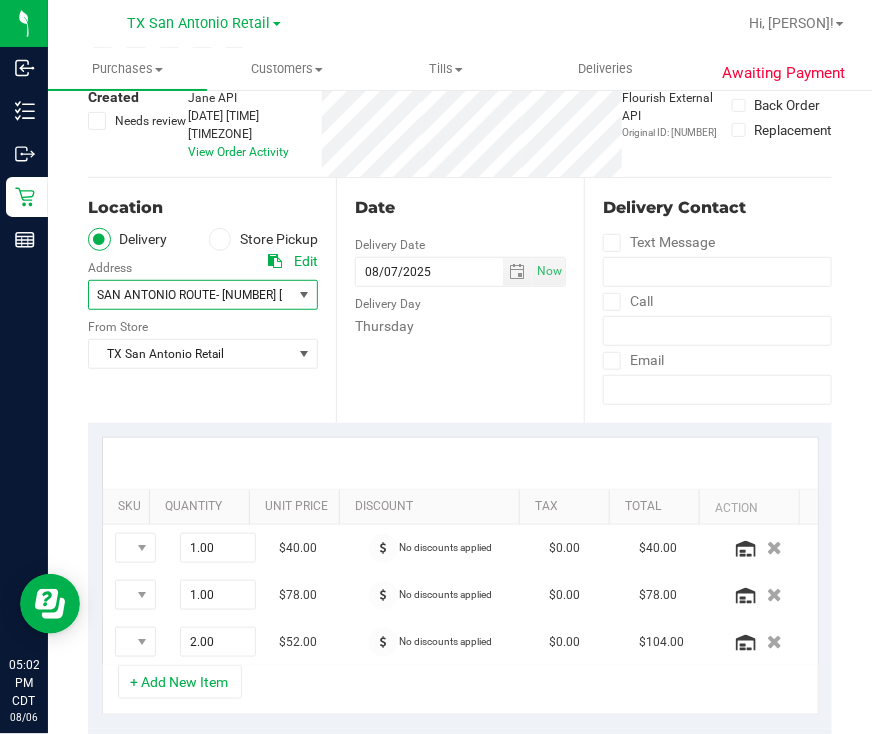 click on "SAN ANTONIO ROUTE- 101 Hunters Creek" at bounding box center [212, 295] 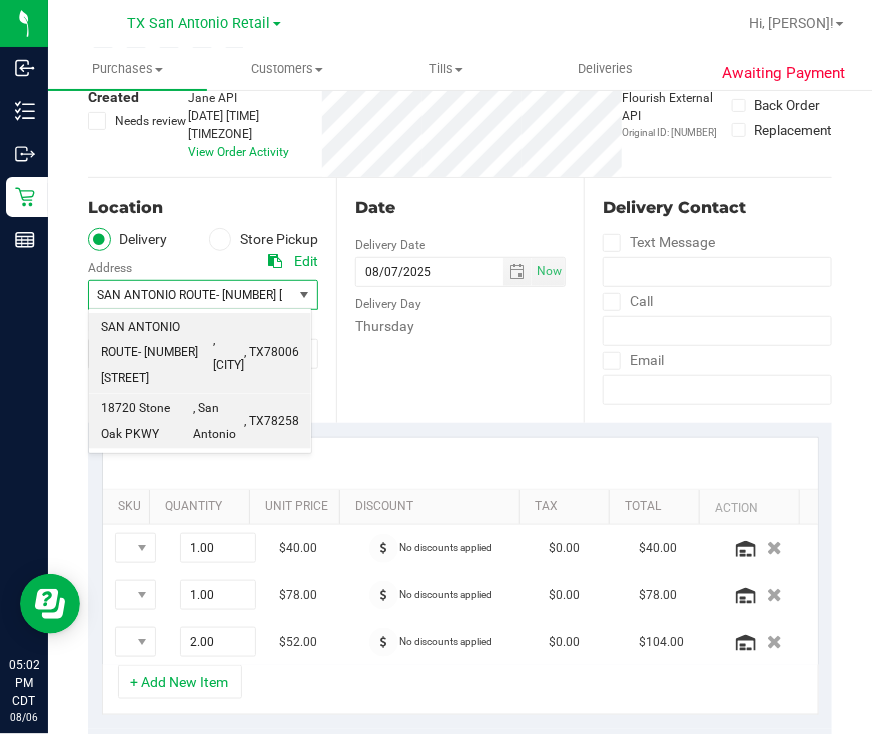 click on ", San Antonio" at bounding box center [218, 421] 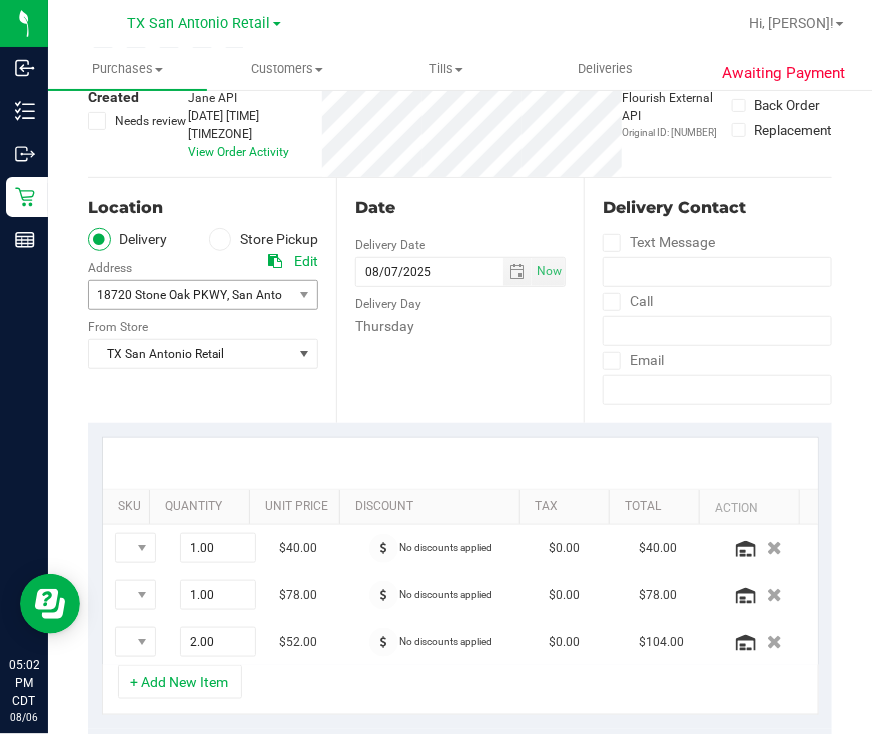 click on "SKU Quantity Unit Price Discount Tax Total Action
TX HT 30mg Watermelon Kiwi Gummies Zlushie (Indica) 5ct
1.00 1
$40.00
No discounts applied
$0.00
$40.00
TX HT 20mg Strawberry Lemonade Gummies (THC) 15ct
1.00 1
$78.00
No discounts applied
$0.00
$78.00
2.00 2" at bounding box center (460, 576) 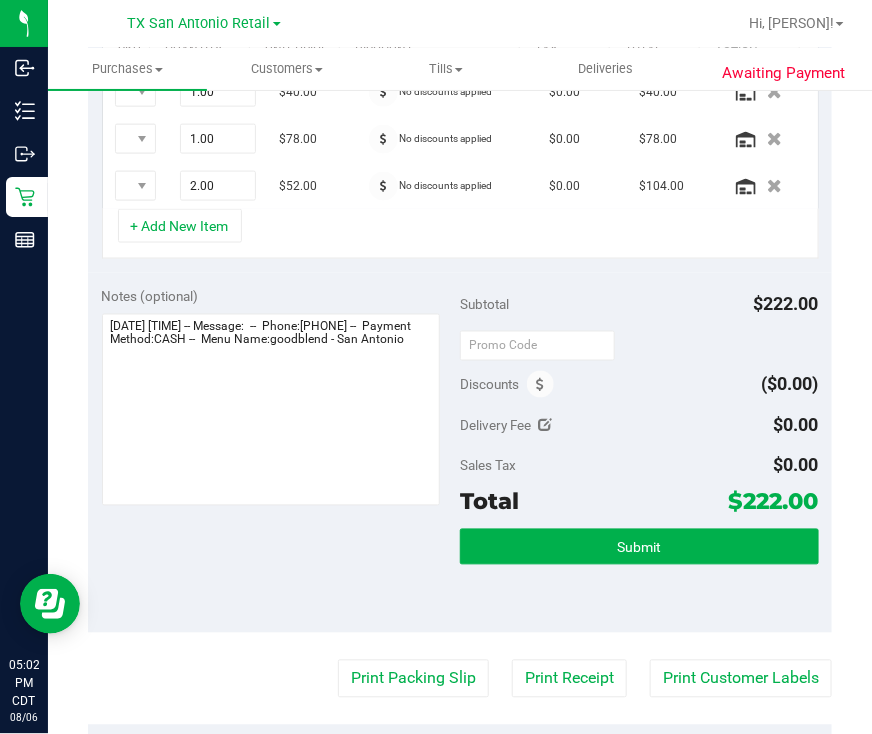 scroll, scrollTop: 625, scrollLeft: 0, axis: vertical 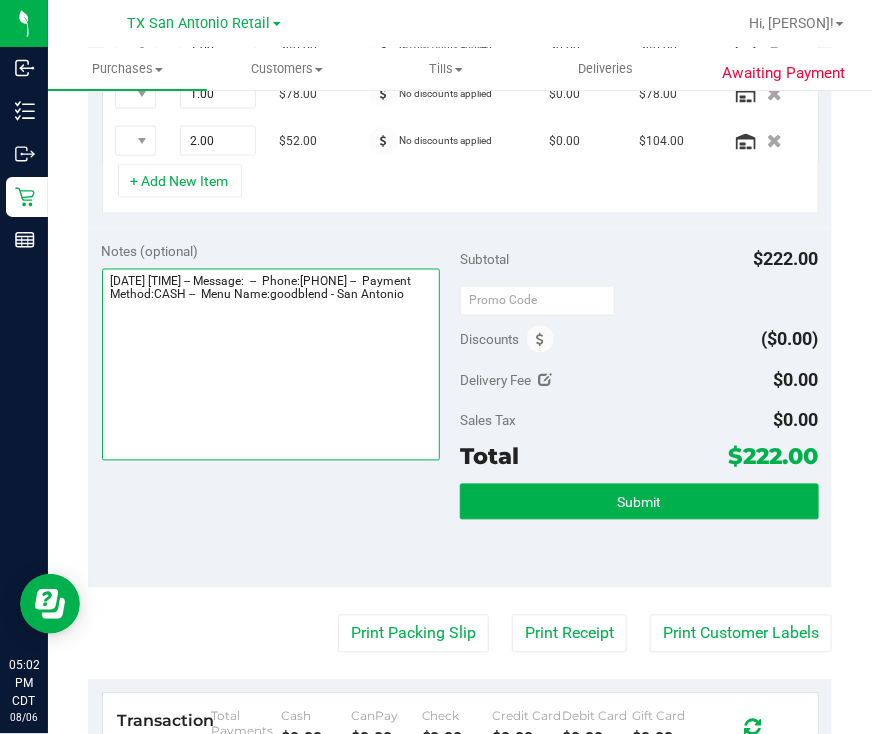 drag, startPoint x: 400, startPoint y: 414, endPoint x: 419, endPoint y: 402, distance: 22.472204 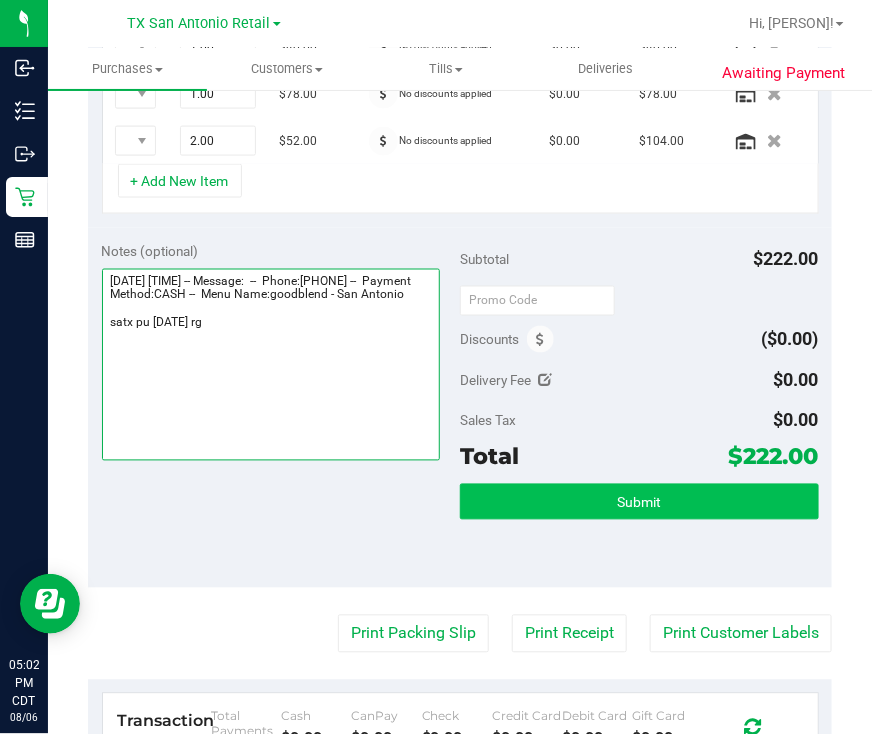 type on "Thursday 08/07/2025 09:00-17:00 -- Message:  --  Phone:2102199961 --  Payment Method:CASH --  Menu Name:goodblend - San Antonio
satx pu 8/7 rg" 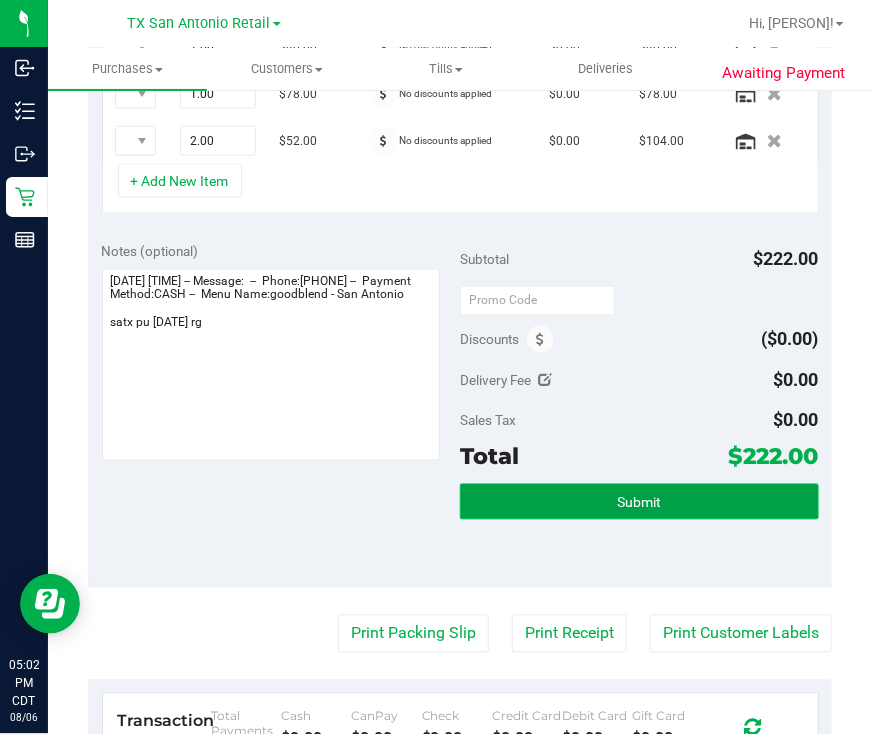click on "Submit" at bounding box center [639, 502] 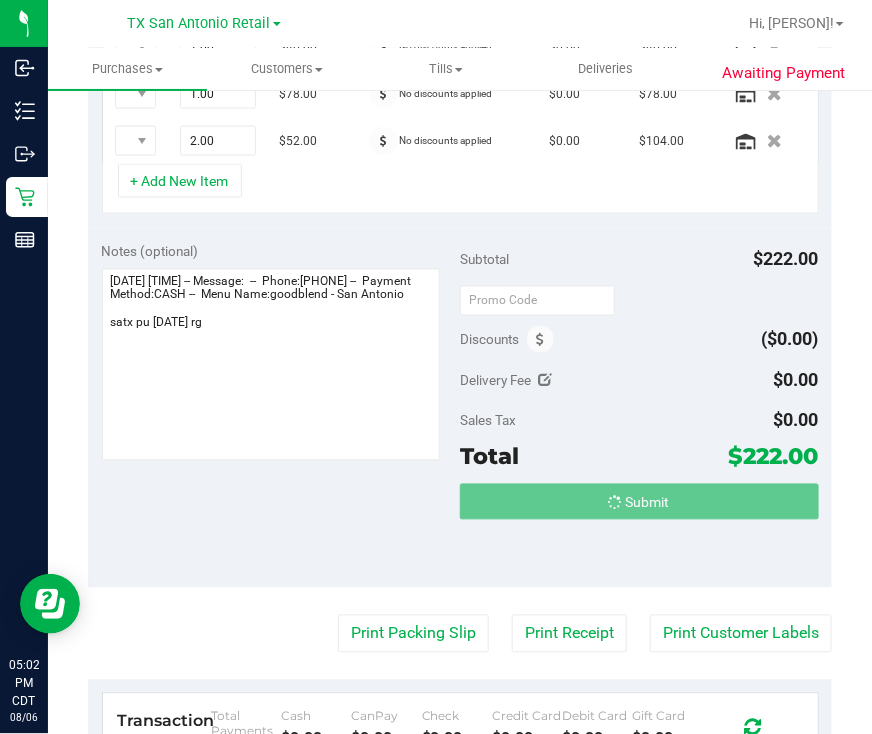 scroll, scrollTop: 593, scrollLeft: 0, axis: vertical 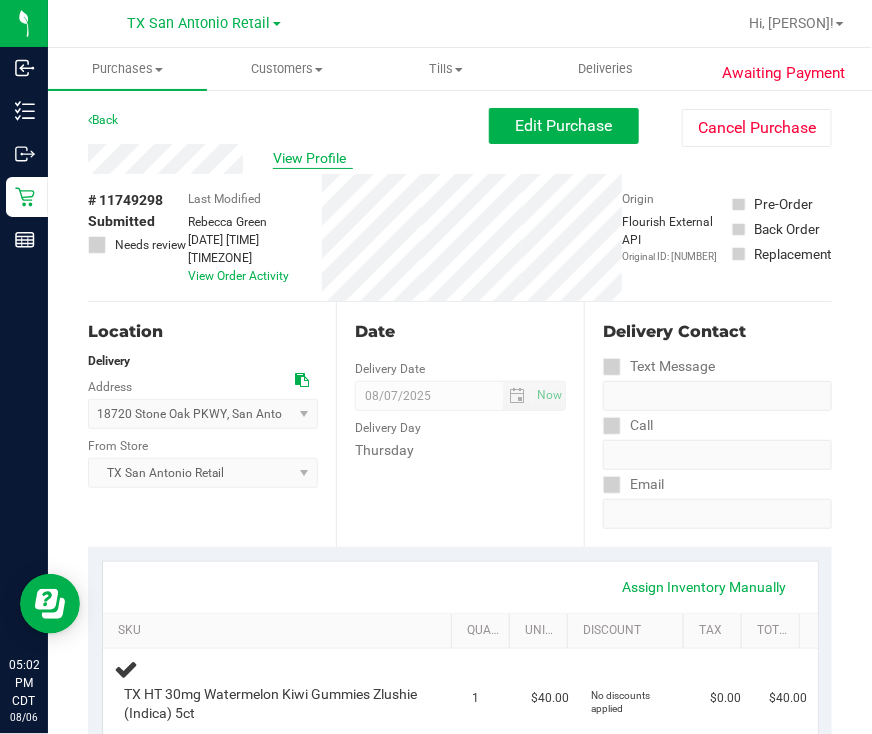 click on "View Profile" at bounding box center [313, 158] 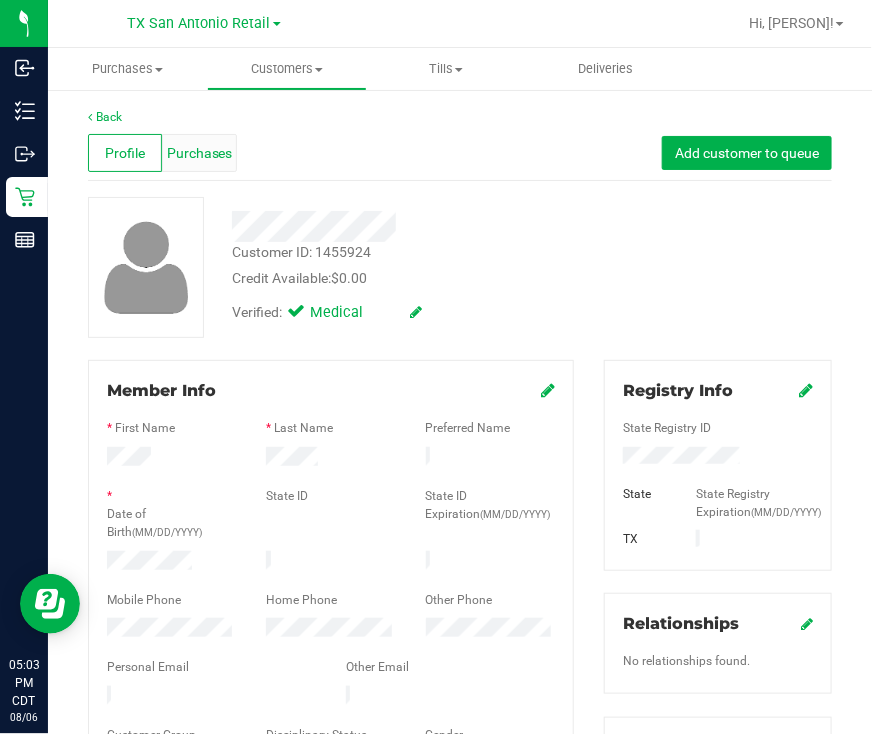 click on "Purchases" at bounding box center [200, 153] 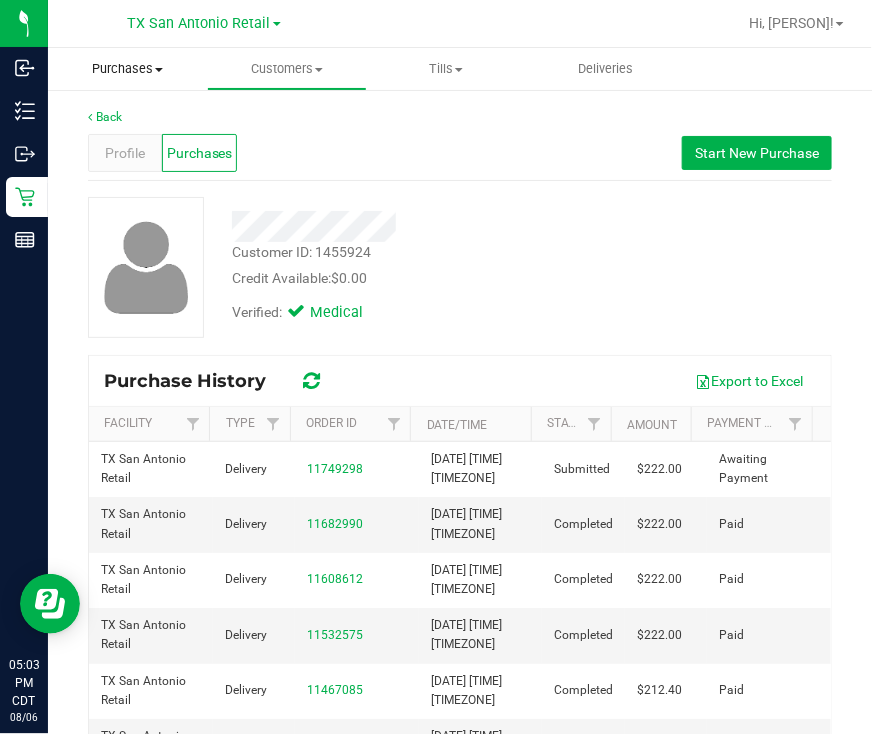 click on "Purchases
Summary of purchases
Fulfillment
All purchases" at bounding box center [127, 69] 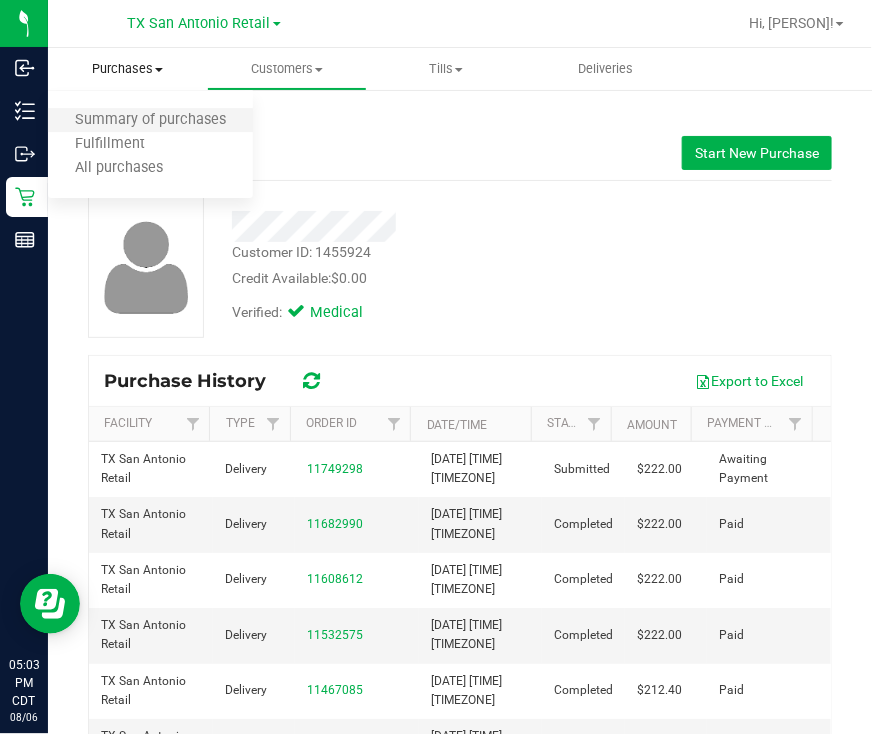 click on "Summary of purchases" at bounding box center [150, 120] 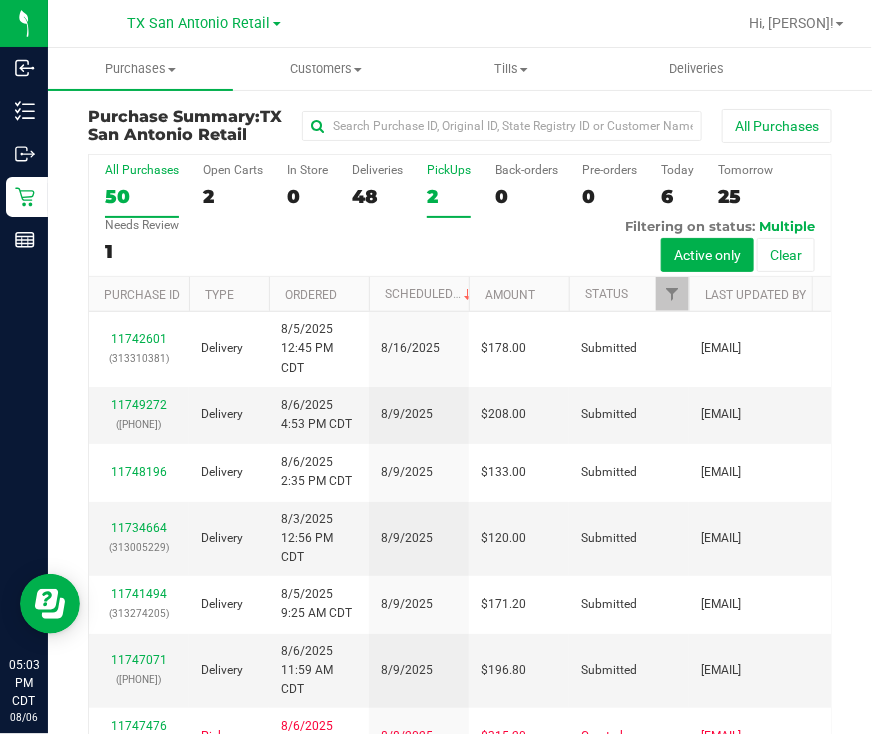 click on "PickUps
2" at bounding box center (449, 190) 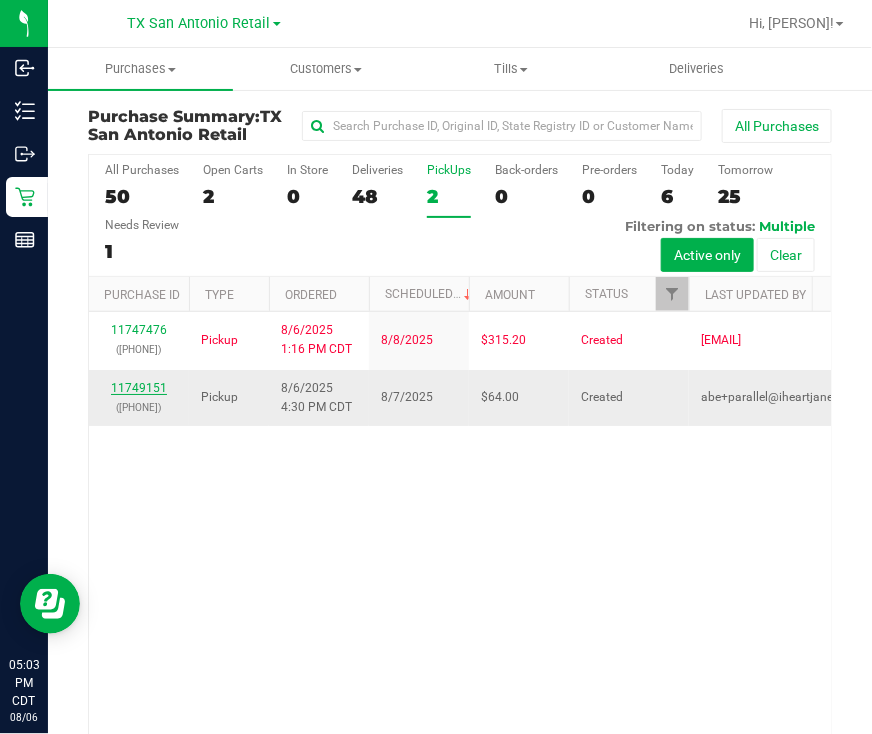 click on "11749151" at bounding box center (139, 388) 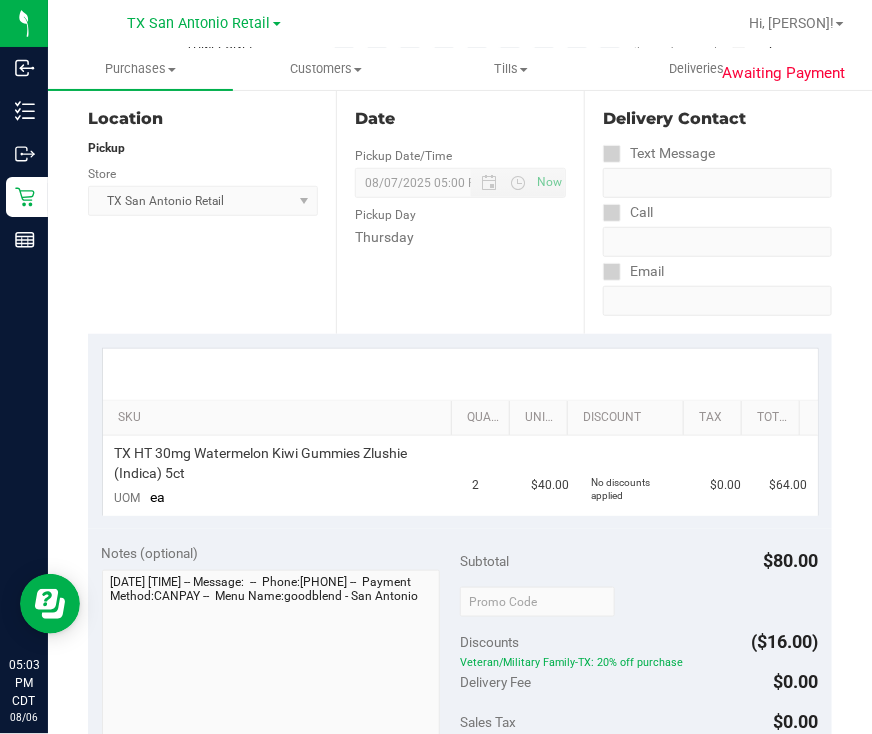 scroll, scrollTop: 0, scrollLeft: 0, axis: both 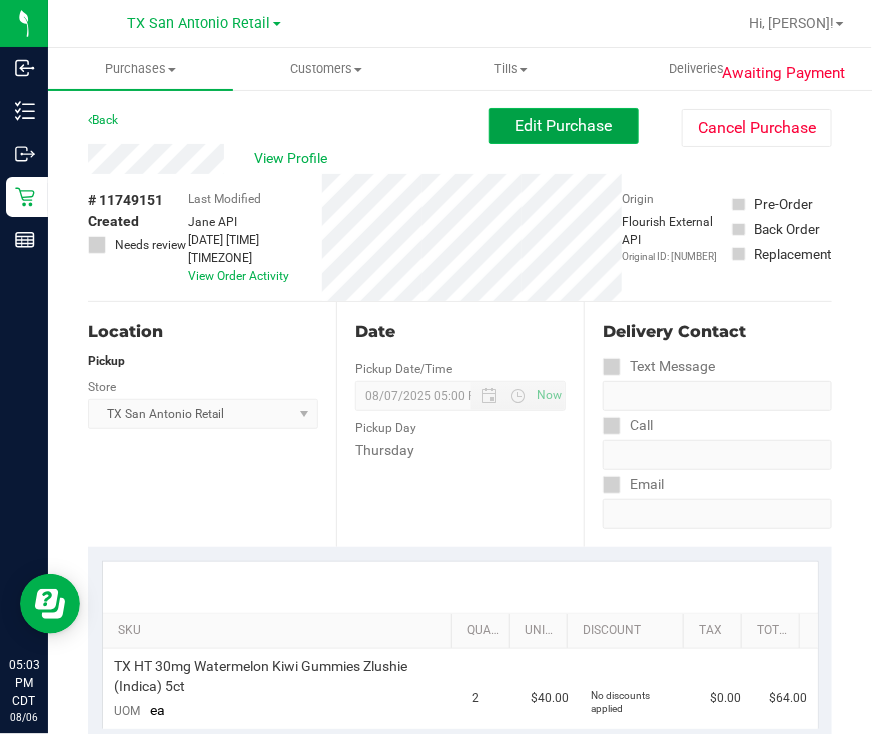 click on "Edit Purchase" at bounding box center [564, 125] 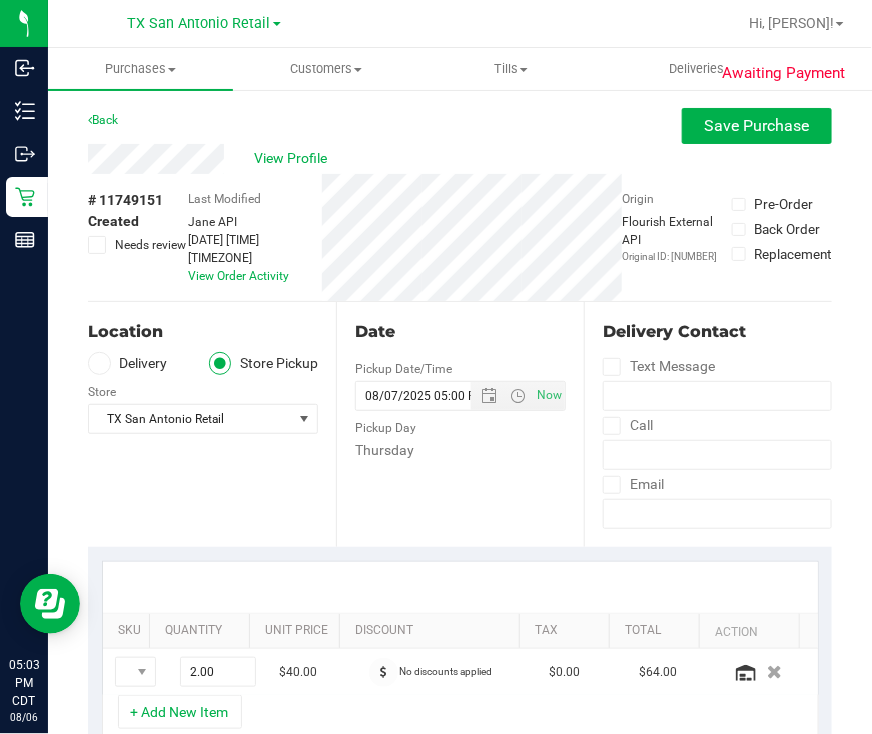 click on "Delivery" at bounding box center (128, 363) 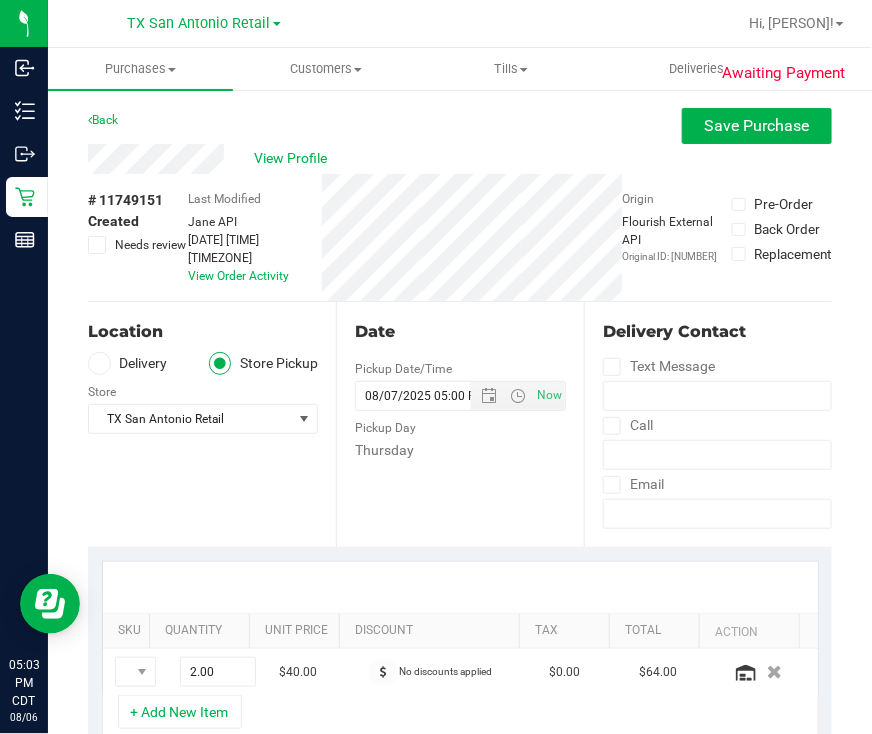 click on "Delivery" at bounding box center (0, 0) 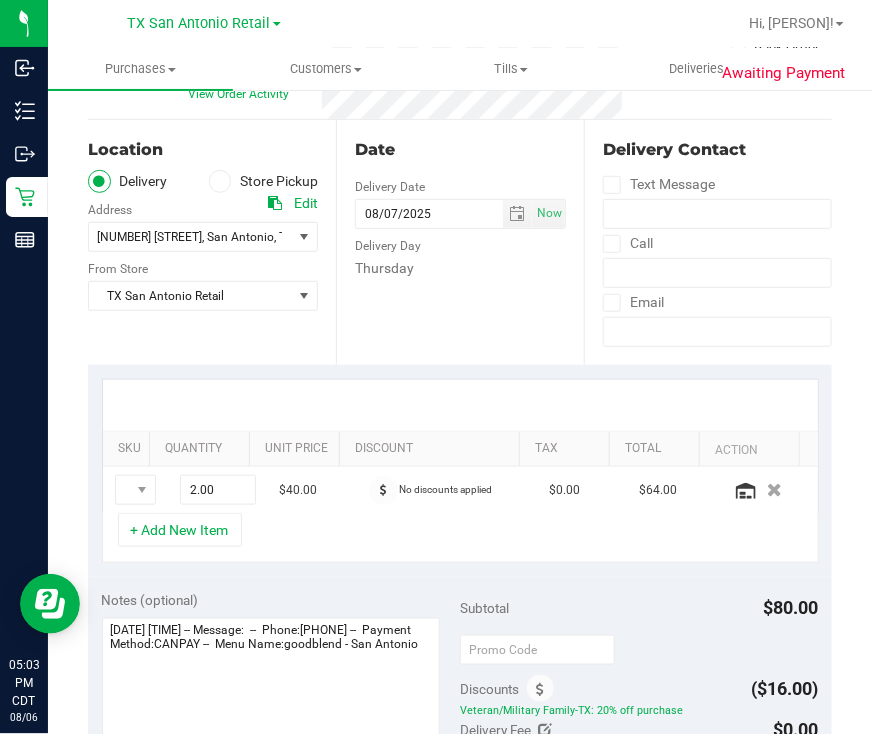 scroll, scrollTop: 499, scrollLeft: 0, axis: vertical 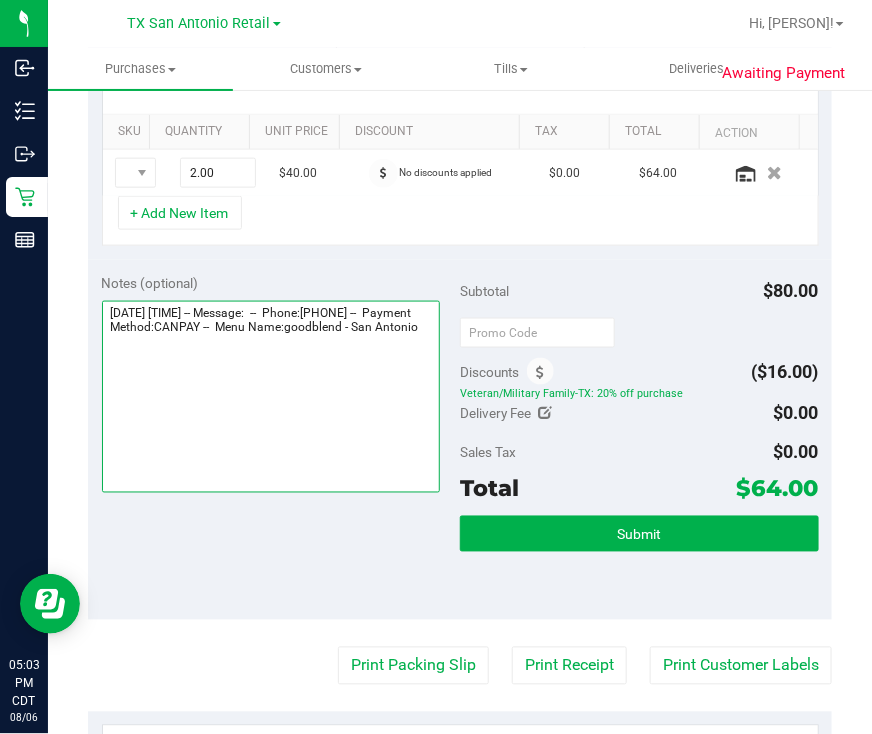click at bounding box center (271, 397) 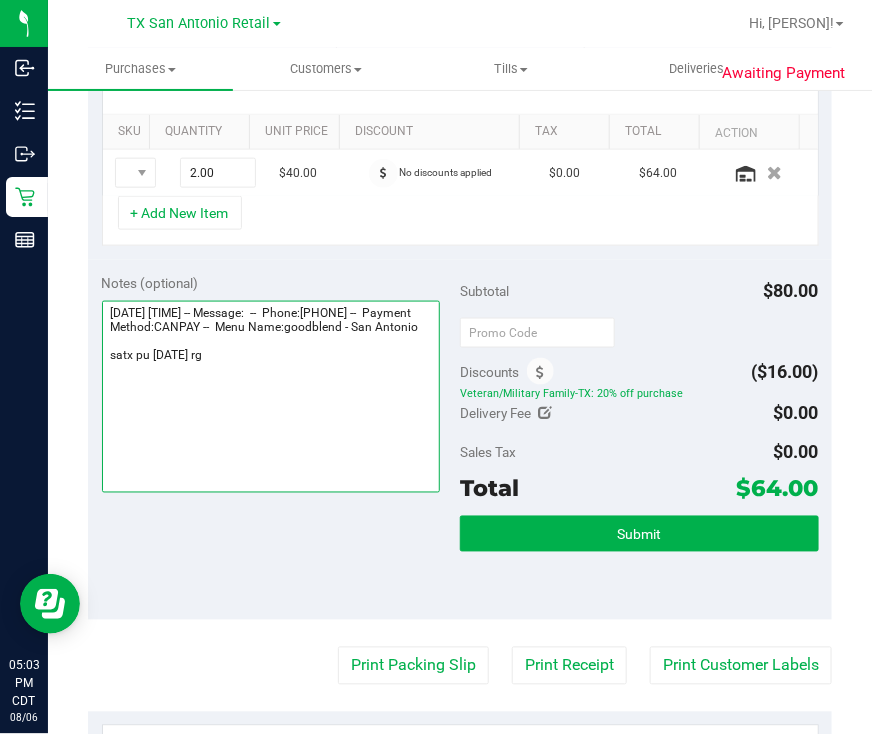 type on "Thursday 08/07/2025 09:00-17:00 -- Message:  --  Phone:2102784908 --  Payment Method:CANPAY --  Menu Name:goodblend - San Antonio
satx pu 8/7 rg" 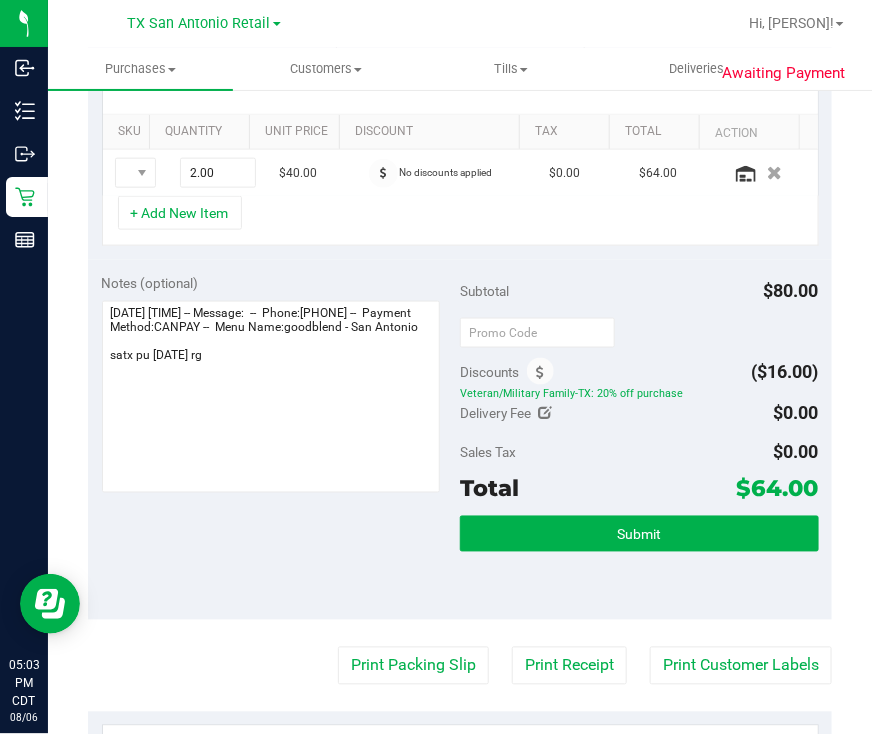 click on "Subtotal
$80.00
Discounts
($16.00)
Veteran/Military Family-TX:
20%
off
purchase
Delivery Fee
$0.00
Sales Tax
$0.00
Total
$64.00" at bounding box center [639, 439] 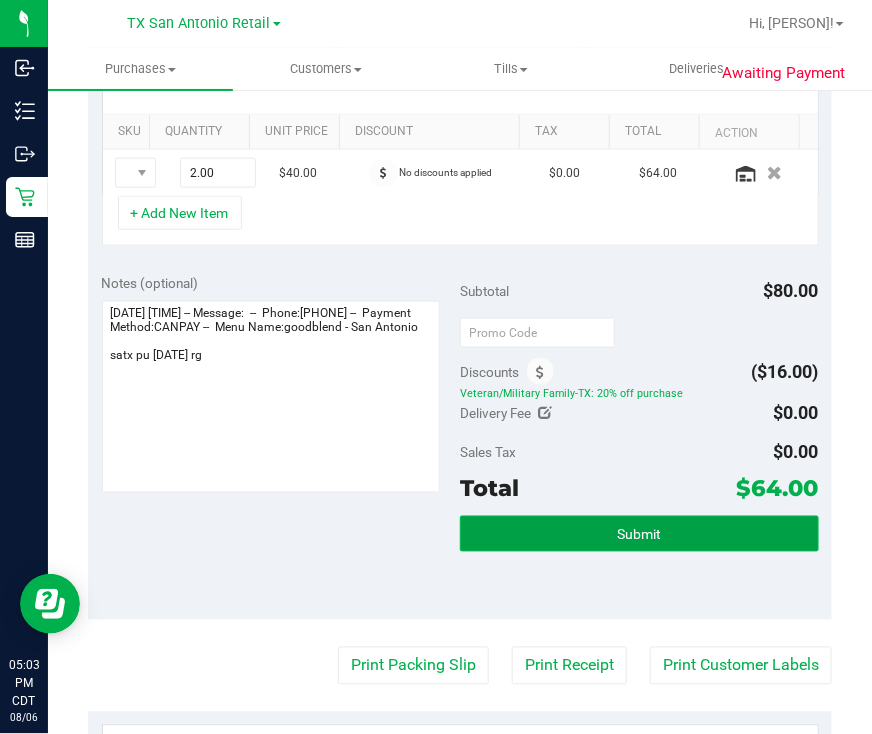 click on "Submit" at bounding box center [639, 534] 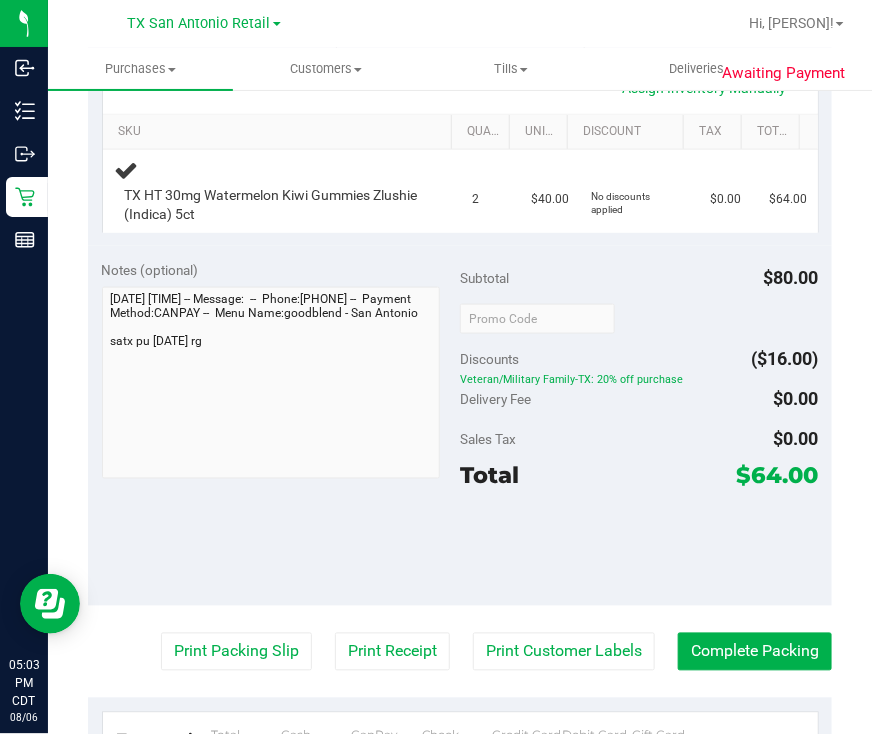 scroll, scrollTop: 0, scrollLeft: 0, axis: both 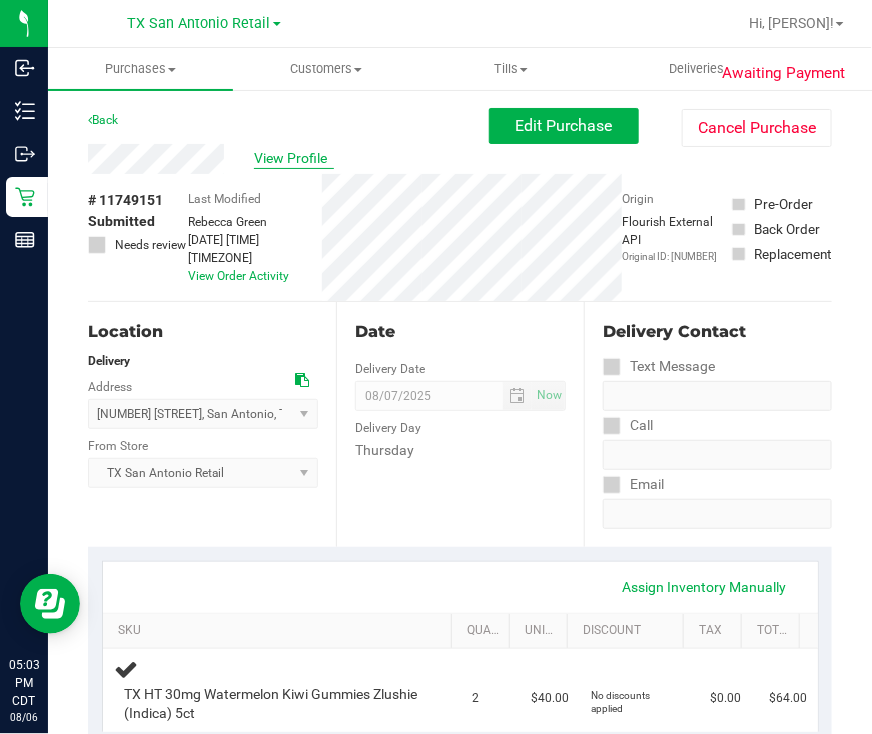 click on "View Profile" at bounding box center [294, 158] 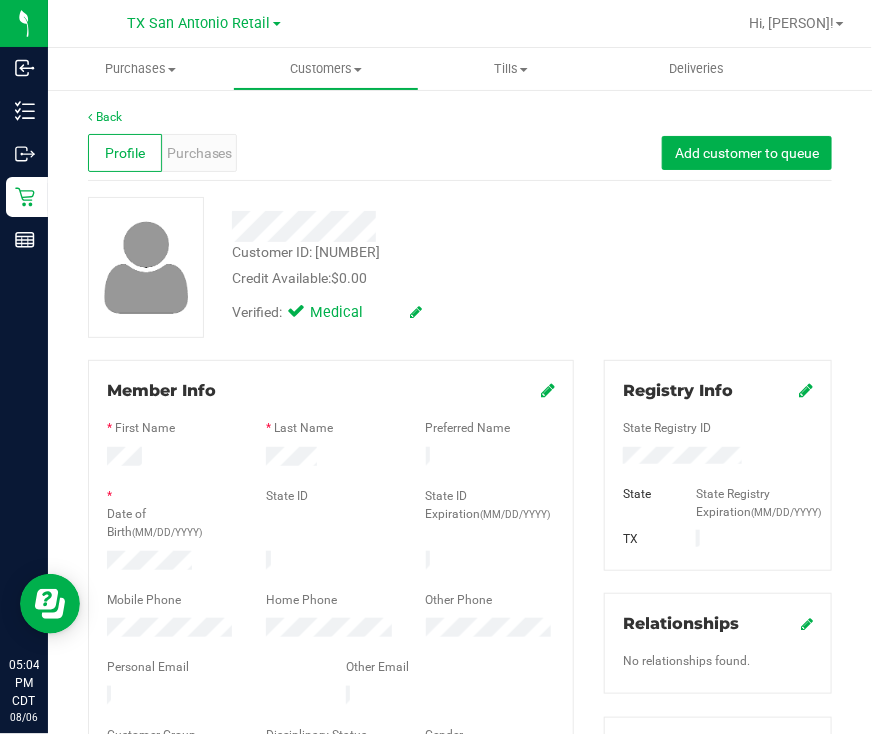 click on "Profile
Purchases
Add customer to queue" at bounding box center [460, 153] 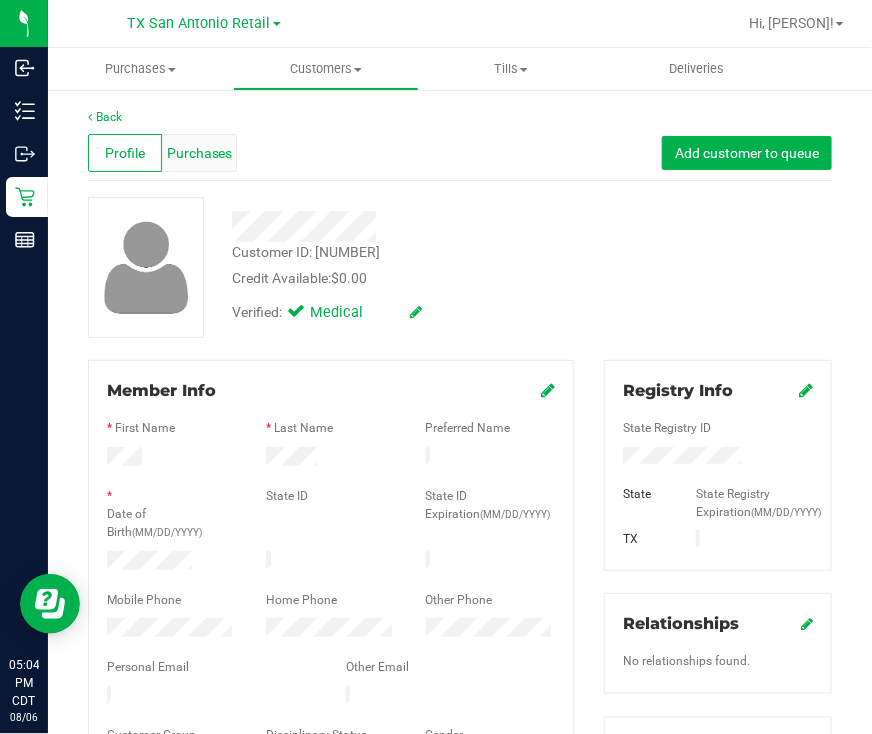 click on "Purchases" at bounding box center [199, 153] 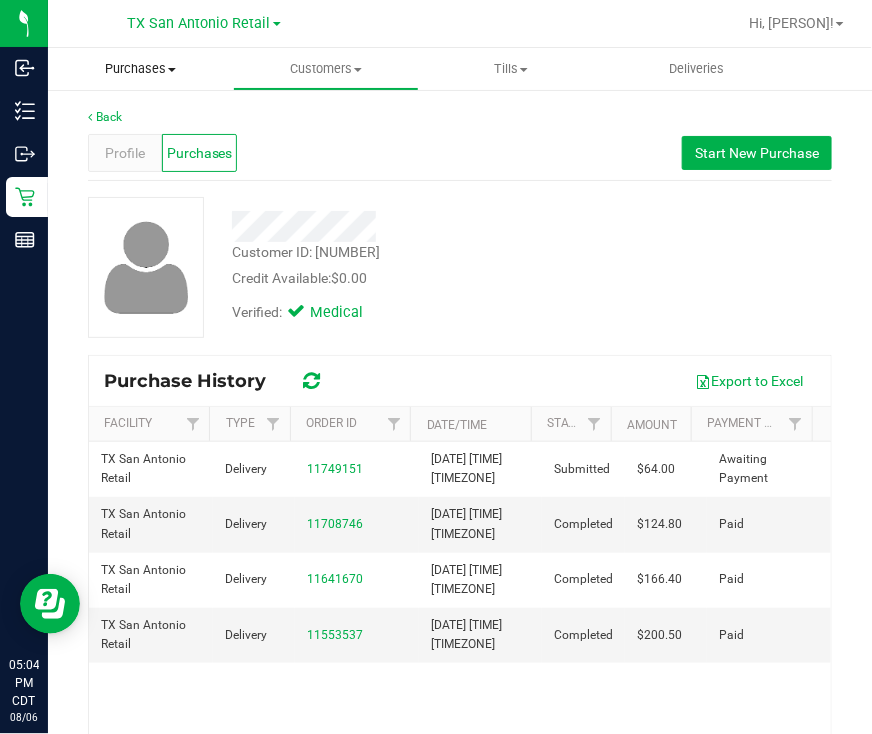 click on "Purchases" at bounding box center [140, 69] 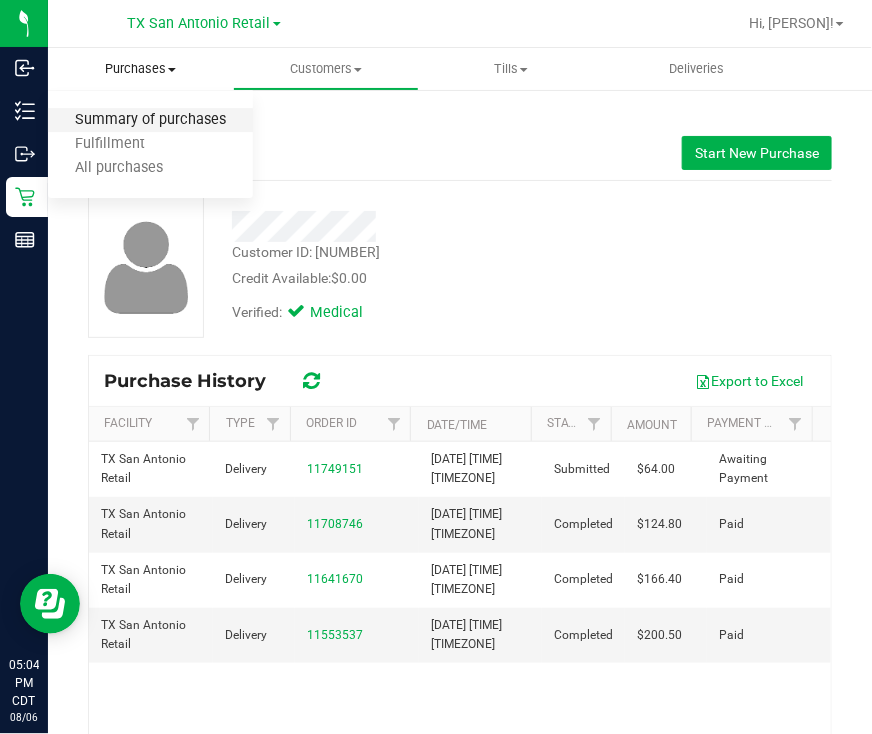 click on "Summary of purchases" at bounding box center [150, 120] 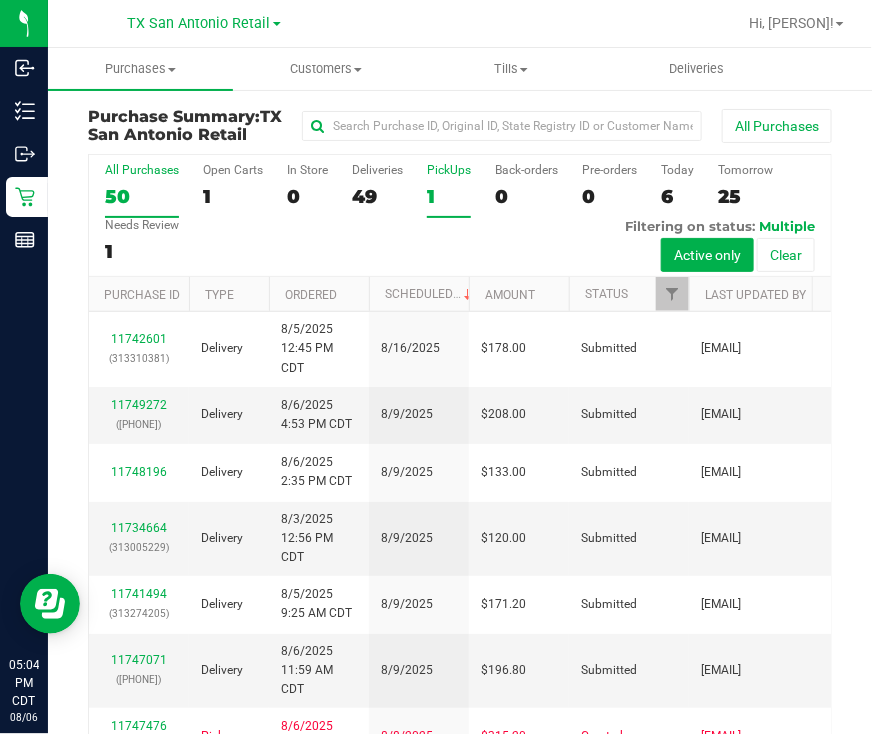 click on "1" at bounding box center [449, 196] 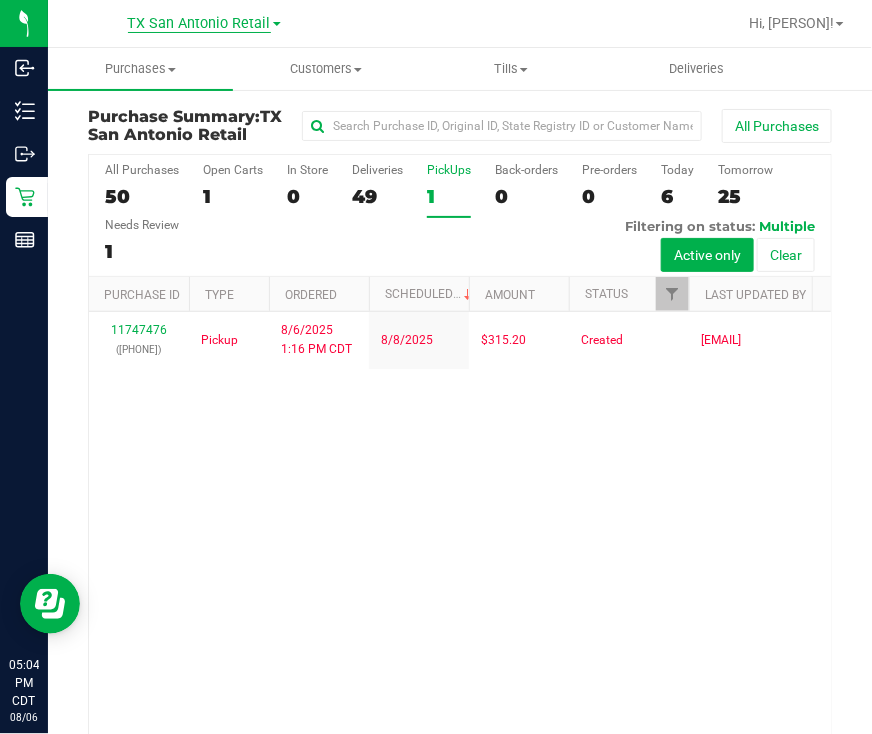 click on "TX San Antonio Retail" at bounding box center [199, 24] 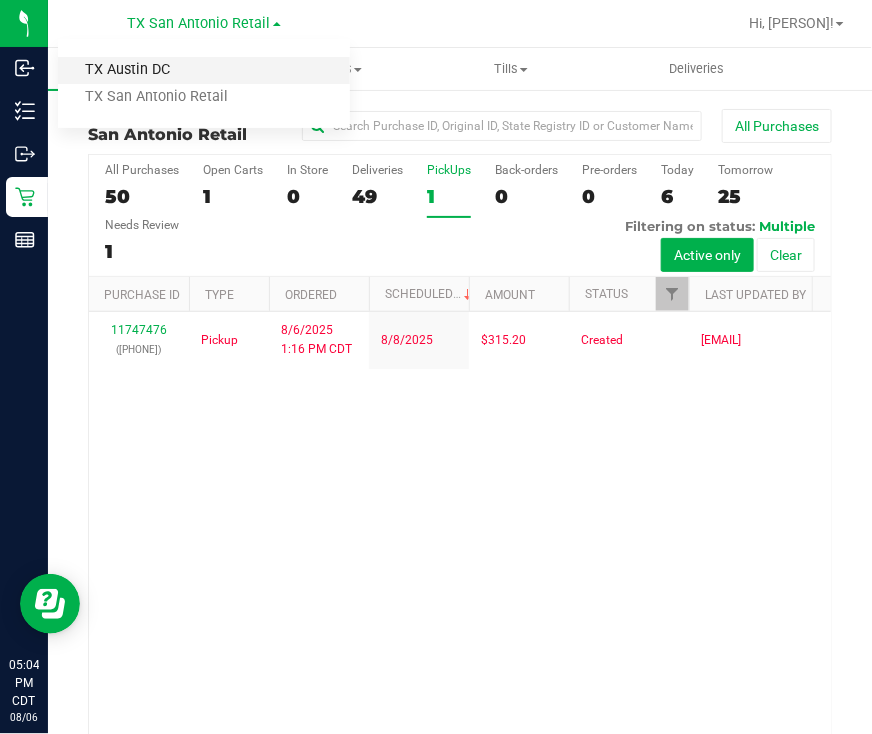 click on "TX Austin DC" at bounding box center [204, 70] 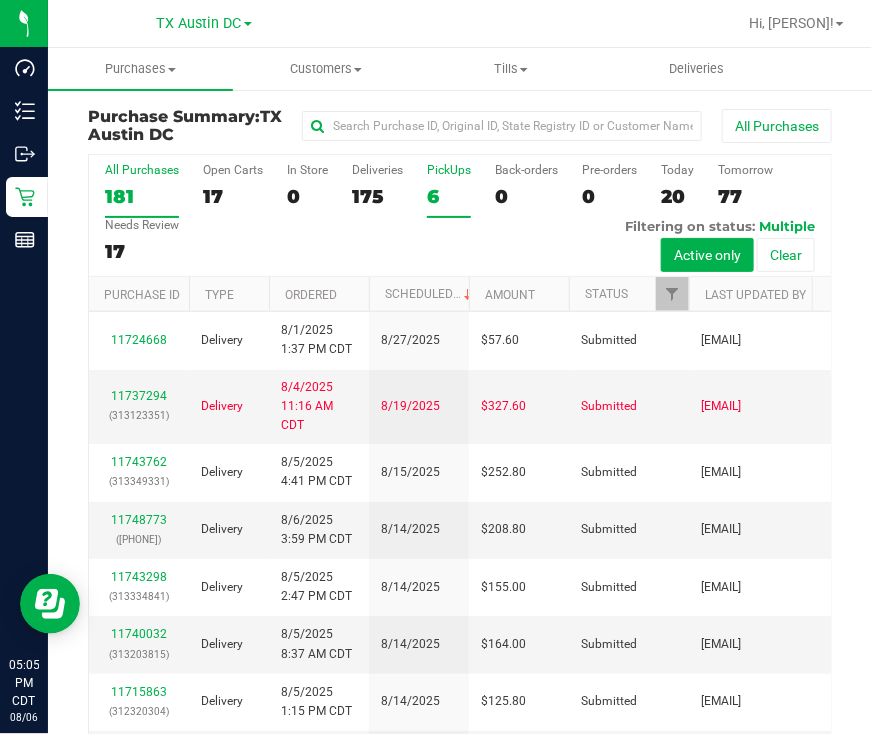 click on "6" at bounding box center [449, 196] 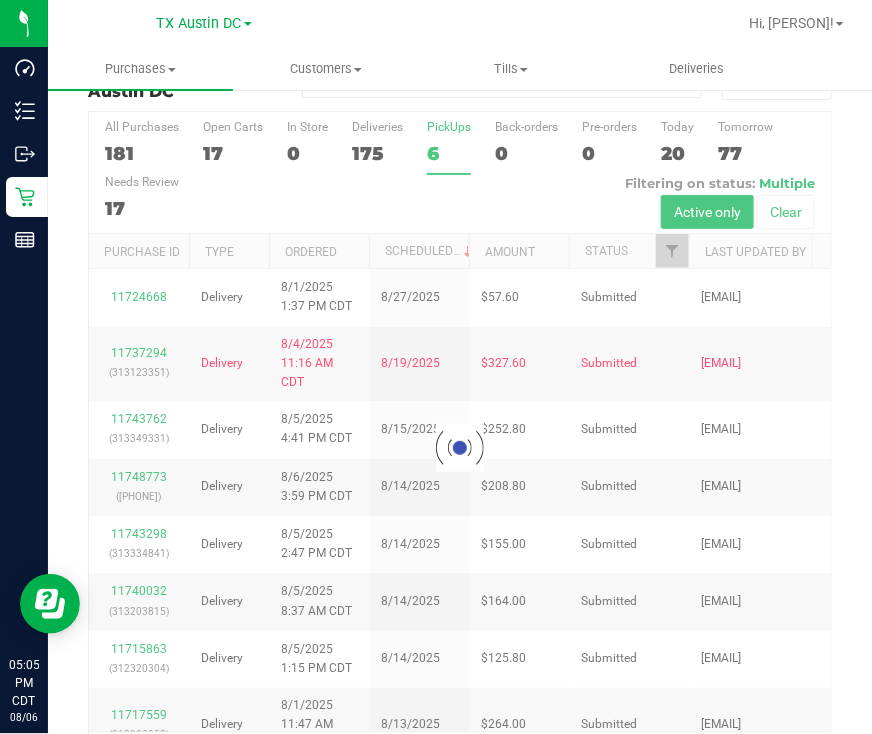 scroll, scrollTop: 113, scrollLeft: 0, axis: vertical 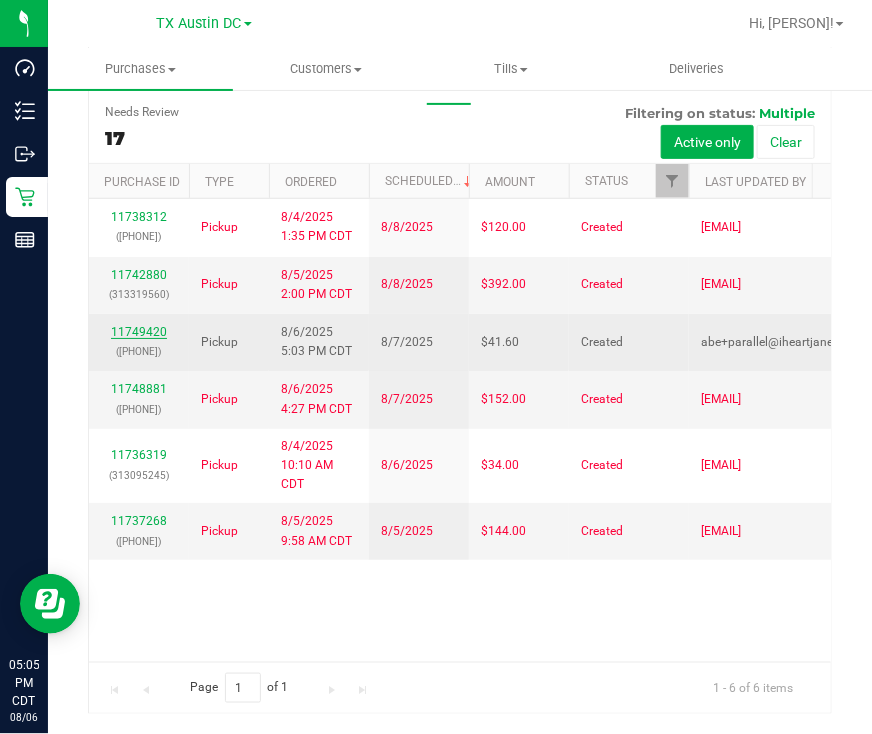 click on "11749420" at bounding box center [139, 332] 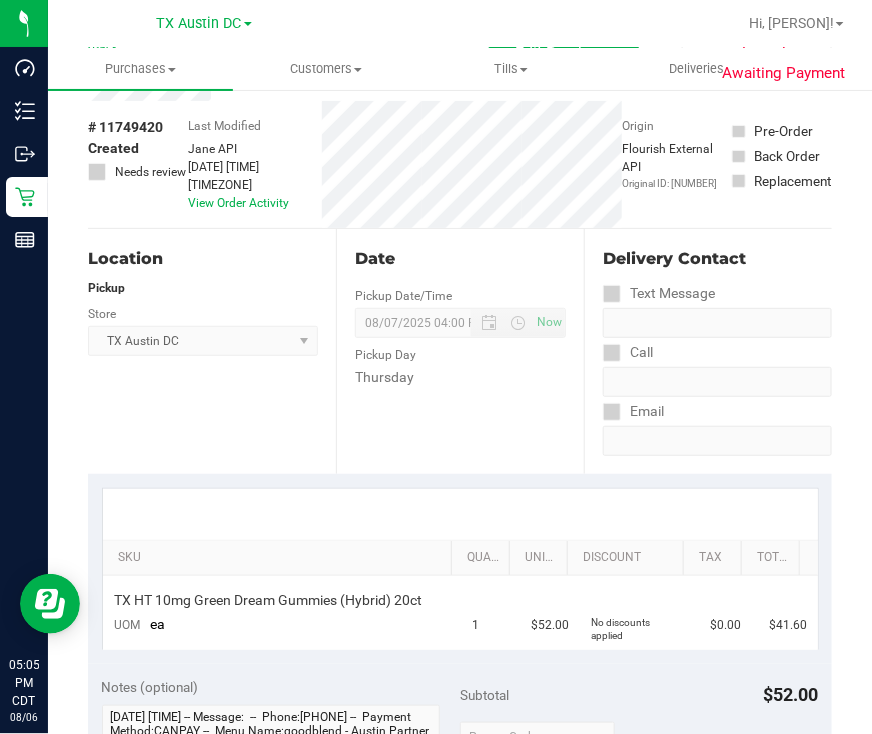 scroll, scrollTop: 124, scrollLeft: 0, axis: vertical 